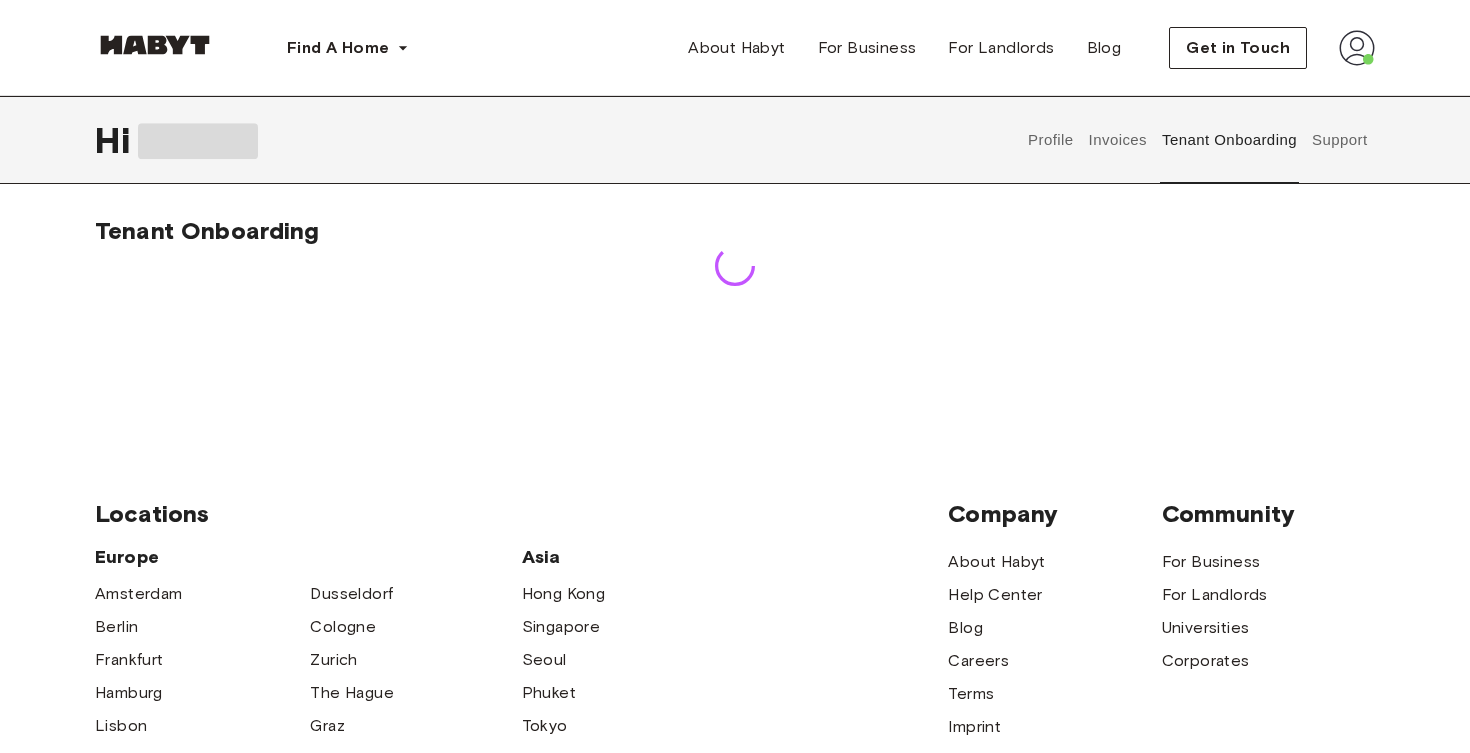 scroll, scrollTop: 0, scrollLeft: 0, axis: both 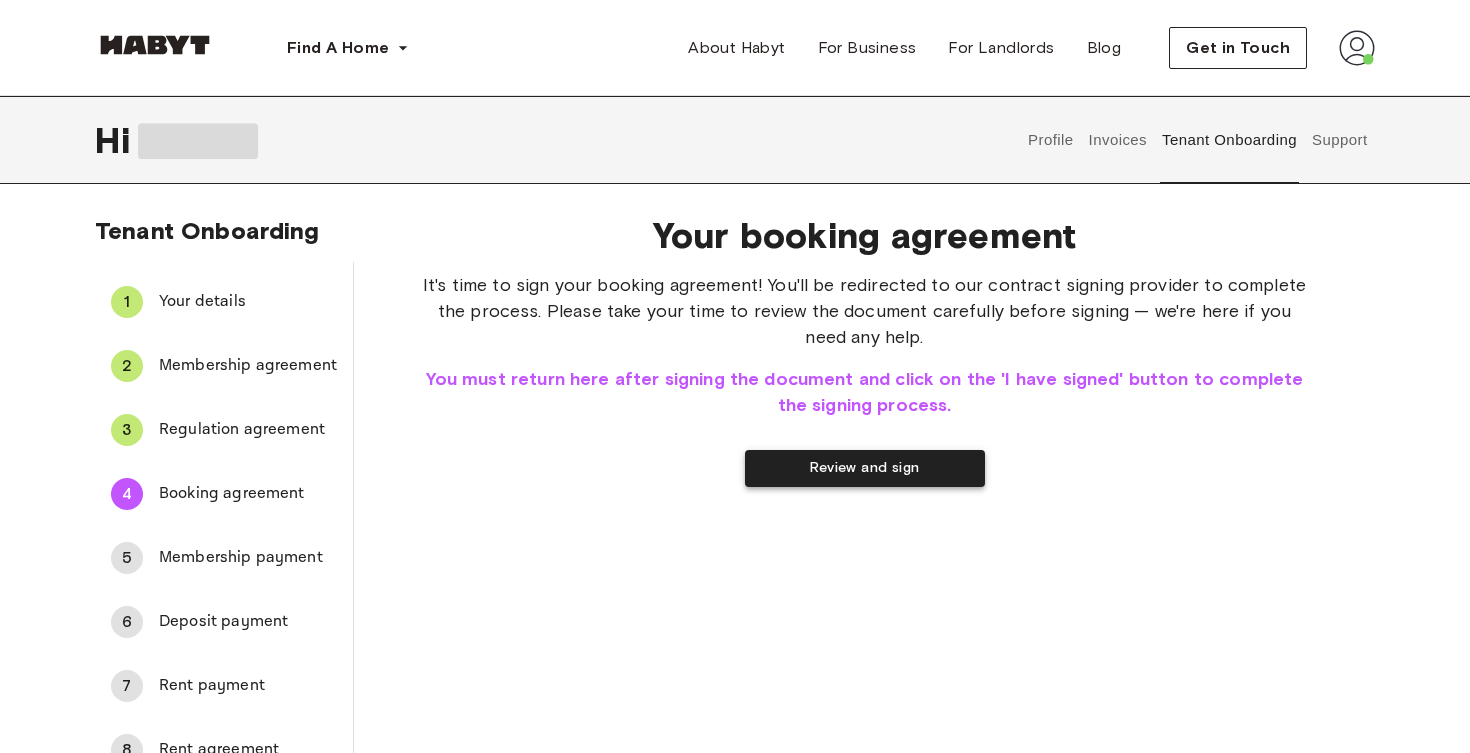 click on "Review and sign" at bounding box center (865, 468) 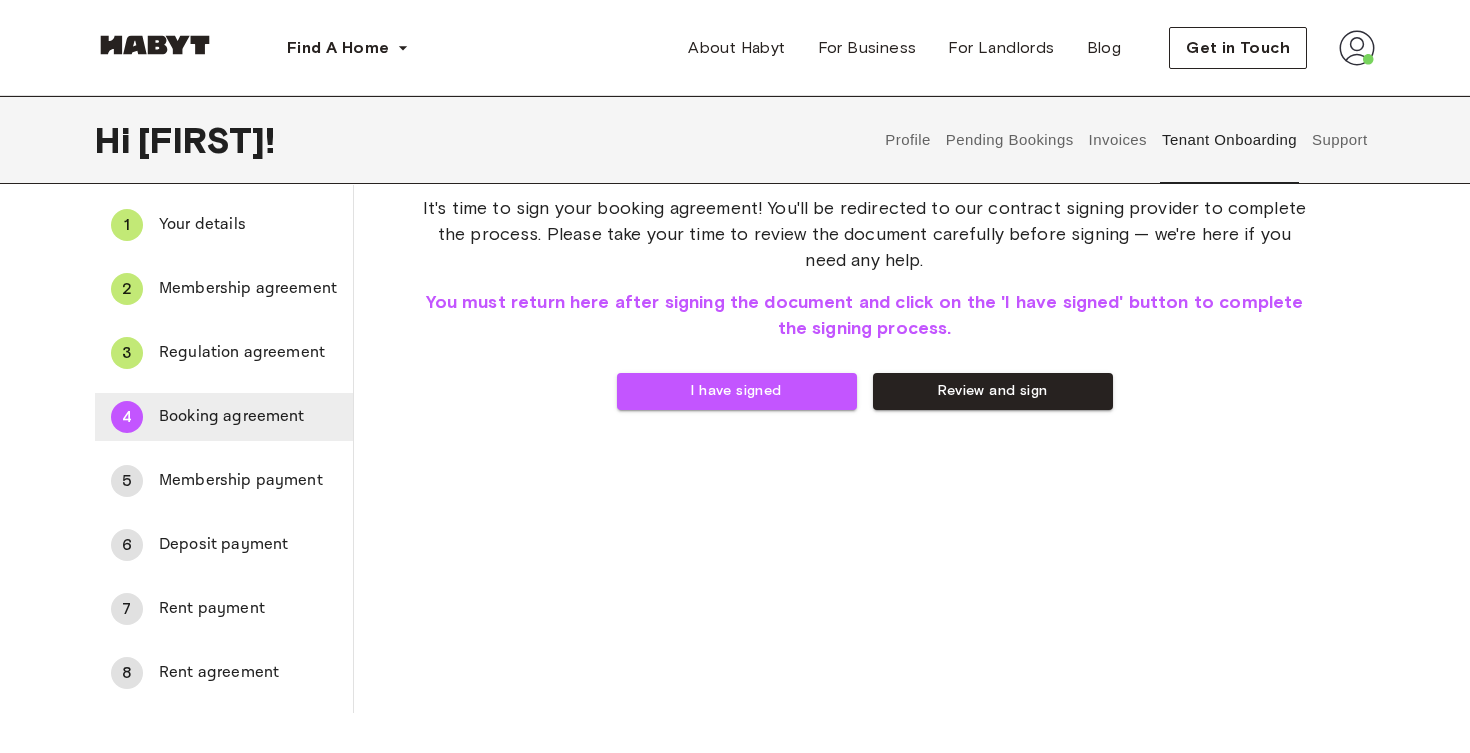 scroll, scrollTop: 79, scrollLeft: 0, axis: vertical 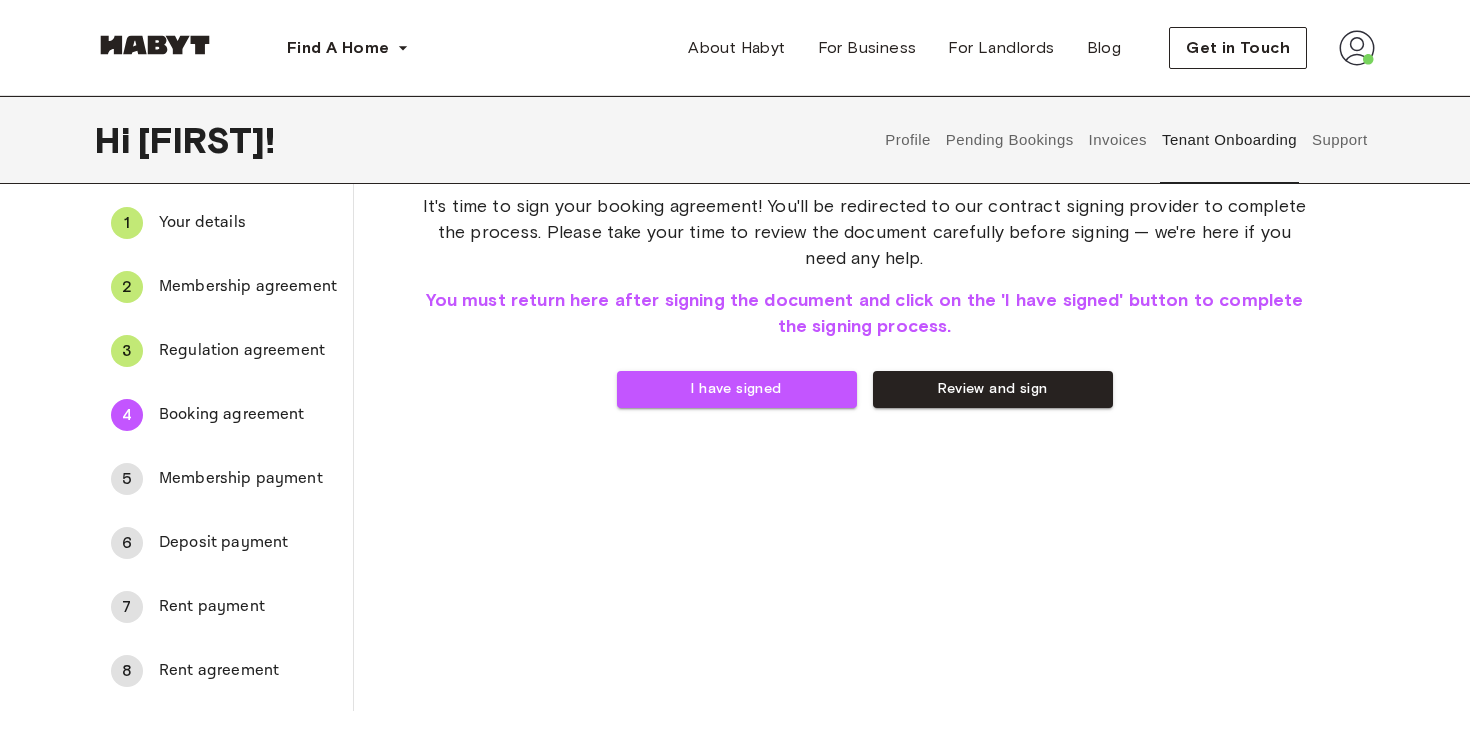 click on "Rent agreement" at bounding box center (248, 671) 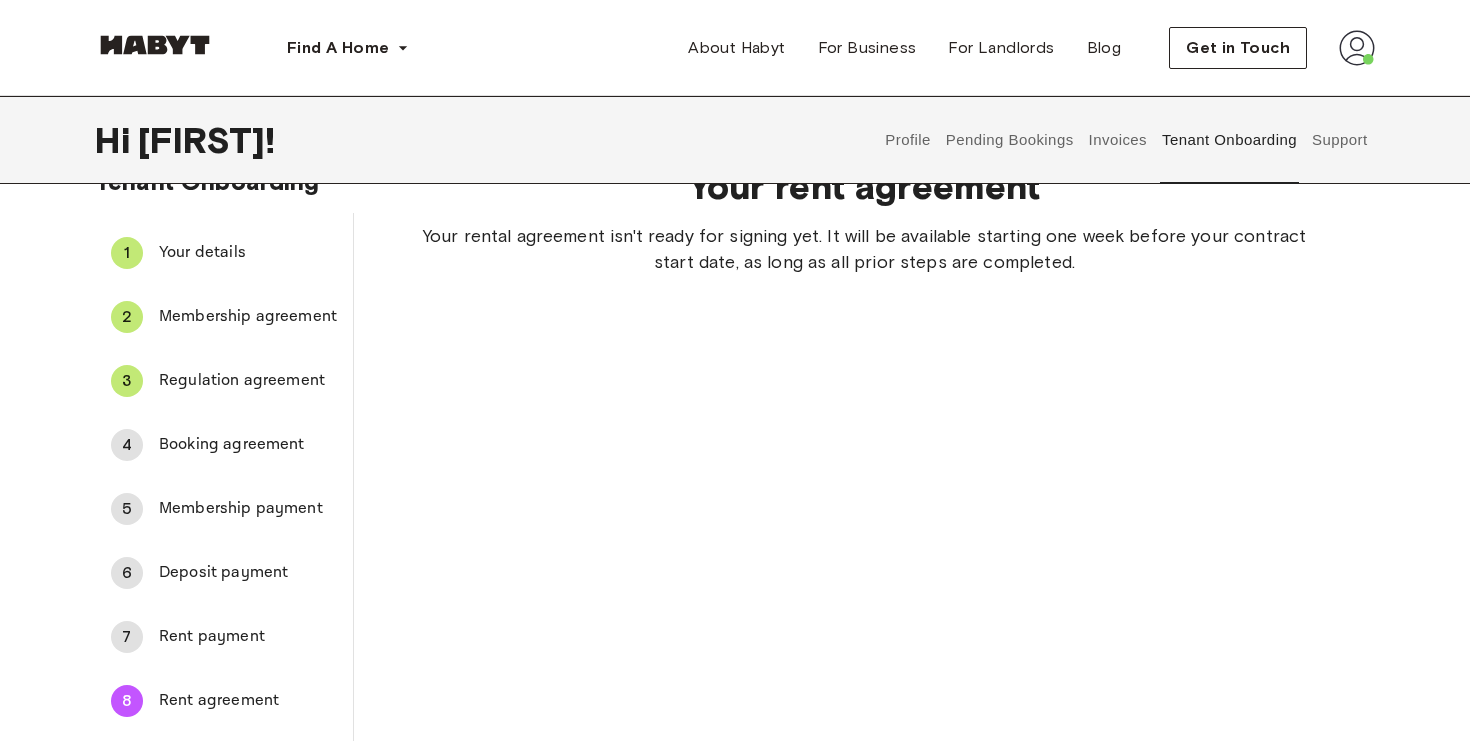 scroll, scrollTop: 47, scrollLeft: 0, axis: vertical 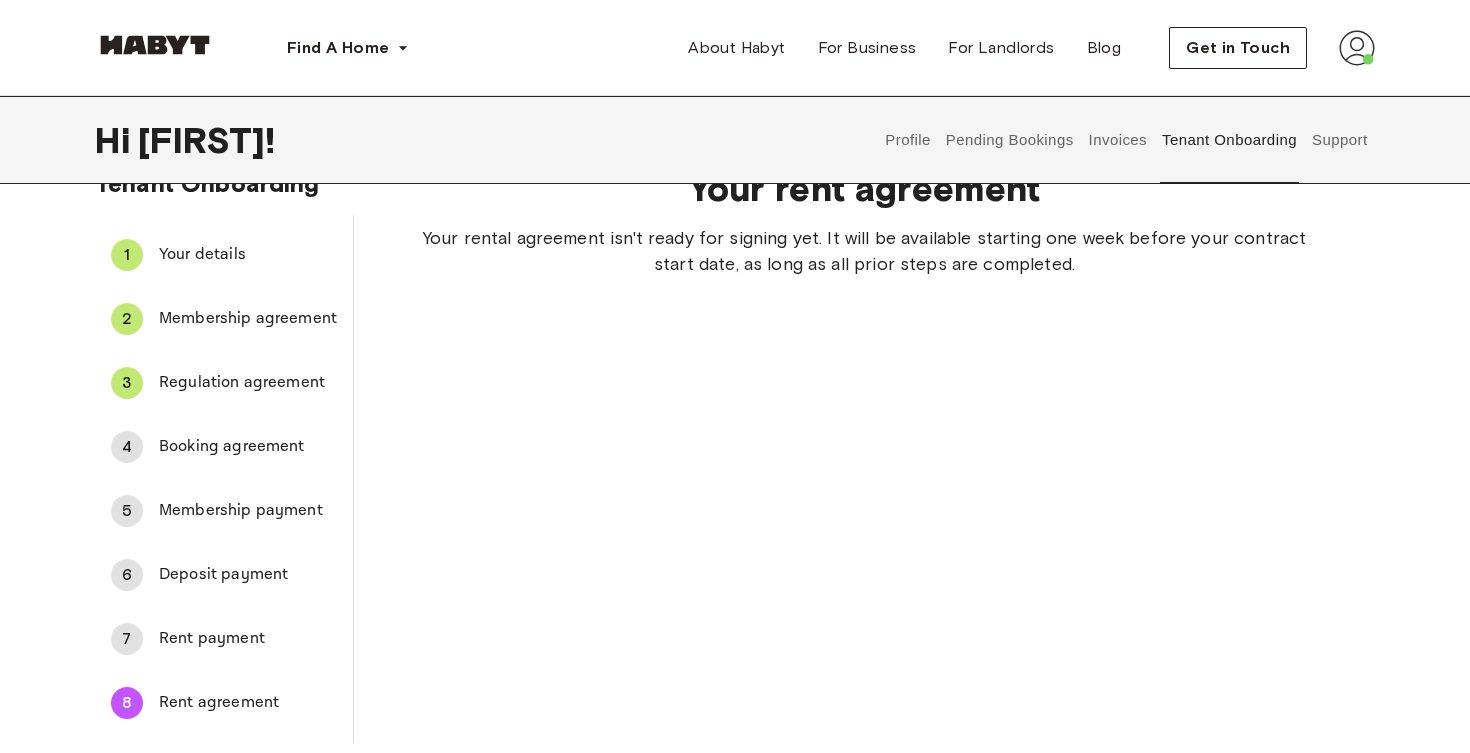 click on "Booking agreement" at bounding box center (248, 447) 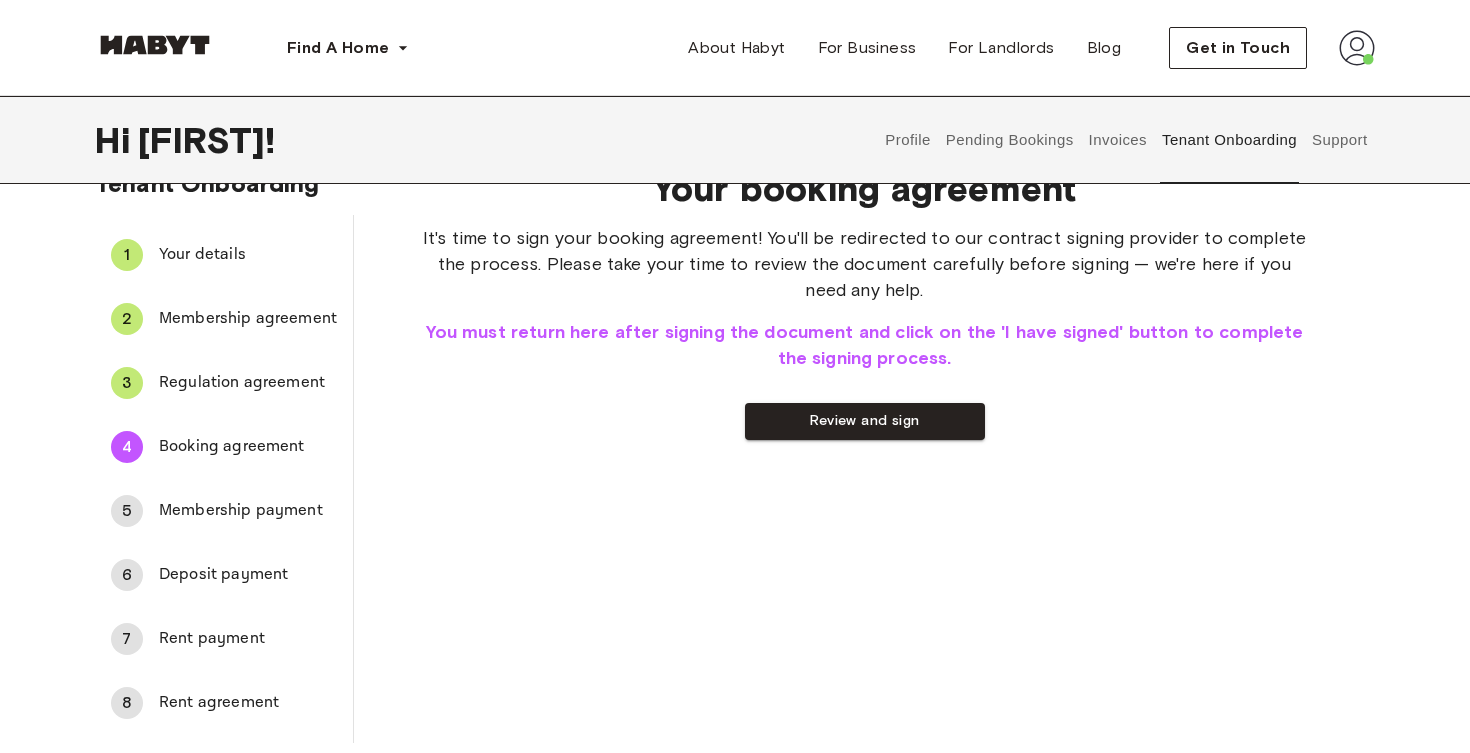 click on "Membership payment" at bounding box center (248, 511) 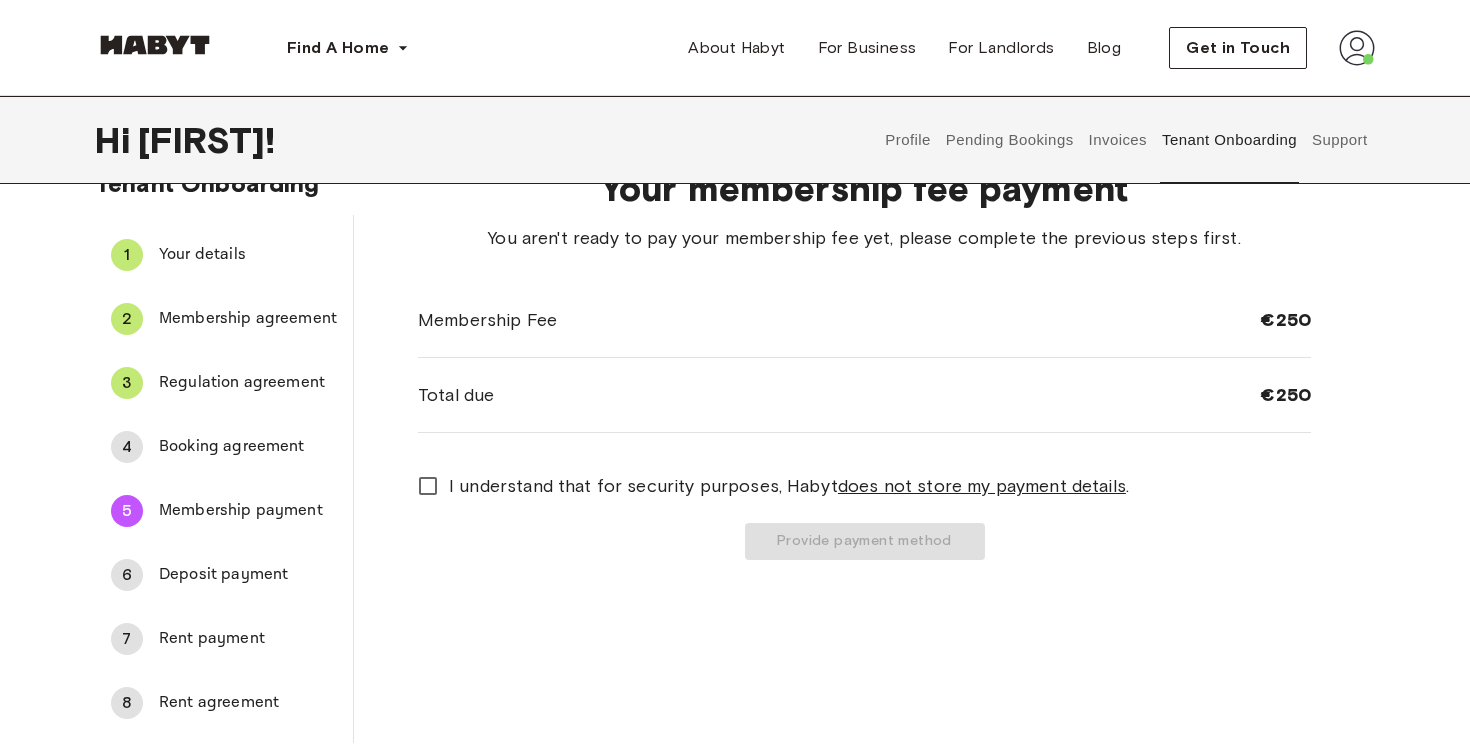 click on "Booking agreement" at bounding box center [248, 447] 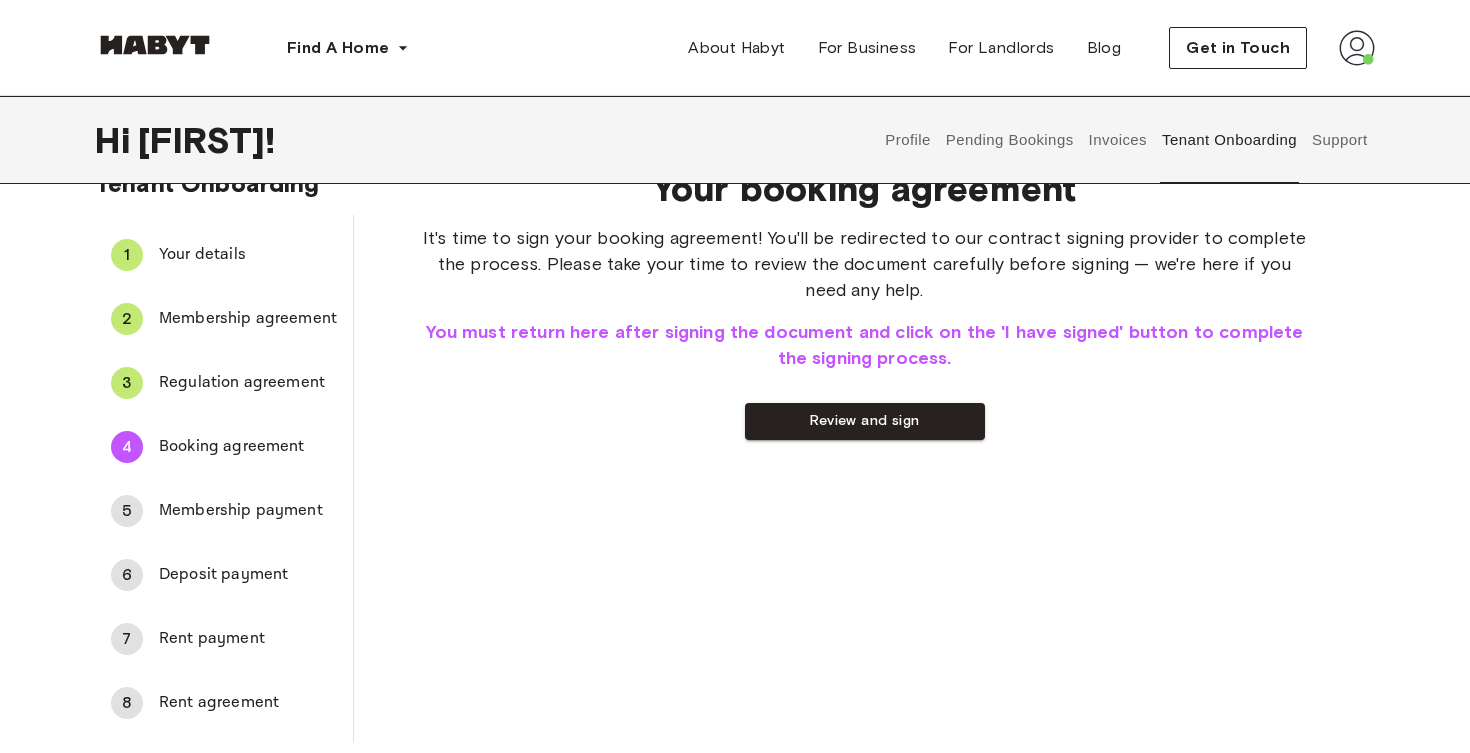 click on "6 Deposit payment" at bounding box center [224, 575] 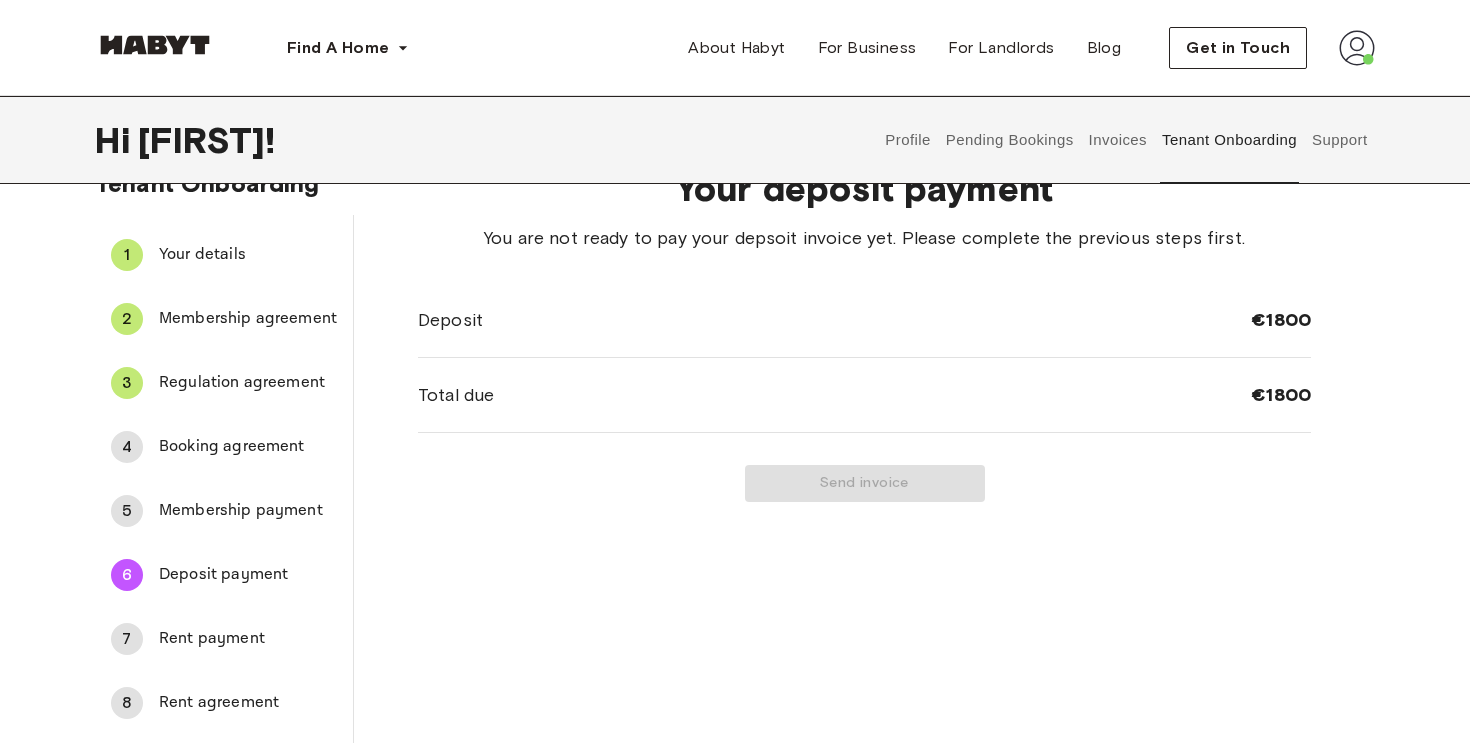 click on "Rent payment" at bounding box center [248, 639] 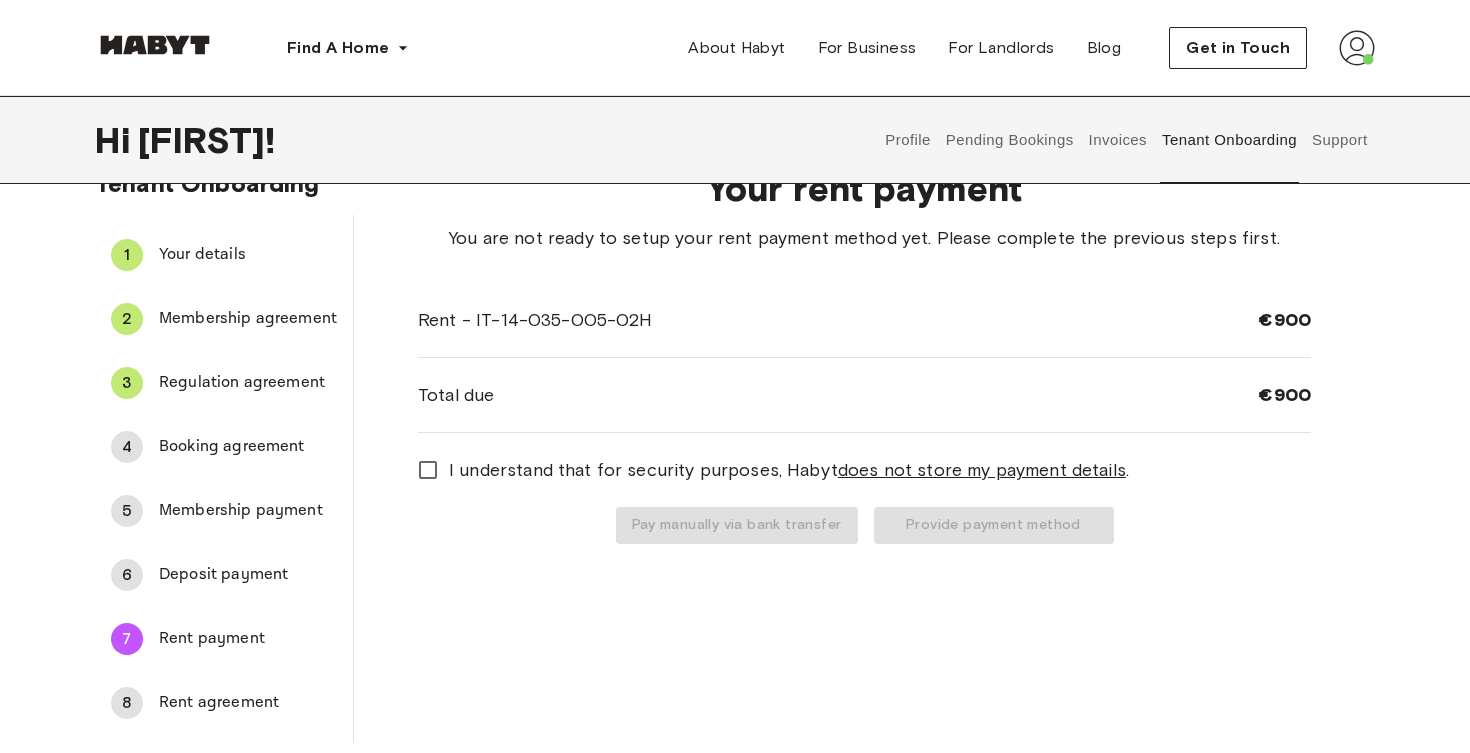 click on "Rent agreement" at bounding box center (248, 703) 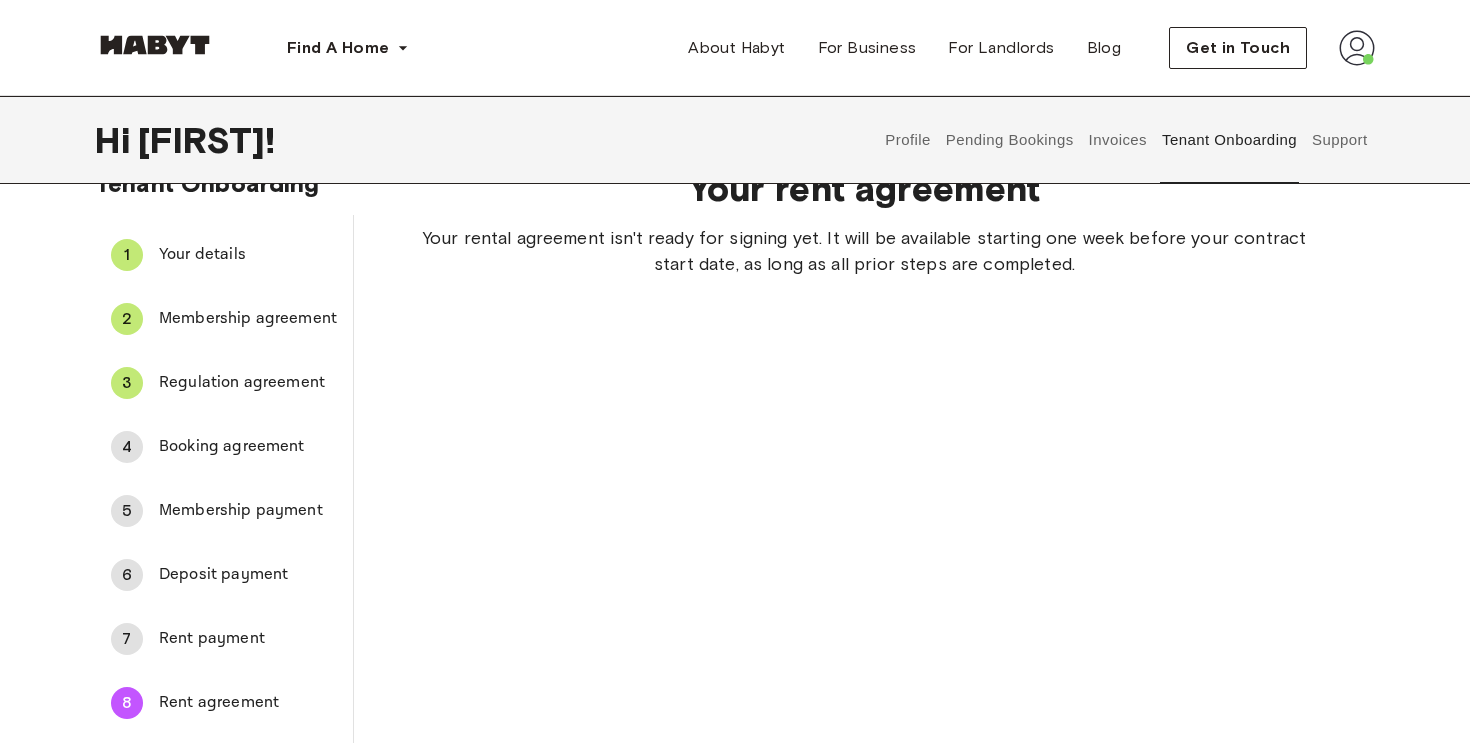 click on "Booking agreement" at bounding box center (248, 447) 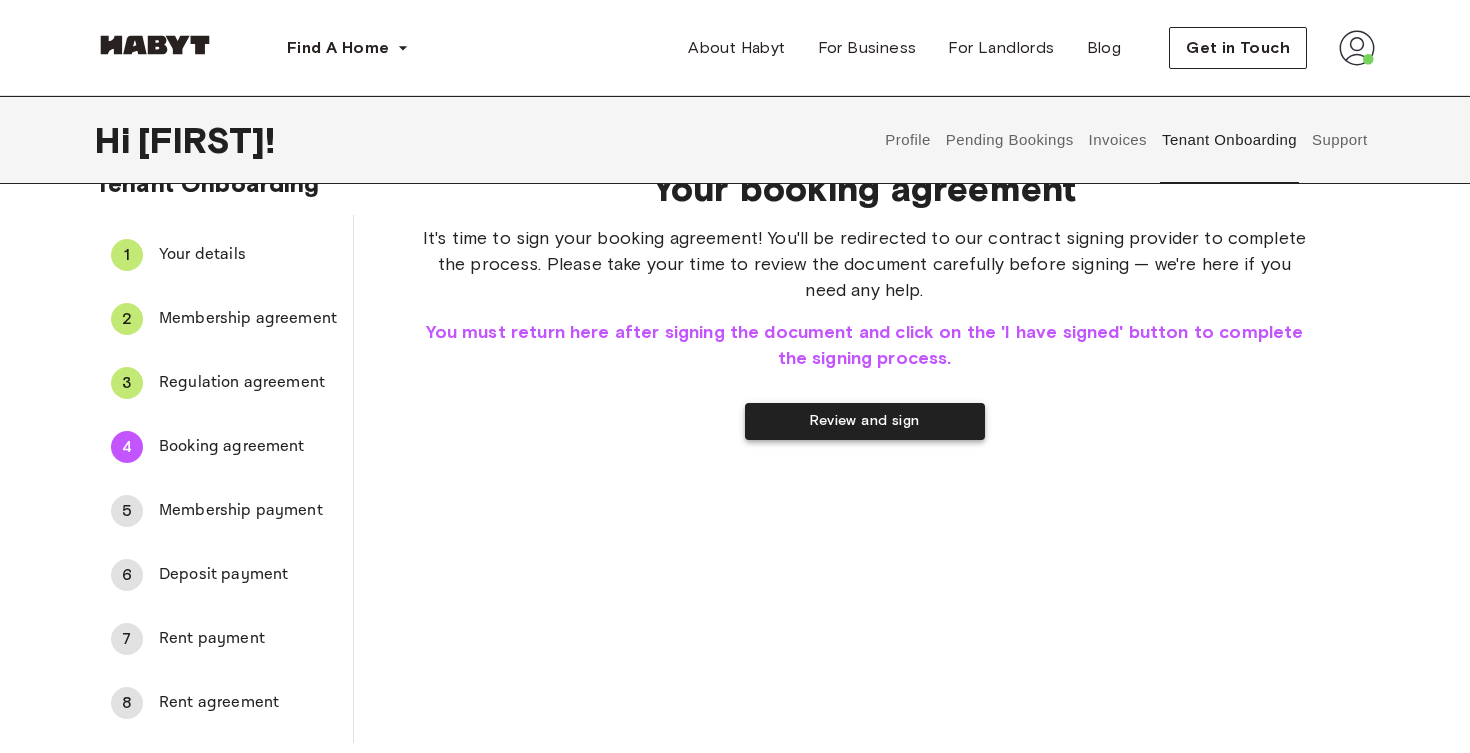 click on "Review and sign" at bounding box center (865, 421) 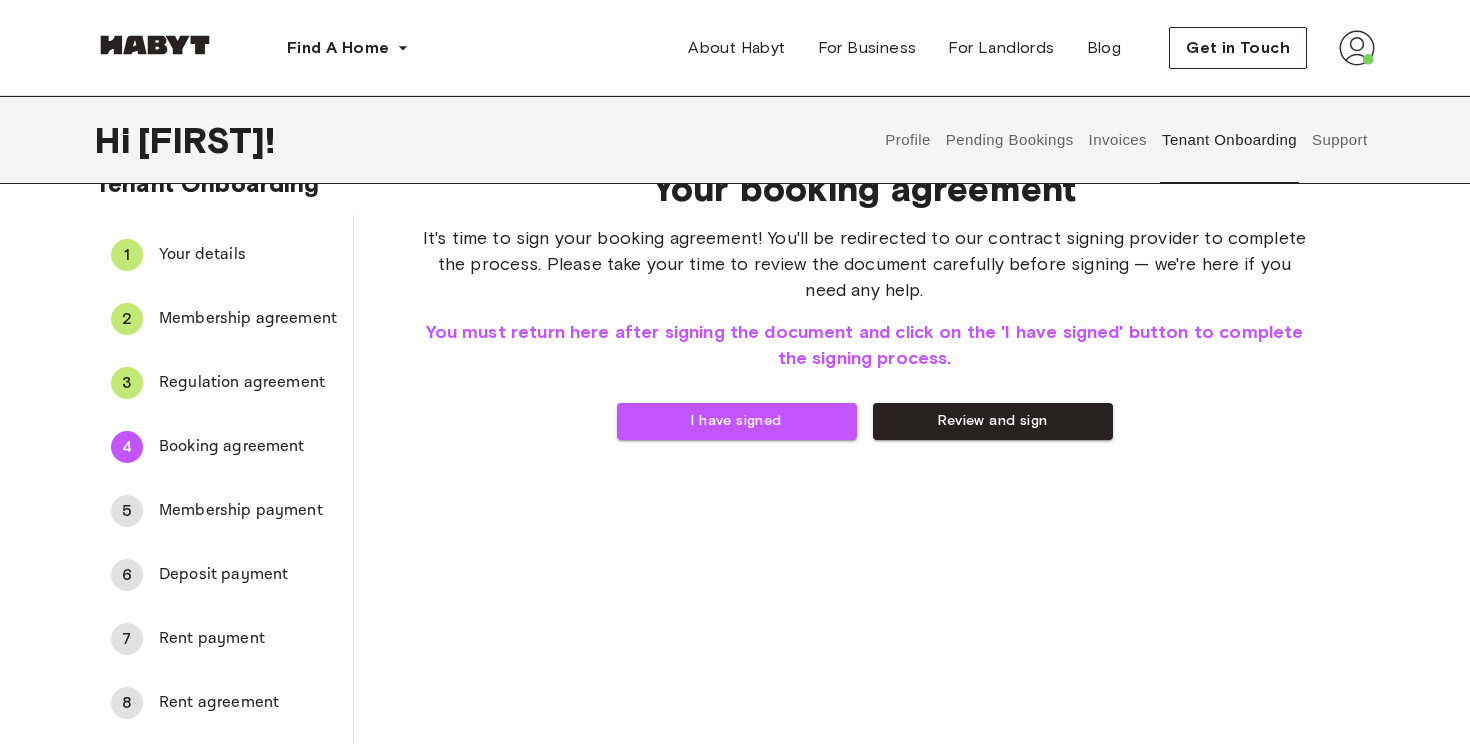 scroll, scrollTop: 0, scrollLeft: 0, axis: both 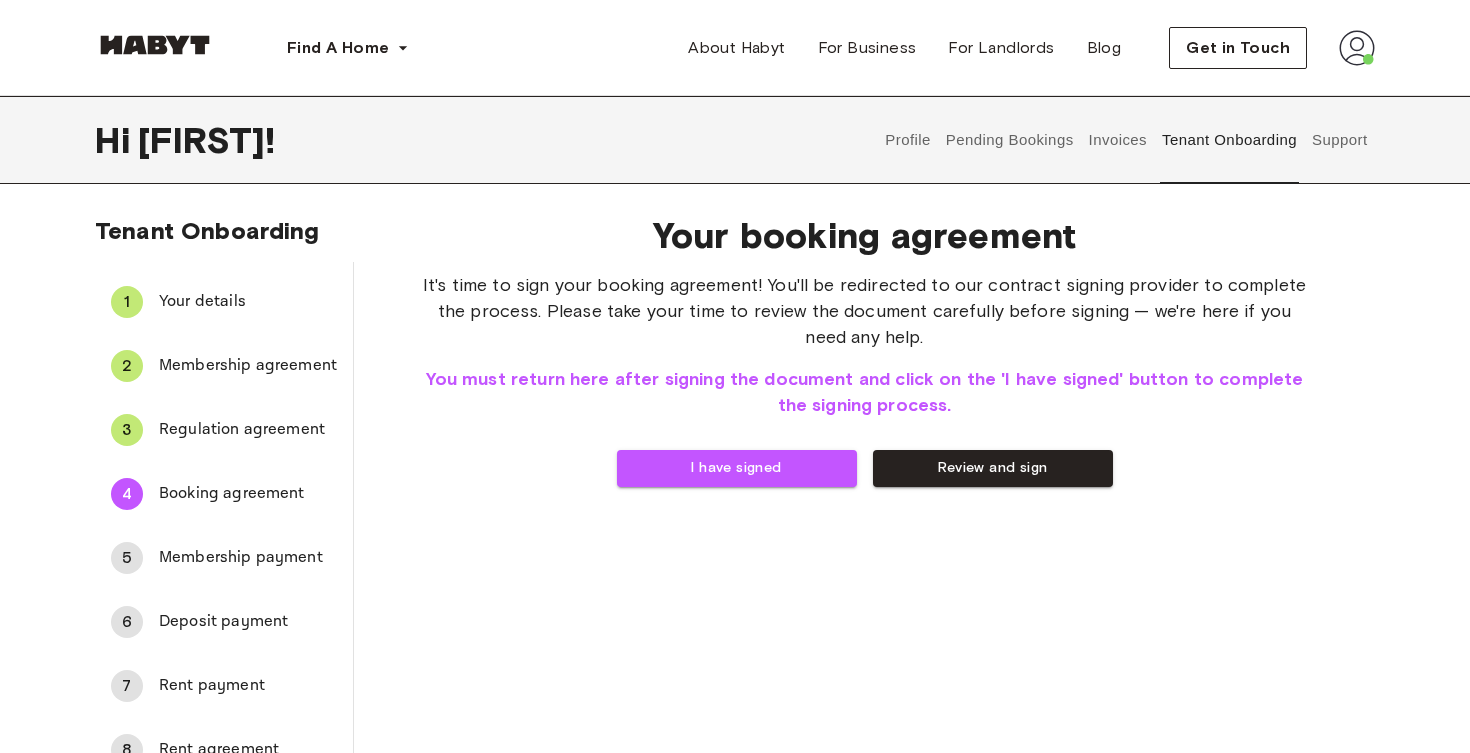 click on "Membership payment" at bounding box center (248, 558) 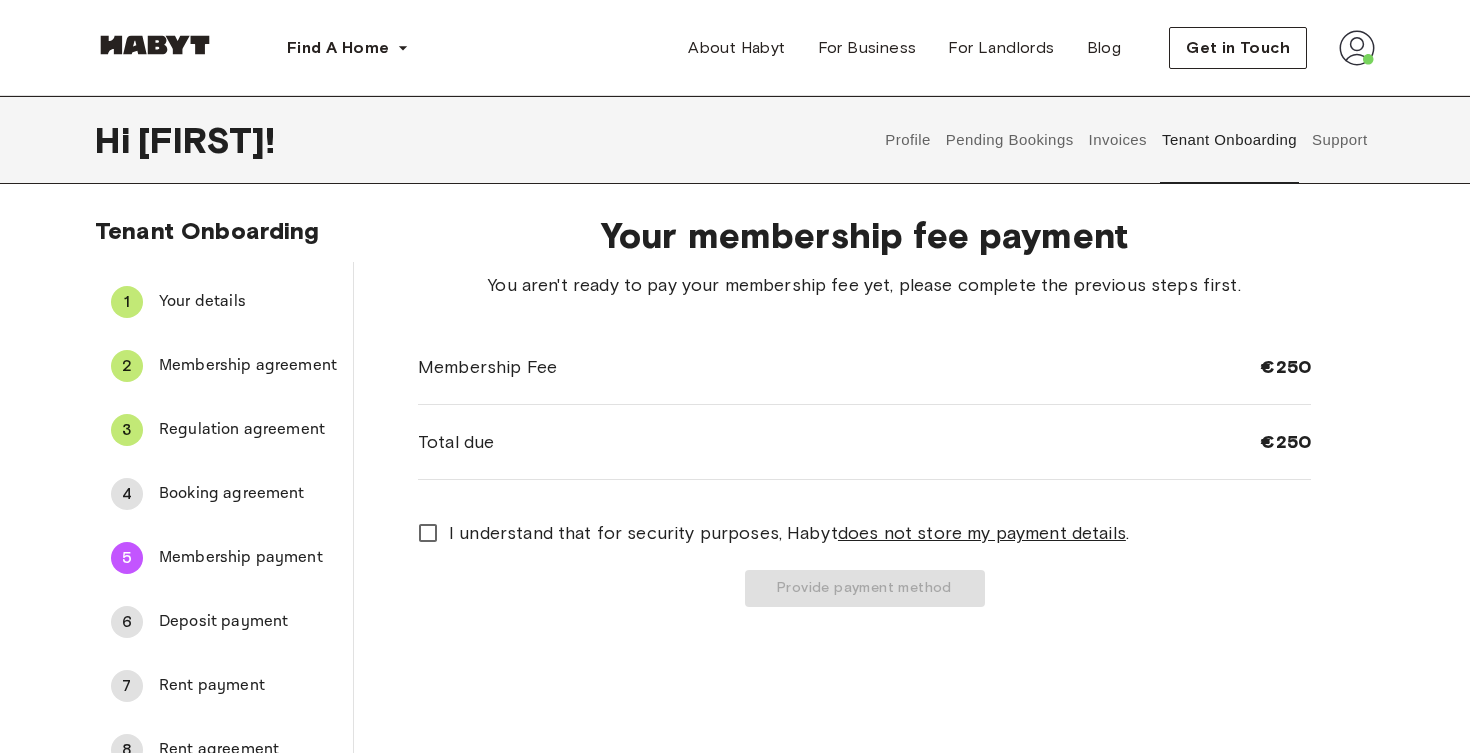 scroll, scrollTop: 258, scrollLeft: 0, axis: vertical 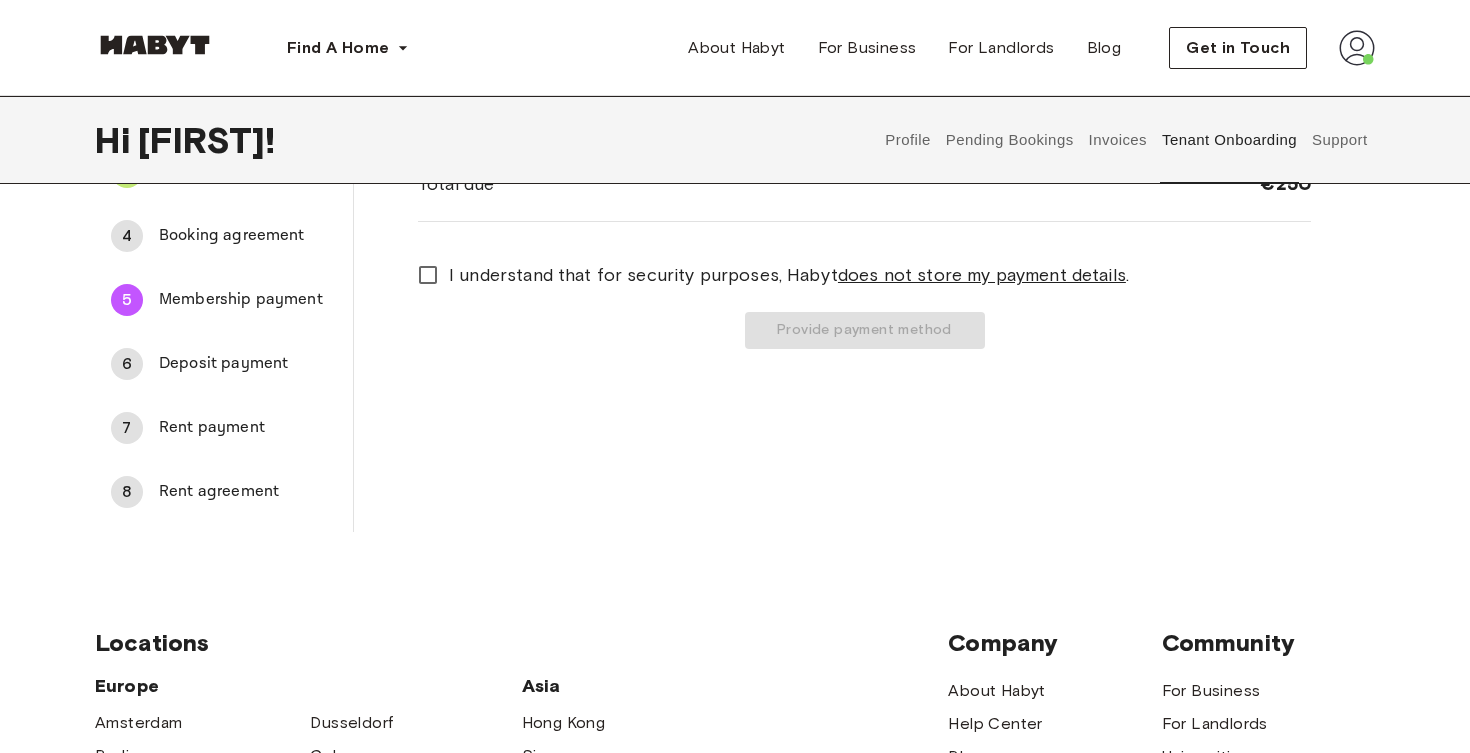click on "6 Deposit payment" at bounding box center (224, 364) 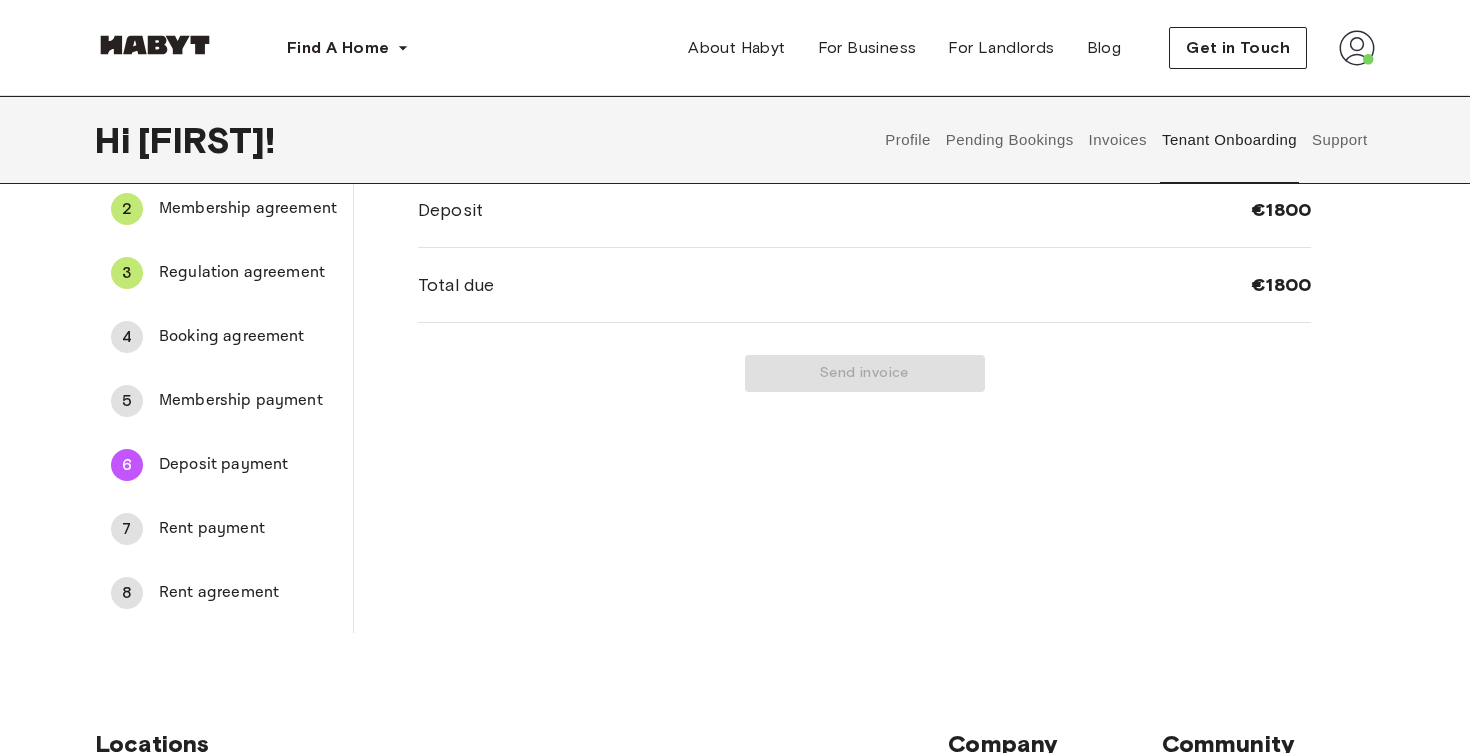 scroll, scrollTop: 137, scrollLeft: 0, axis: vertical 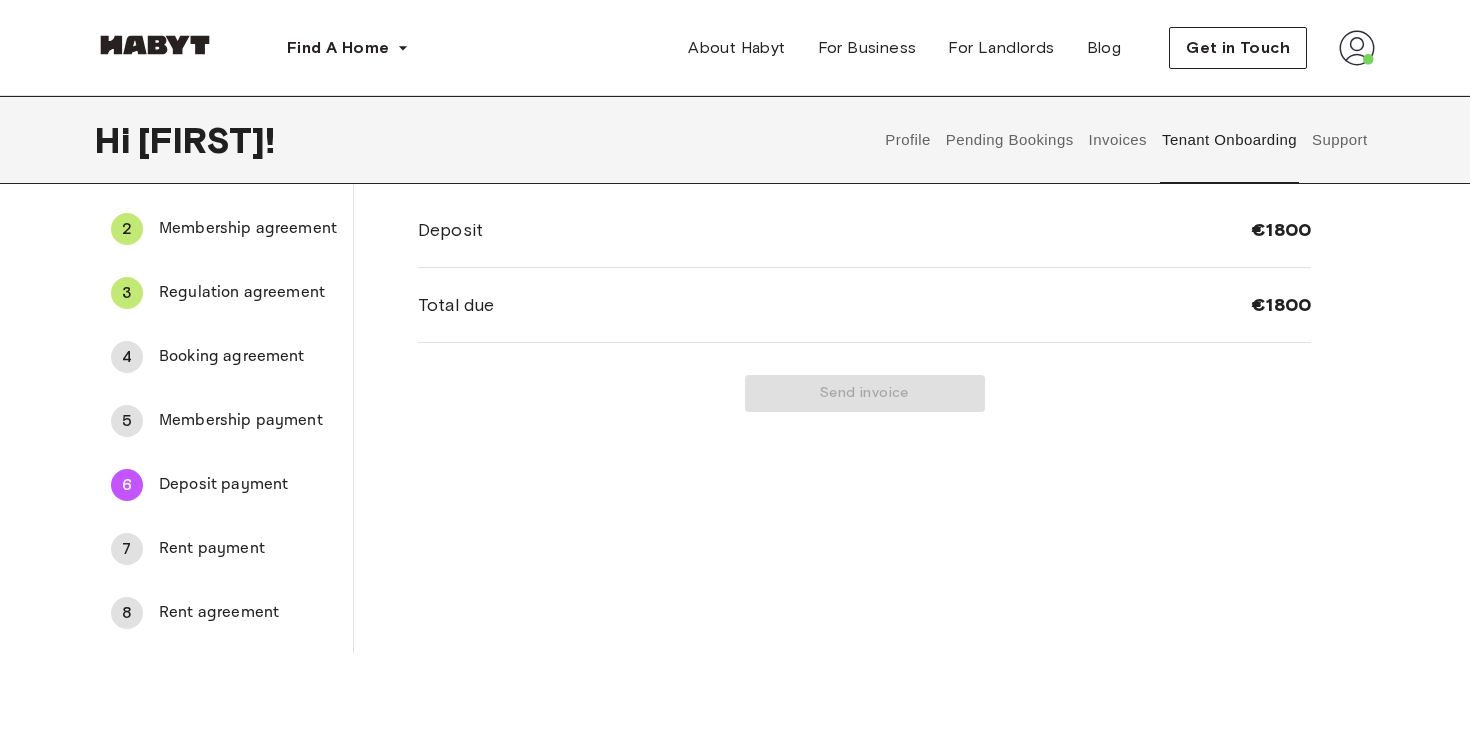 click on "7 Rent payment" at bounding box center (224, 549) 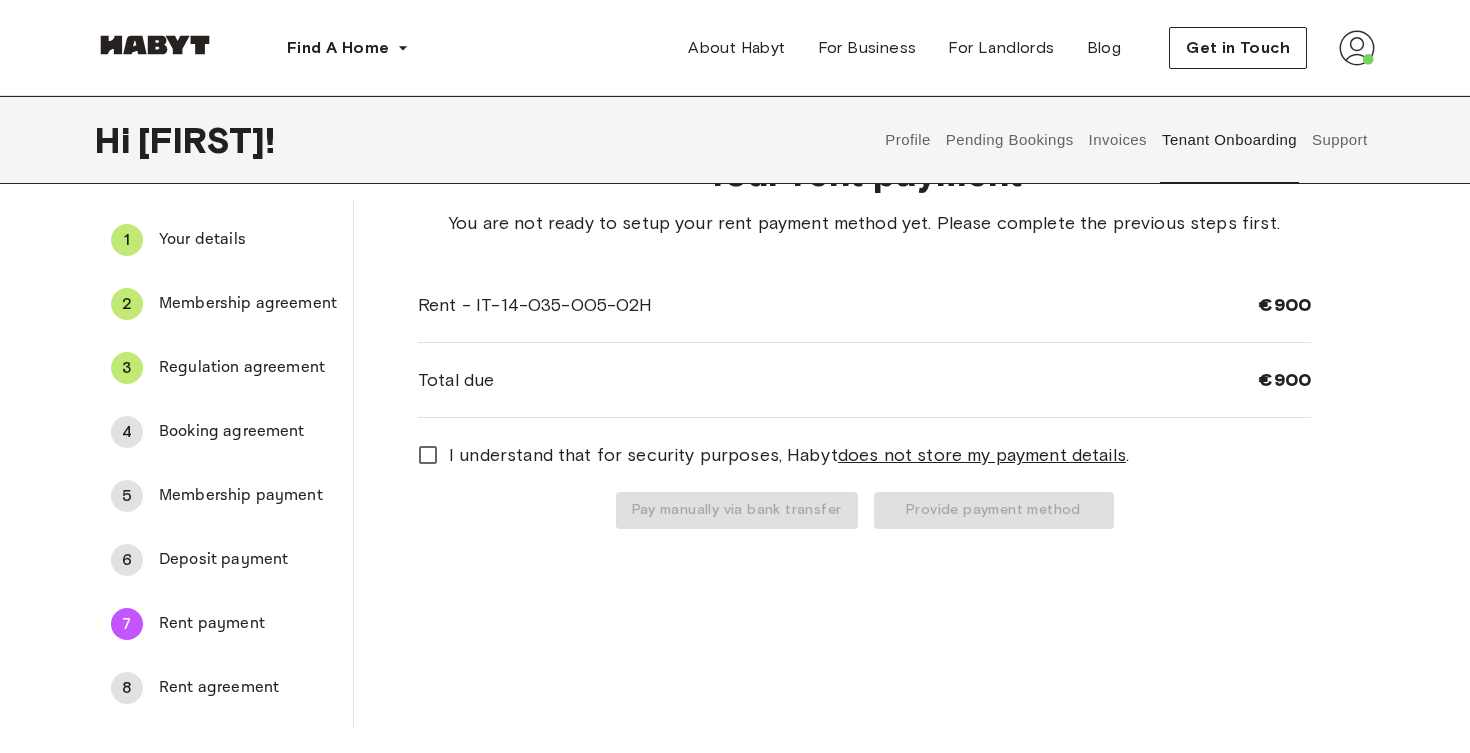 scroll, scrollTop: 78, scrollLeft: 0, axis: vertical 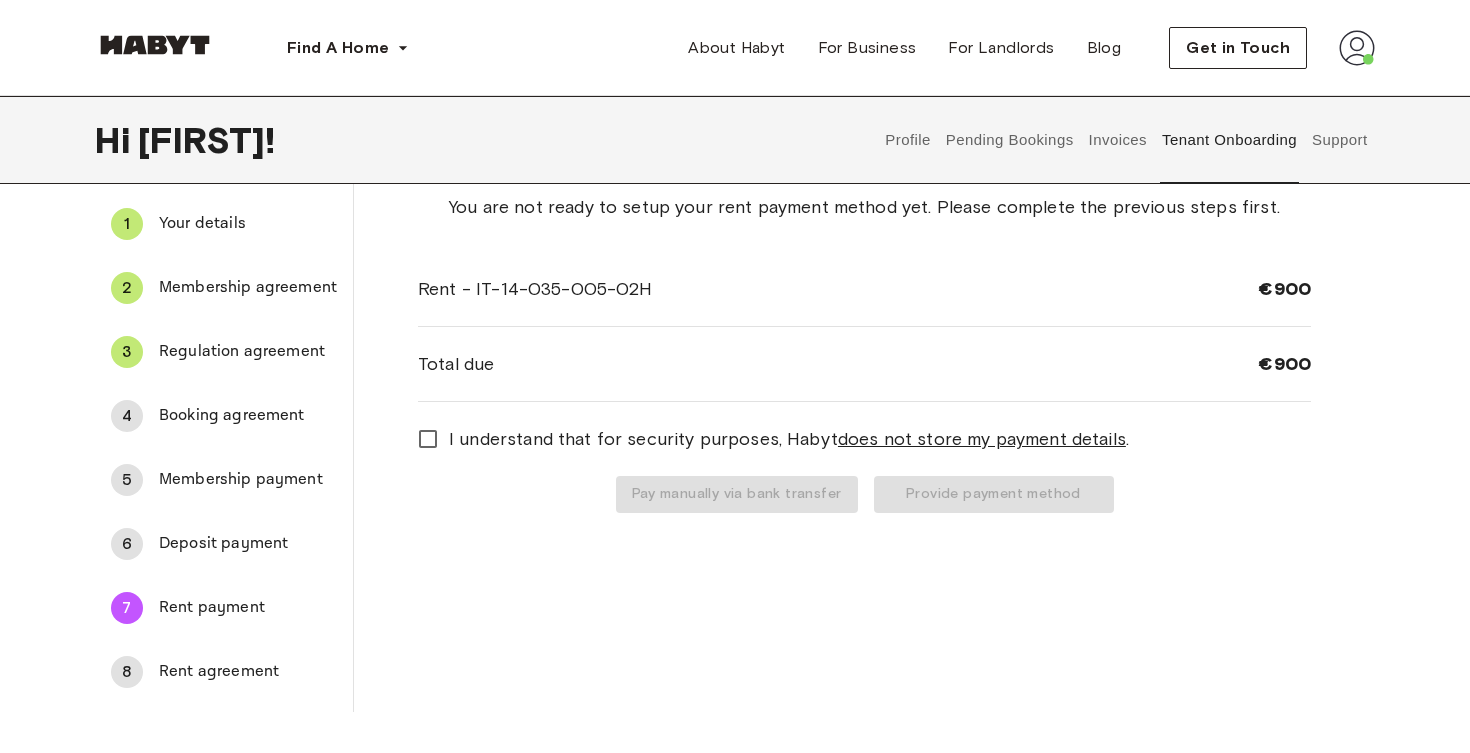 click on "6 Deposit payment" at bounding box center (224, 544) 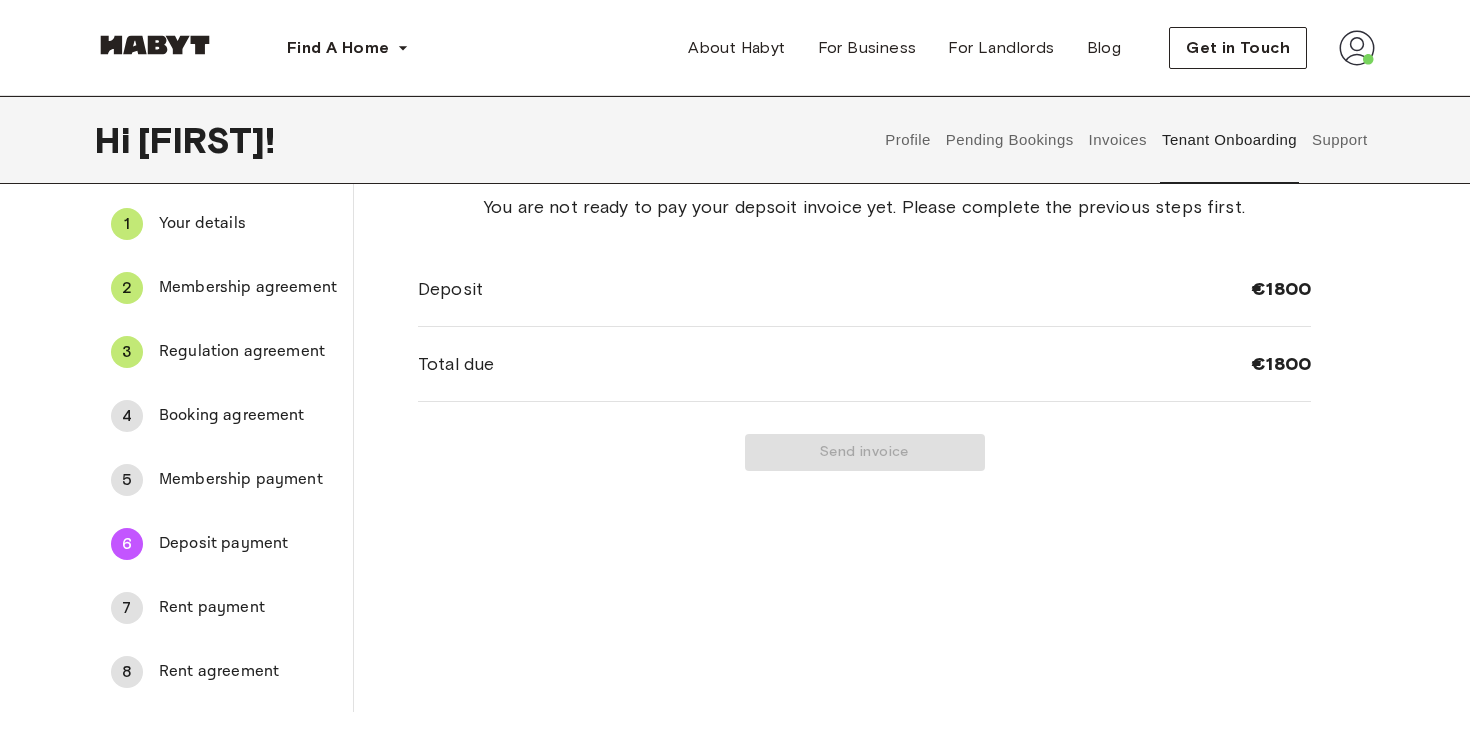 click on "Membership payment" at bounding box center (248, 480) 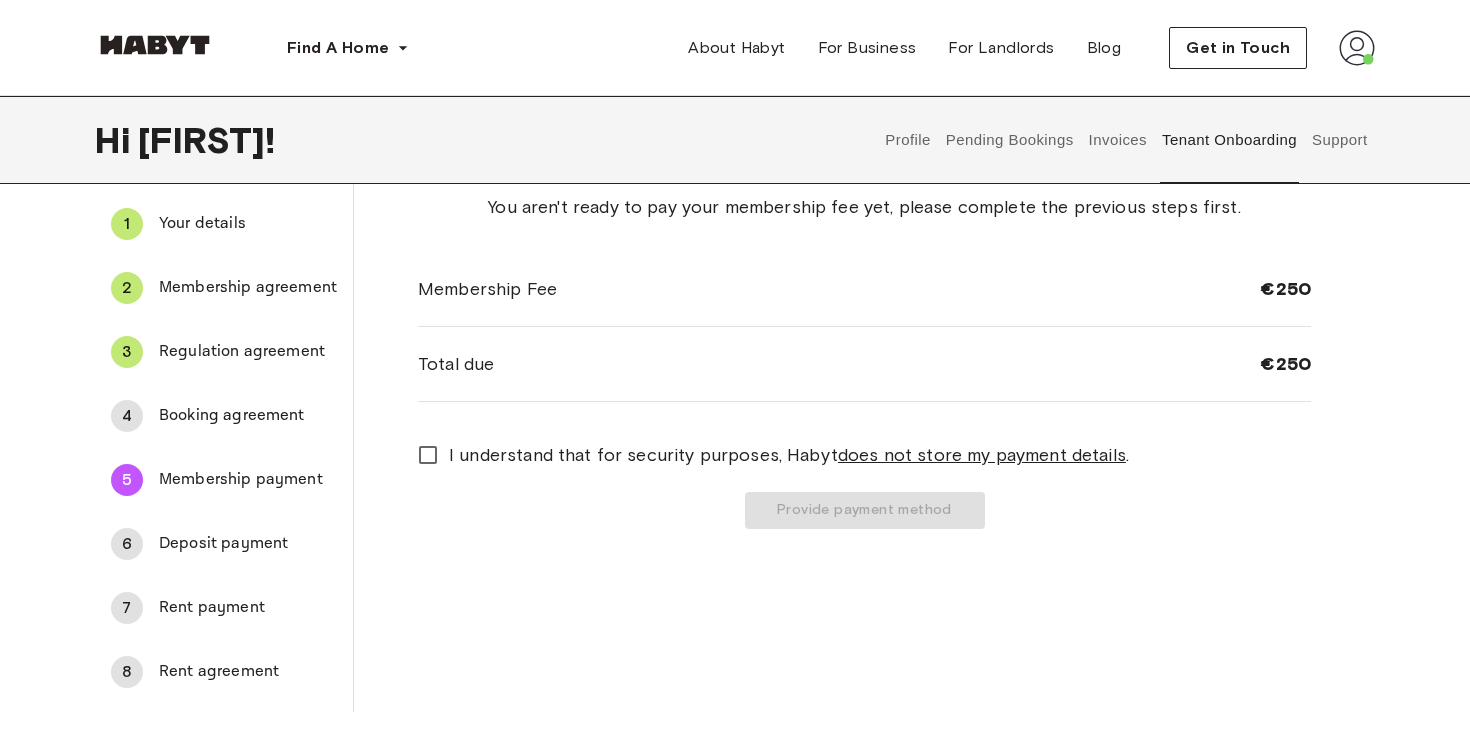 click on "4 Booking agreement" at bounding box center [224, 416] 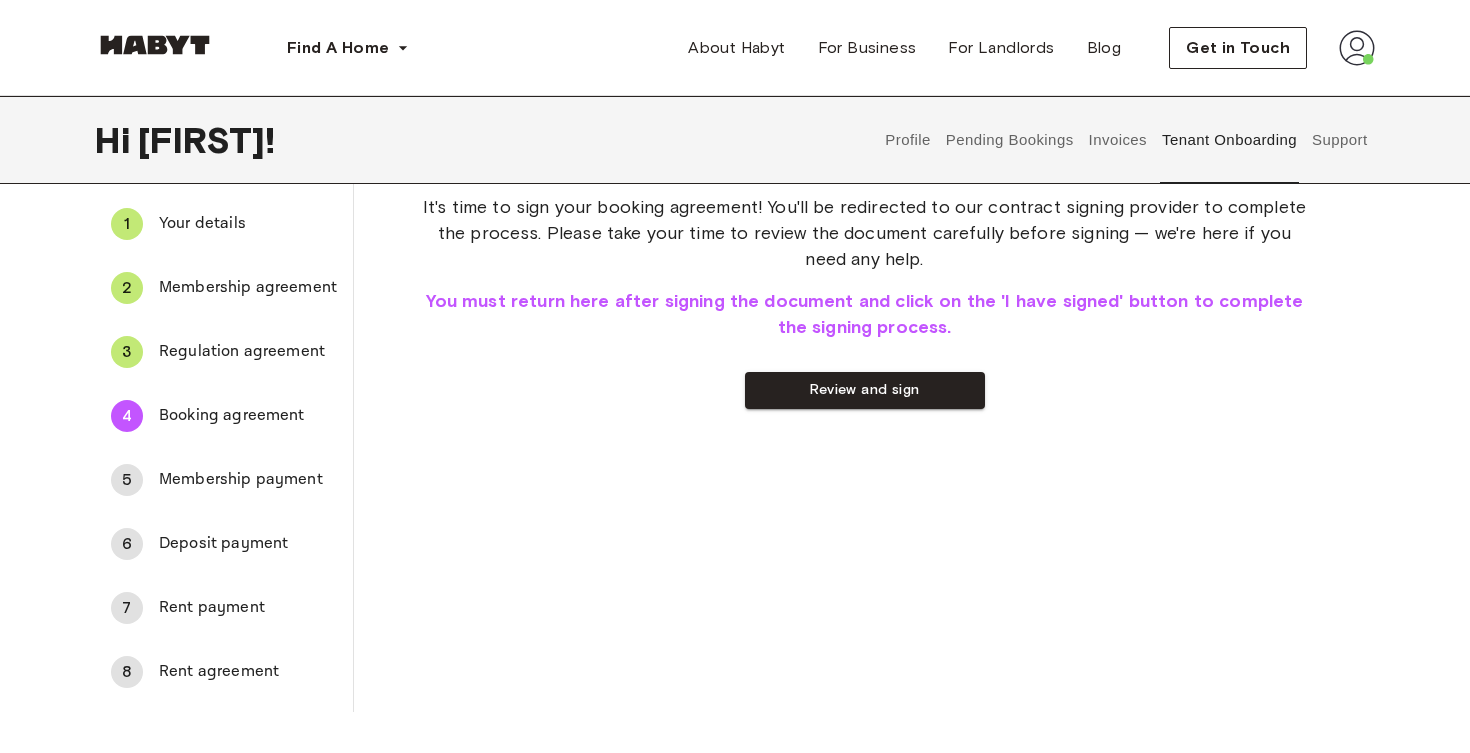 click on "Membership payment" at bounding box center [248, 480] 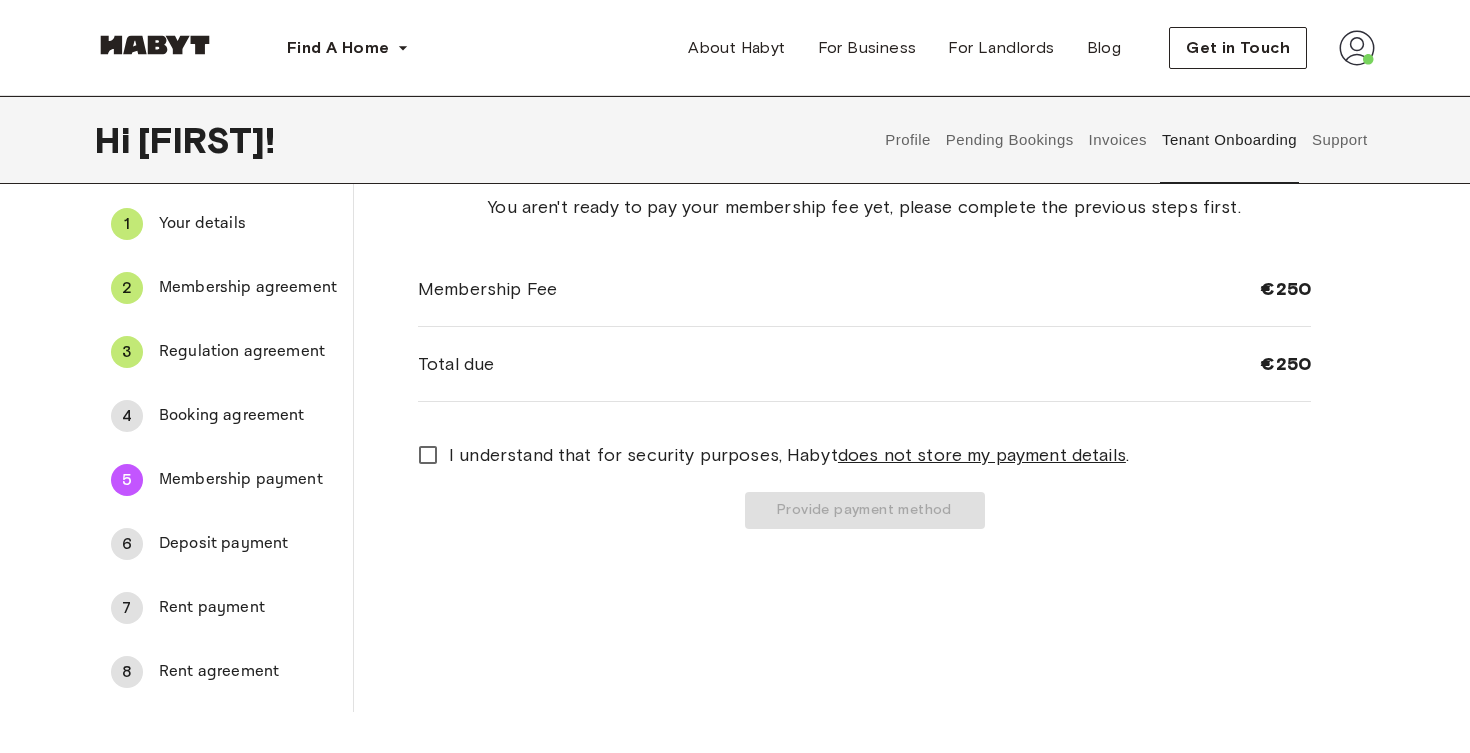click on "Deposit payment" at bounding box center [248, 544] 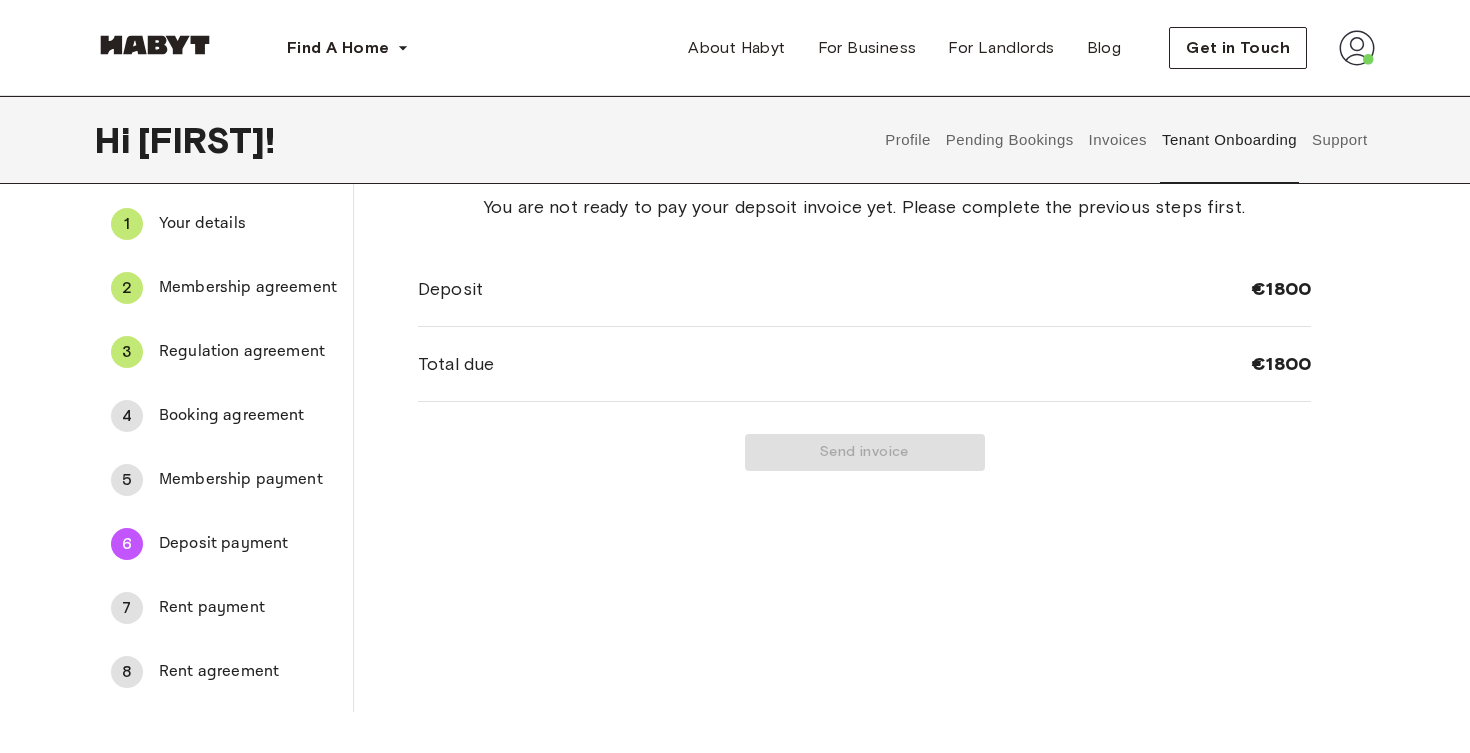 click on "4 Booking agreement" at bounding box center [224, 416] 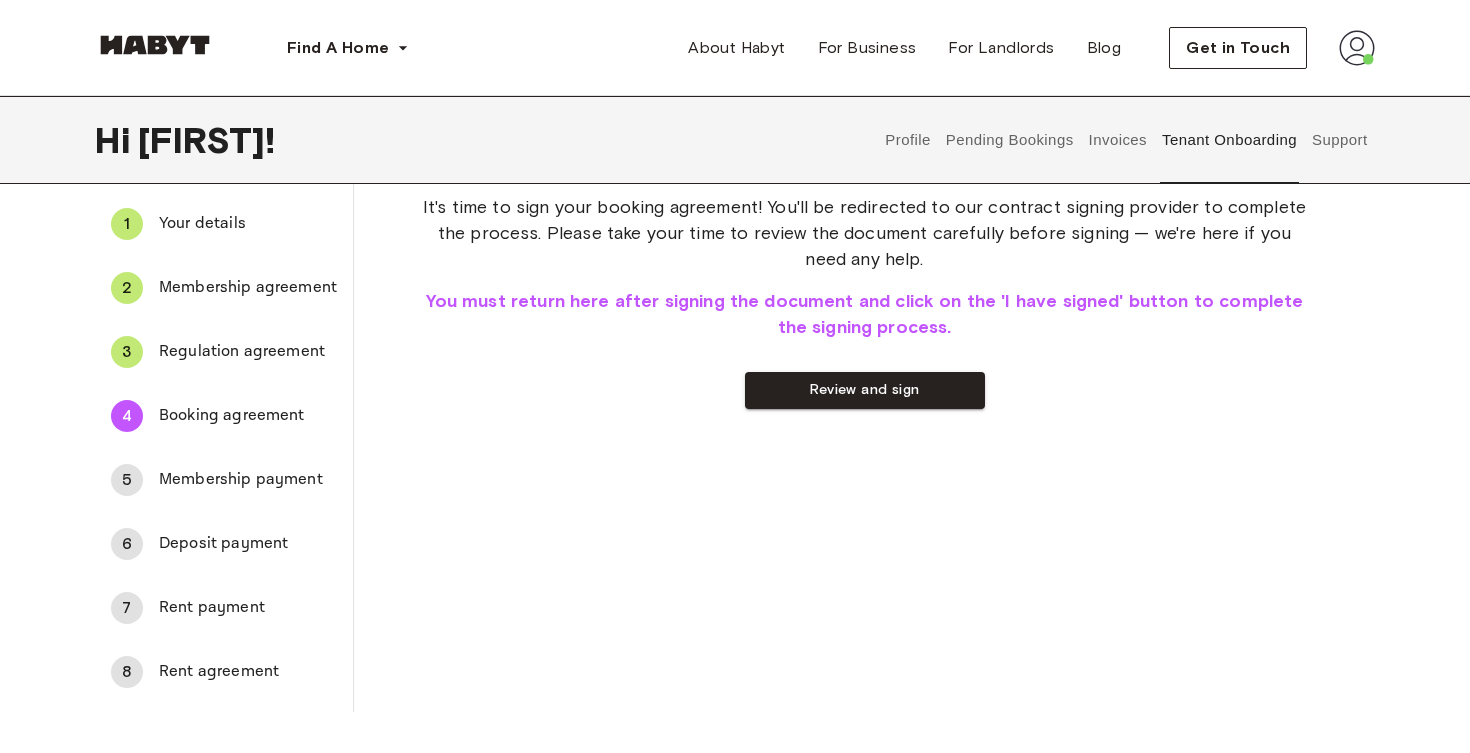 click on "Membership payment" at bounding box center [248, 480] 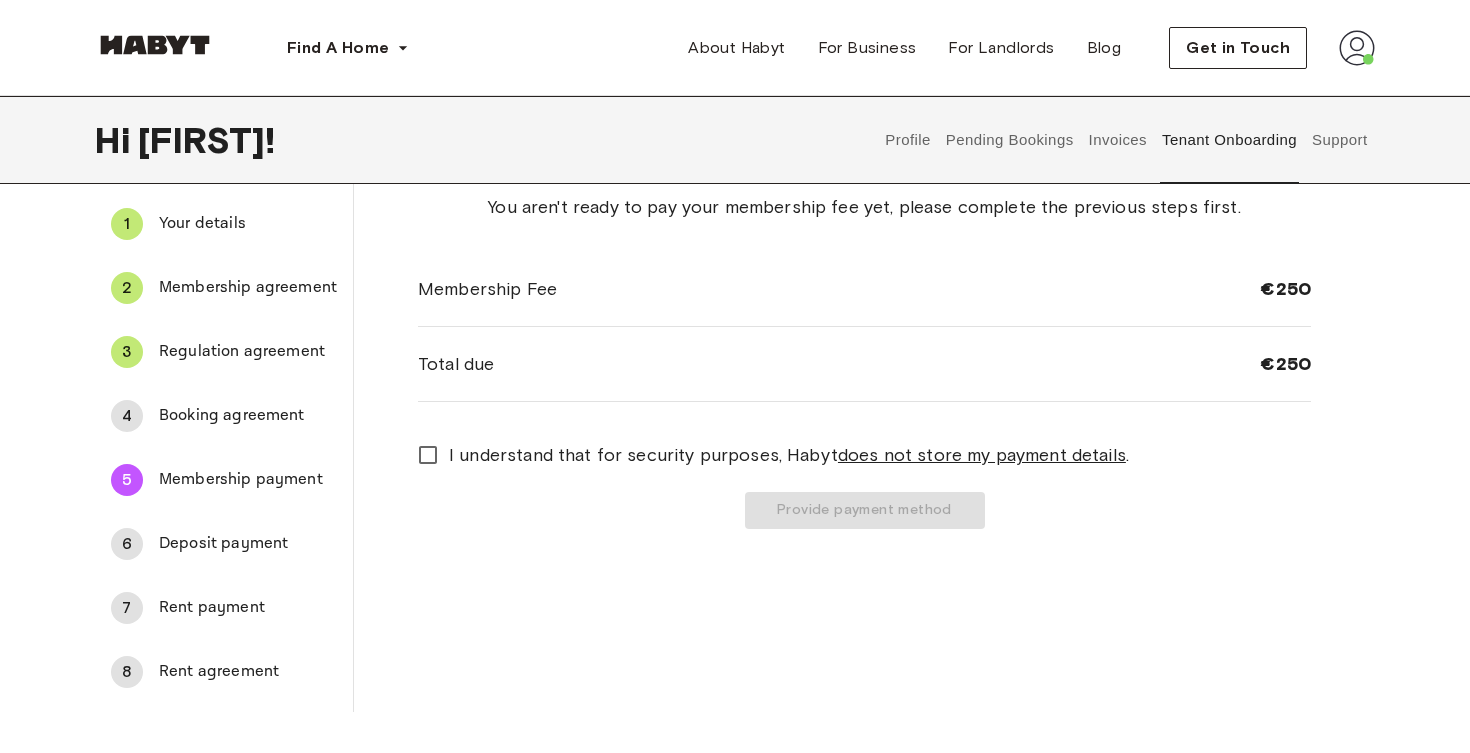 click on "Rent payment" at bounding box center [248, 608] 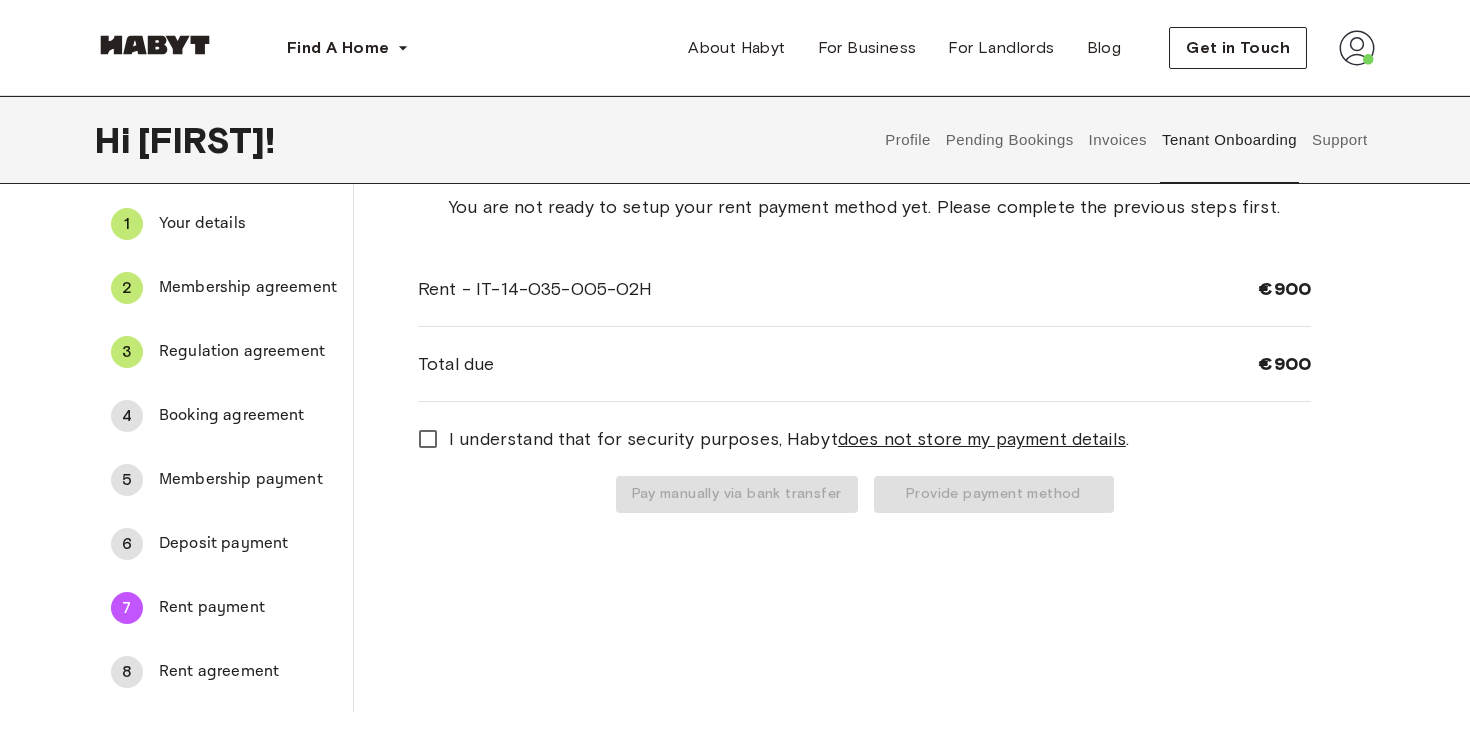 click on "Rent agreement" at bounding box center (248, 672) 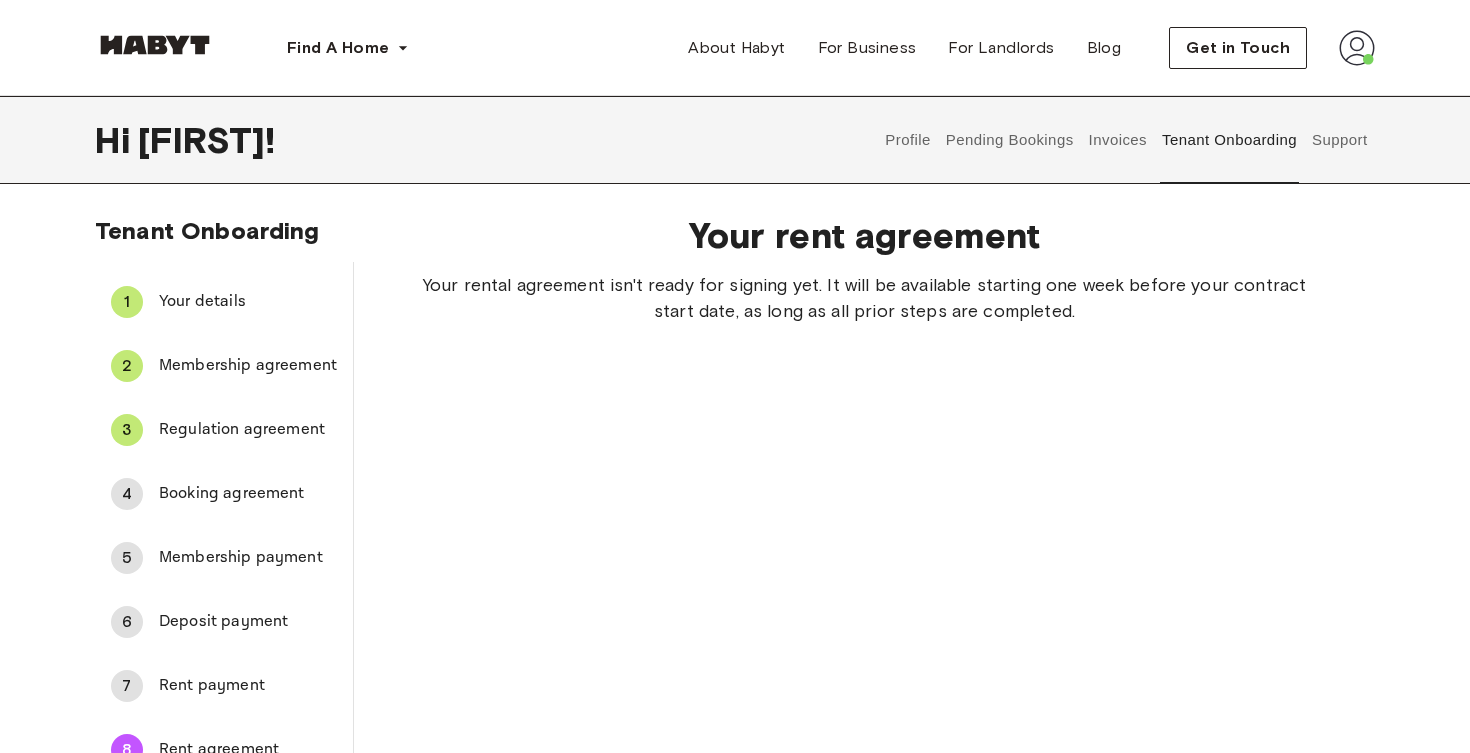 scroll, scrollTop: 0, scrollLeft: 0, axis: both 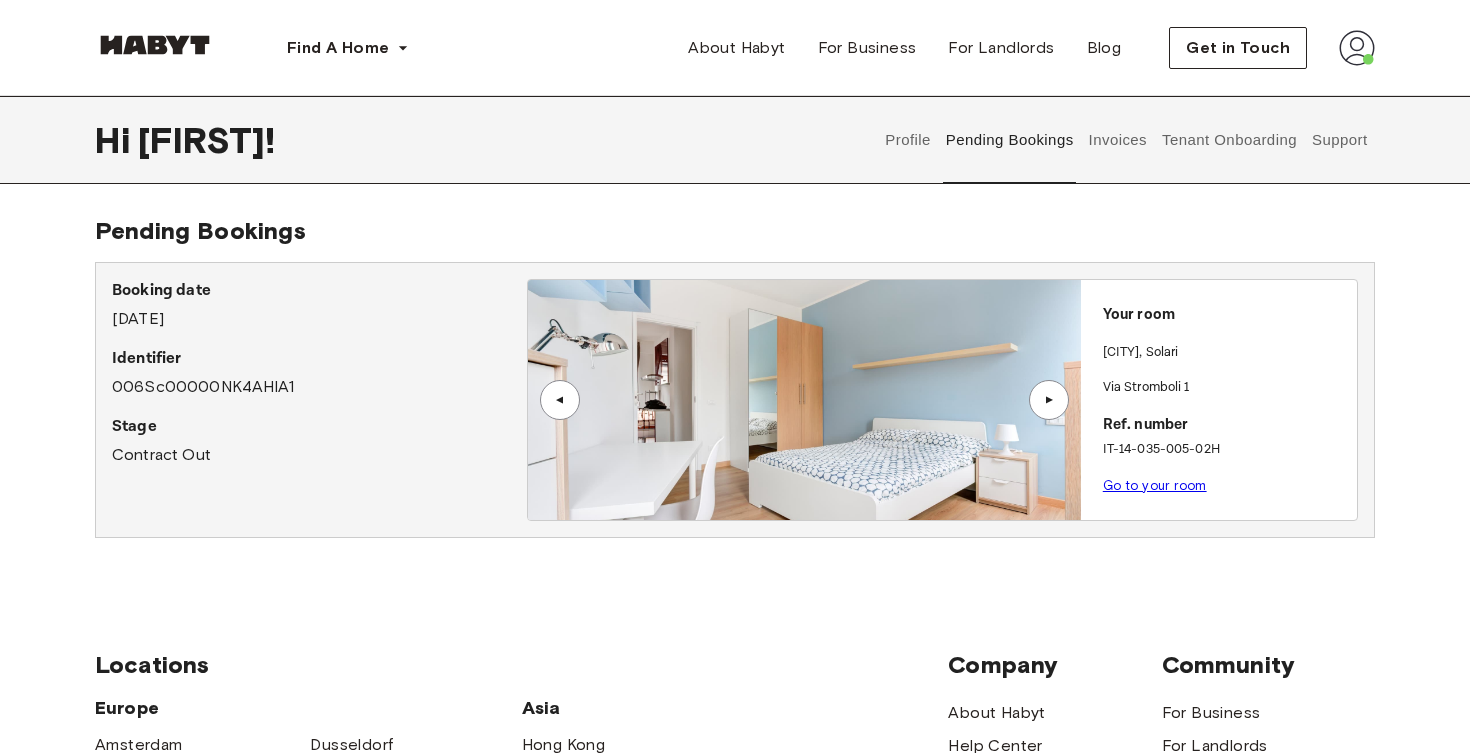click on "▲" at bounding box center (1049, 400) 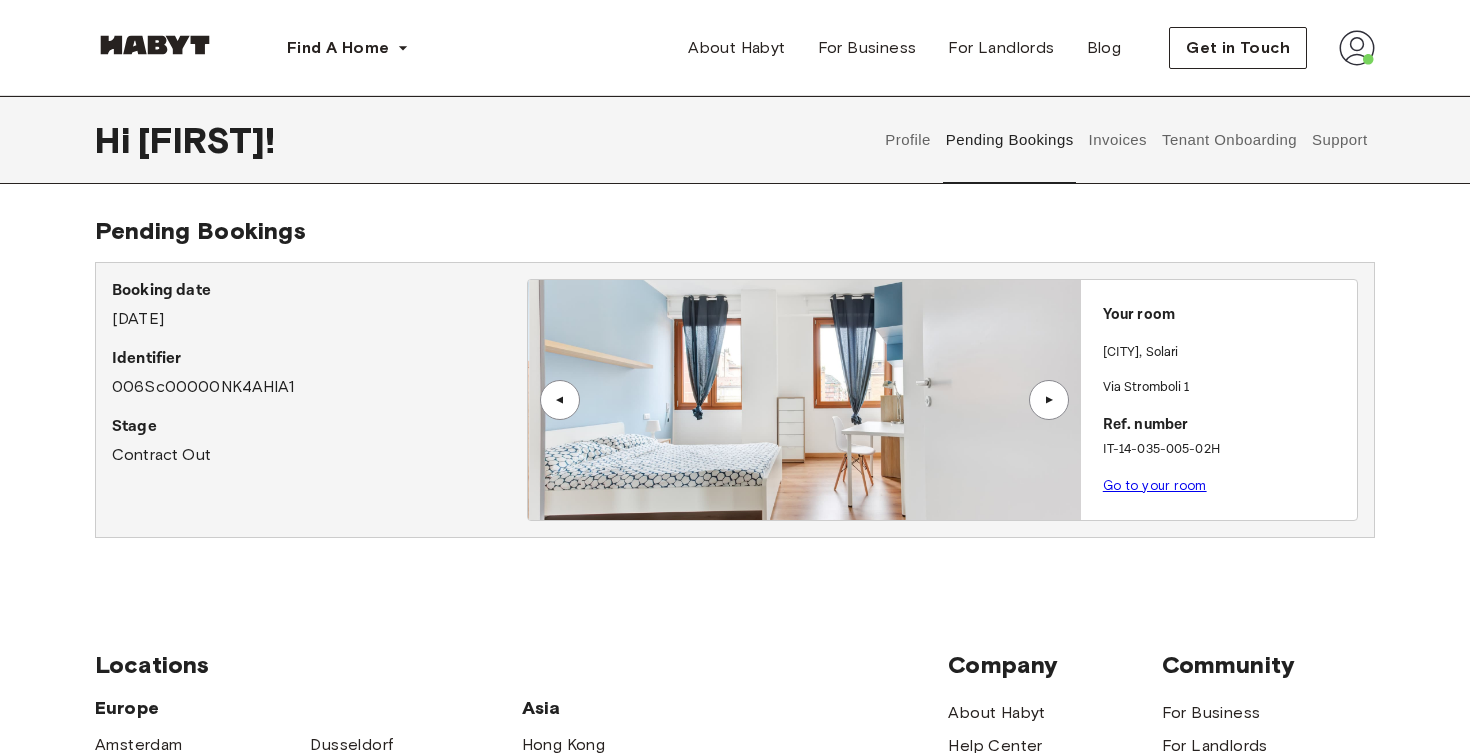 click on "▲" at bounding box center [560, 400] 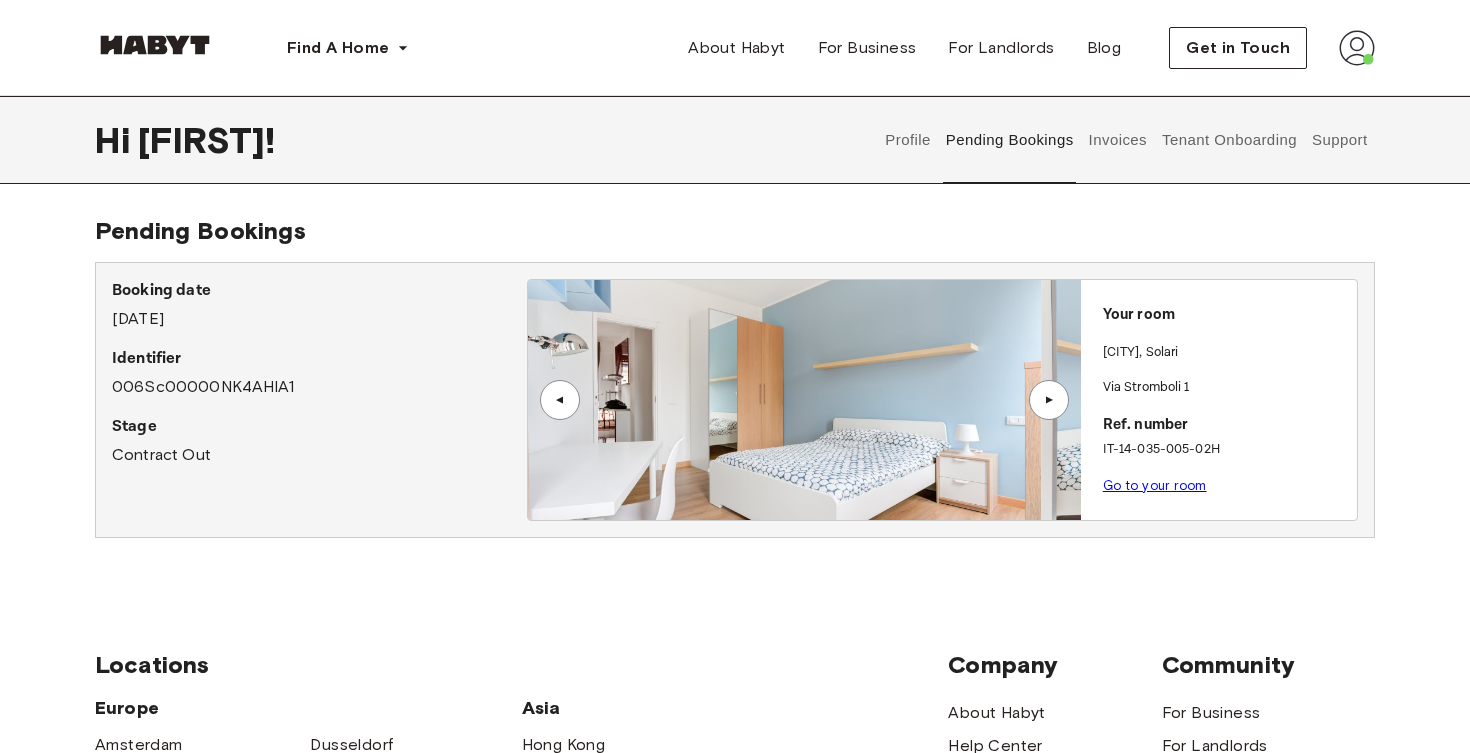 click on "▲" at bounding box center [560, 400] 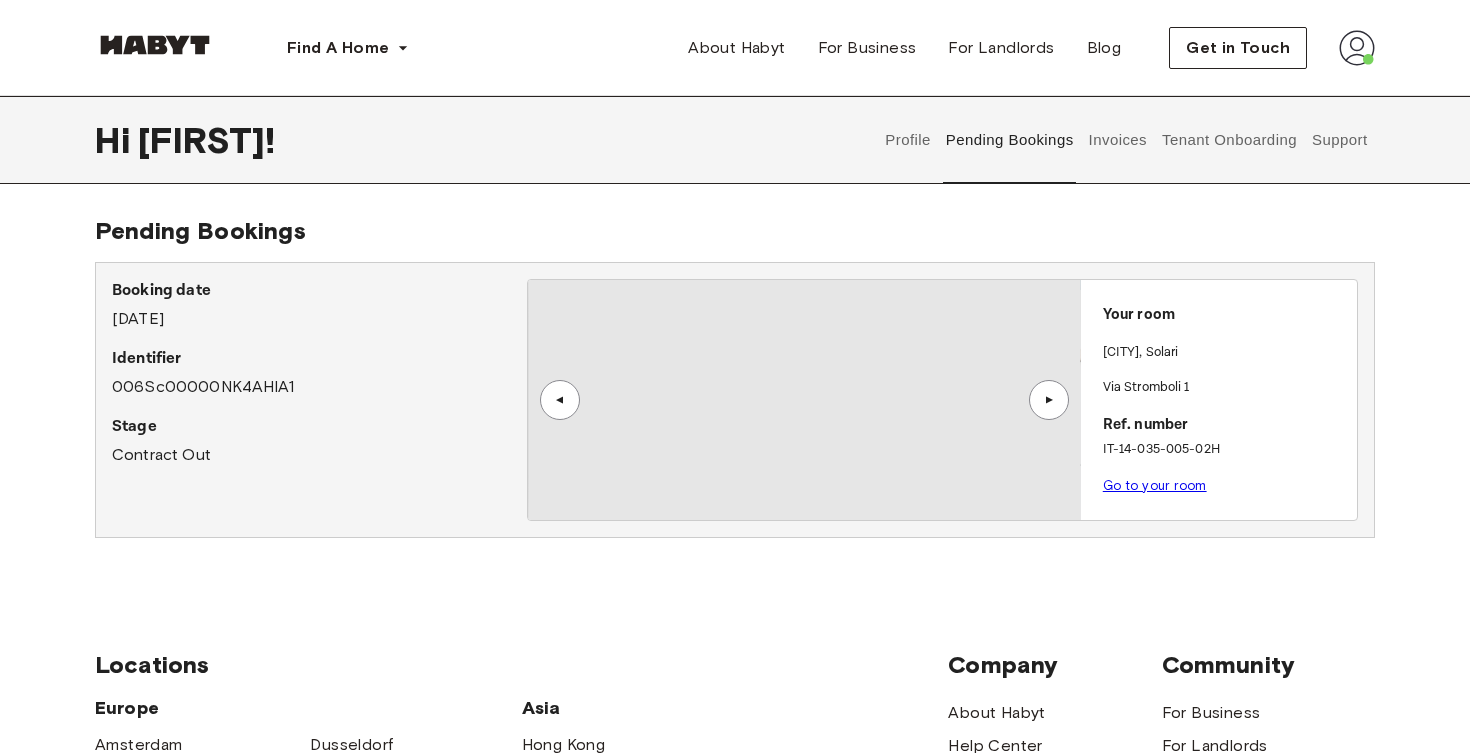 click on "▲" at bounding box center [560, 400] 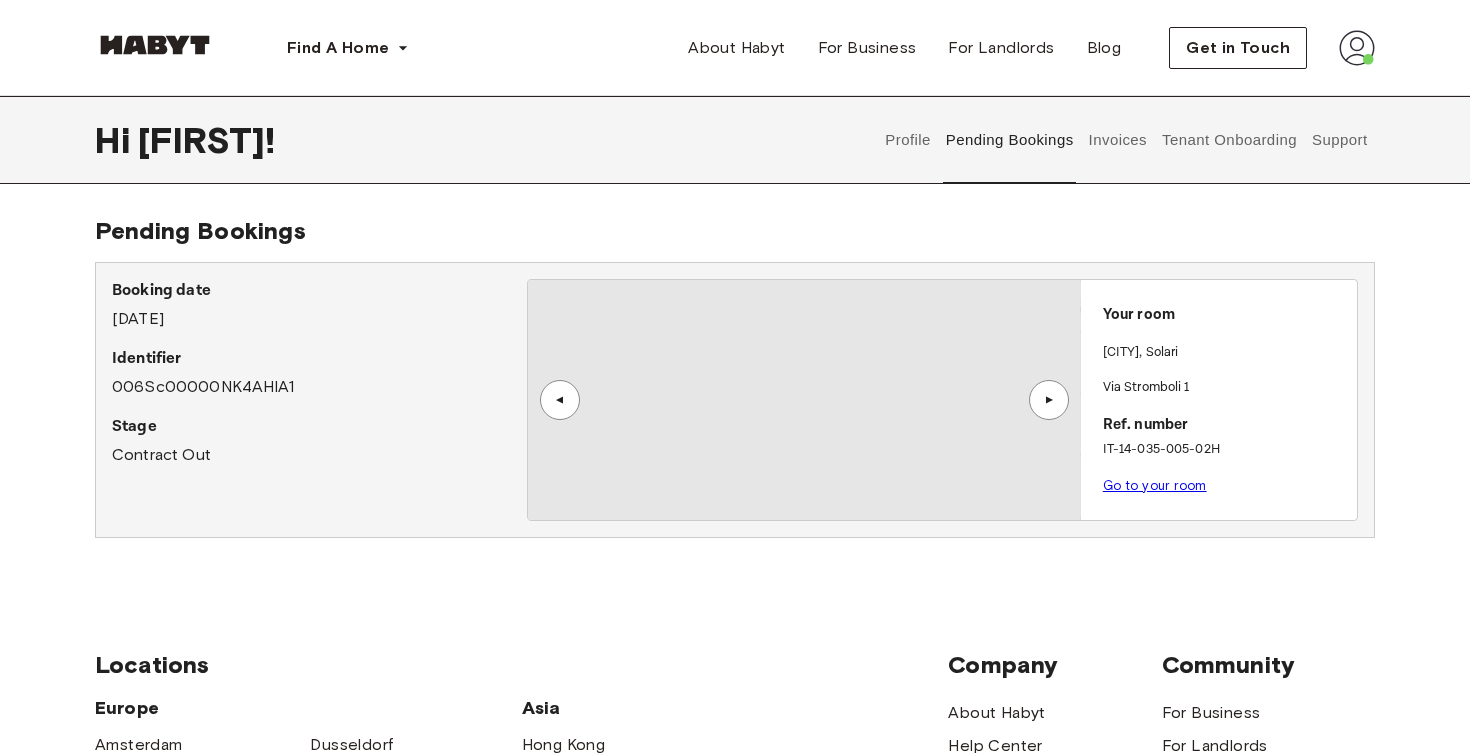 click on "▲" at bounding box center (560, 400) 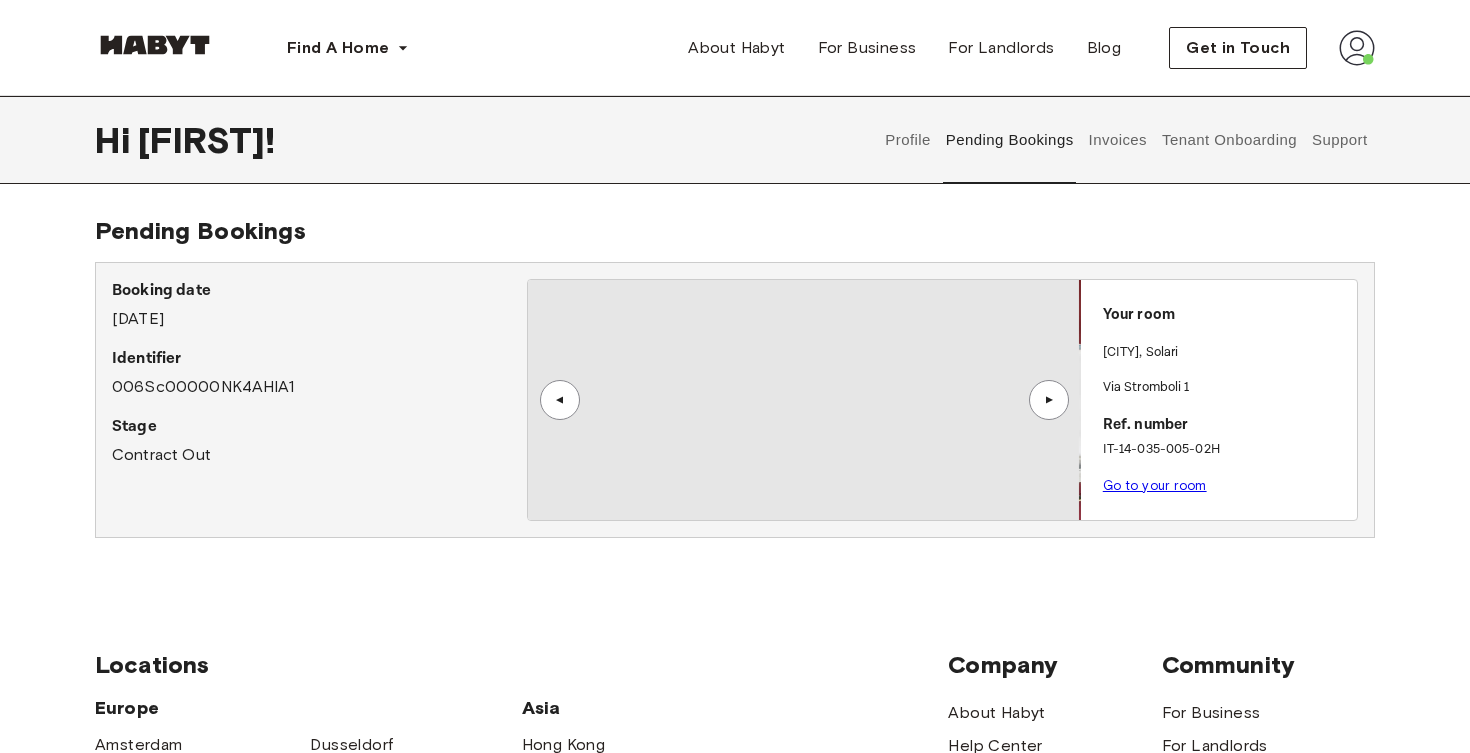 click on "▲" at bounding box center (560, 400) 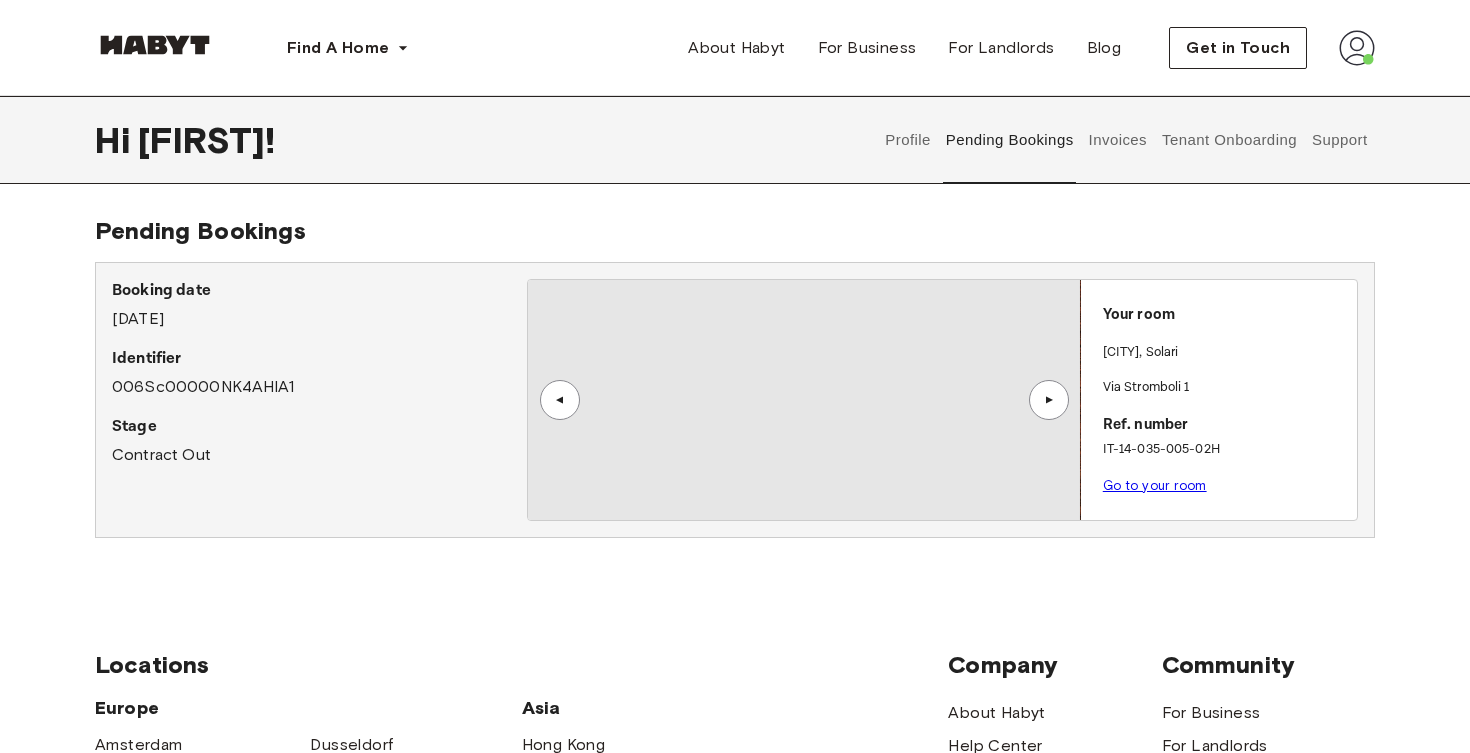 click on "▲" at bounding box center [560, 400] 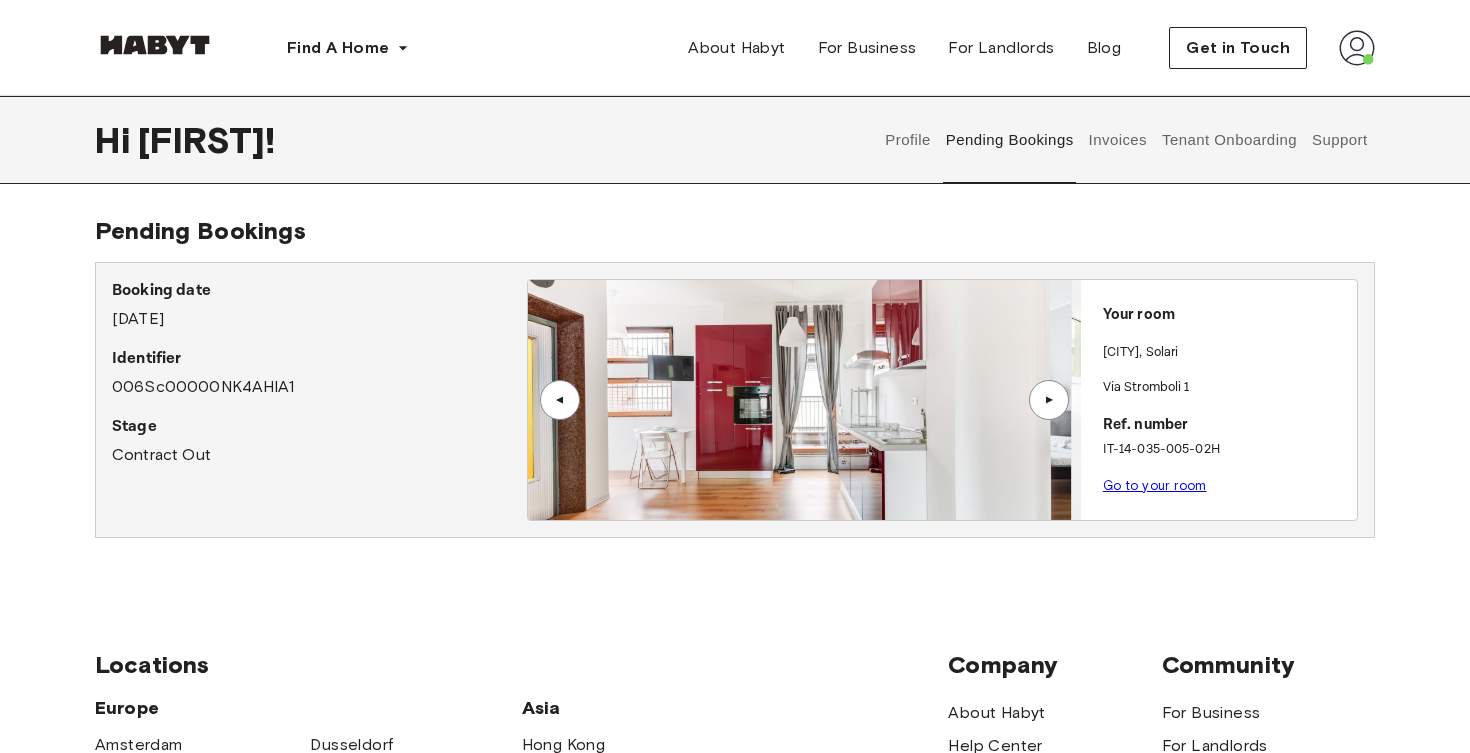 click on "▲" at bounding box center [560, 400] 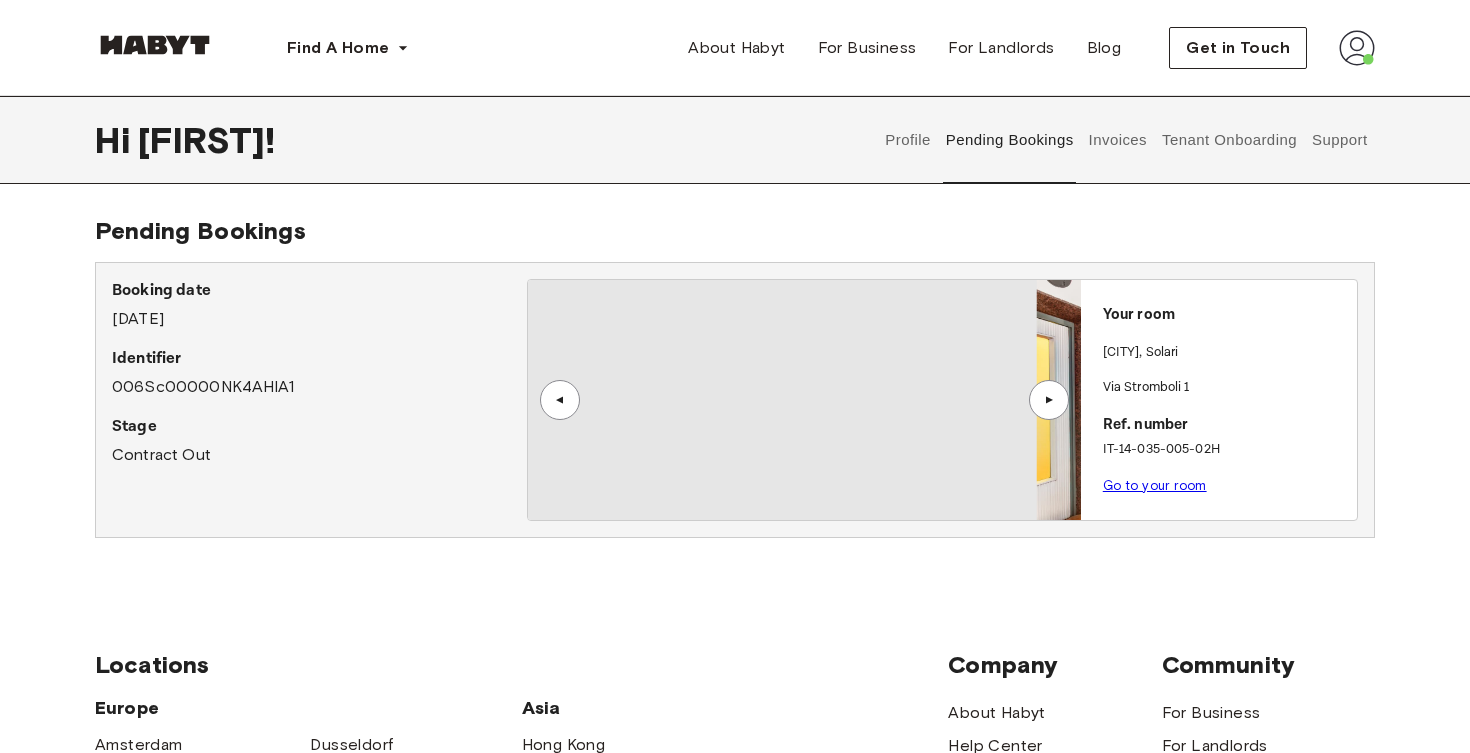 click on "▲" at bounding box center [560, 400] 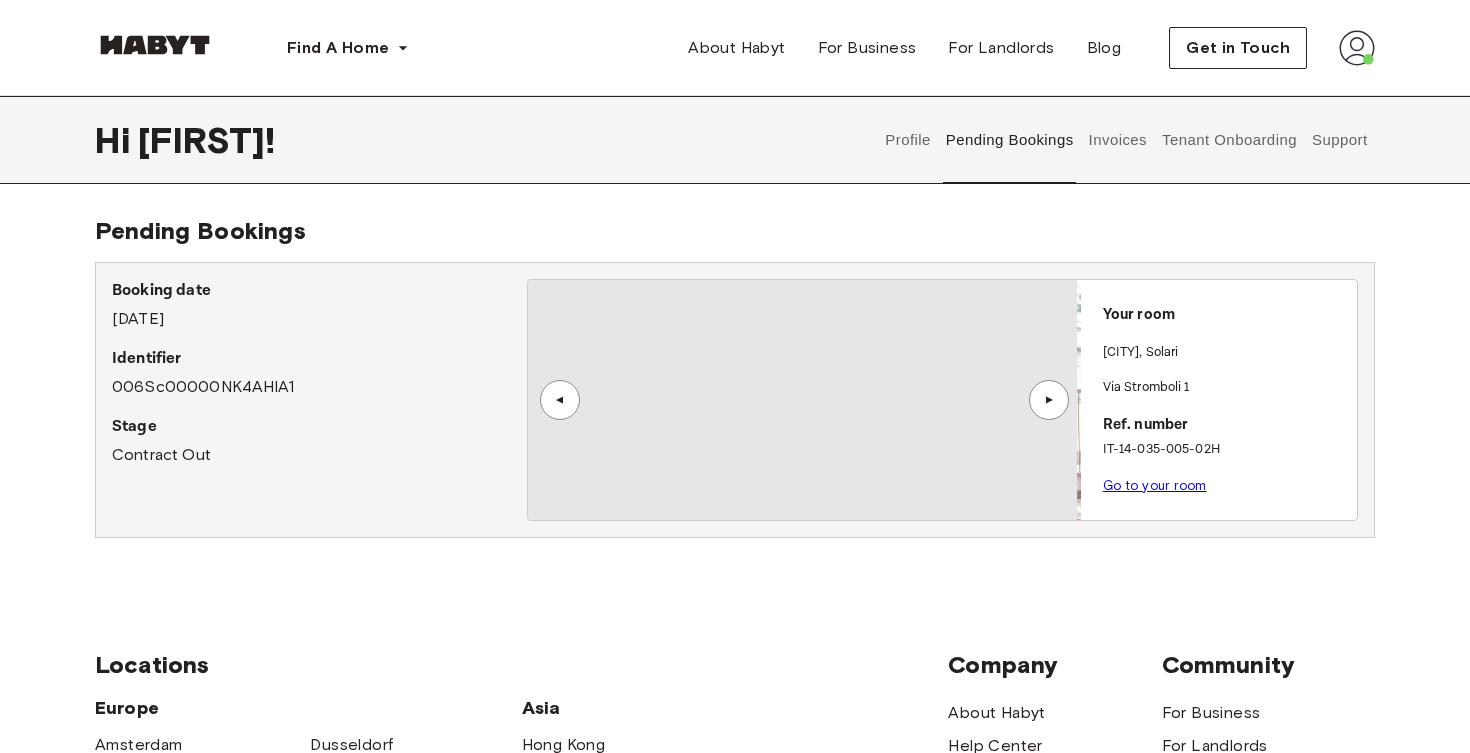 click on "▲" at bounding box center [560, 400] 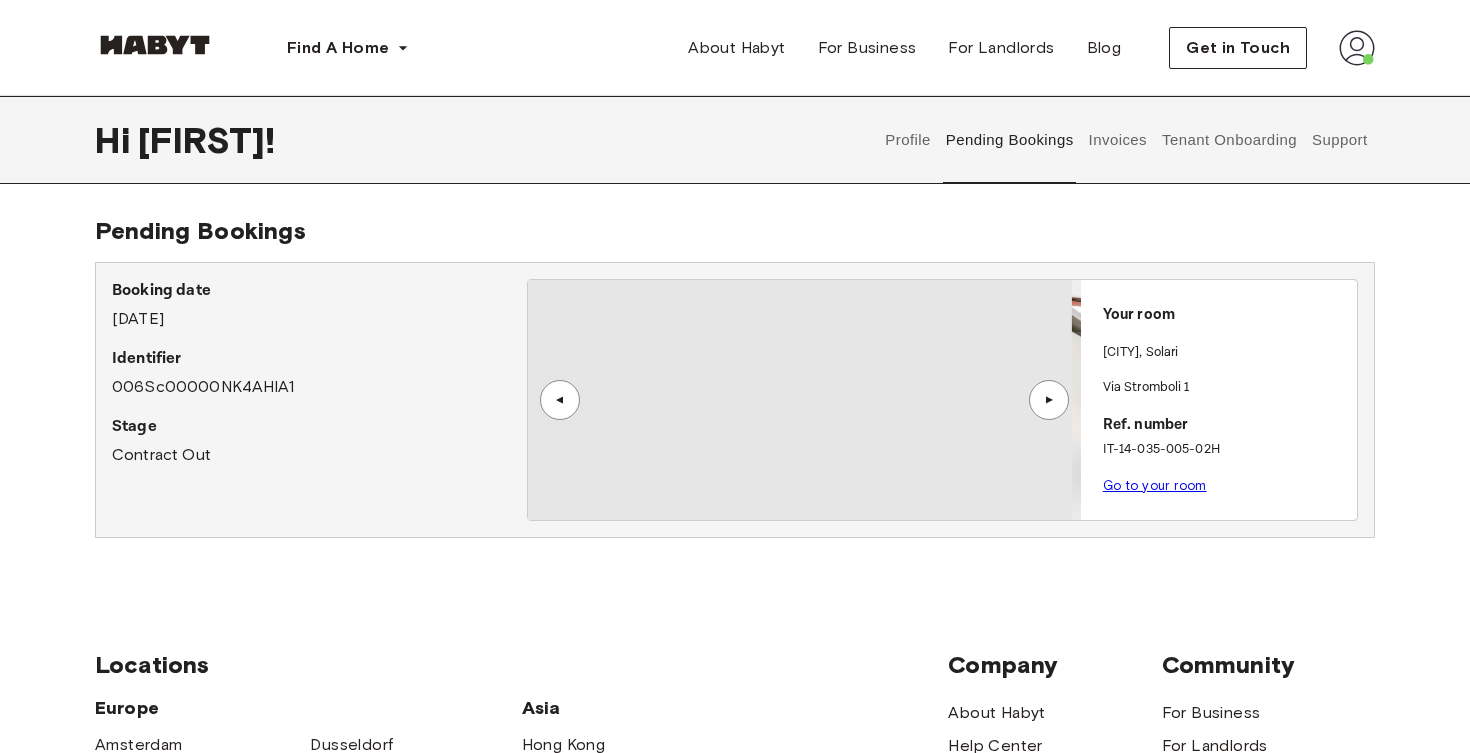 click on "▲" at bounding box center [560, 400] 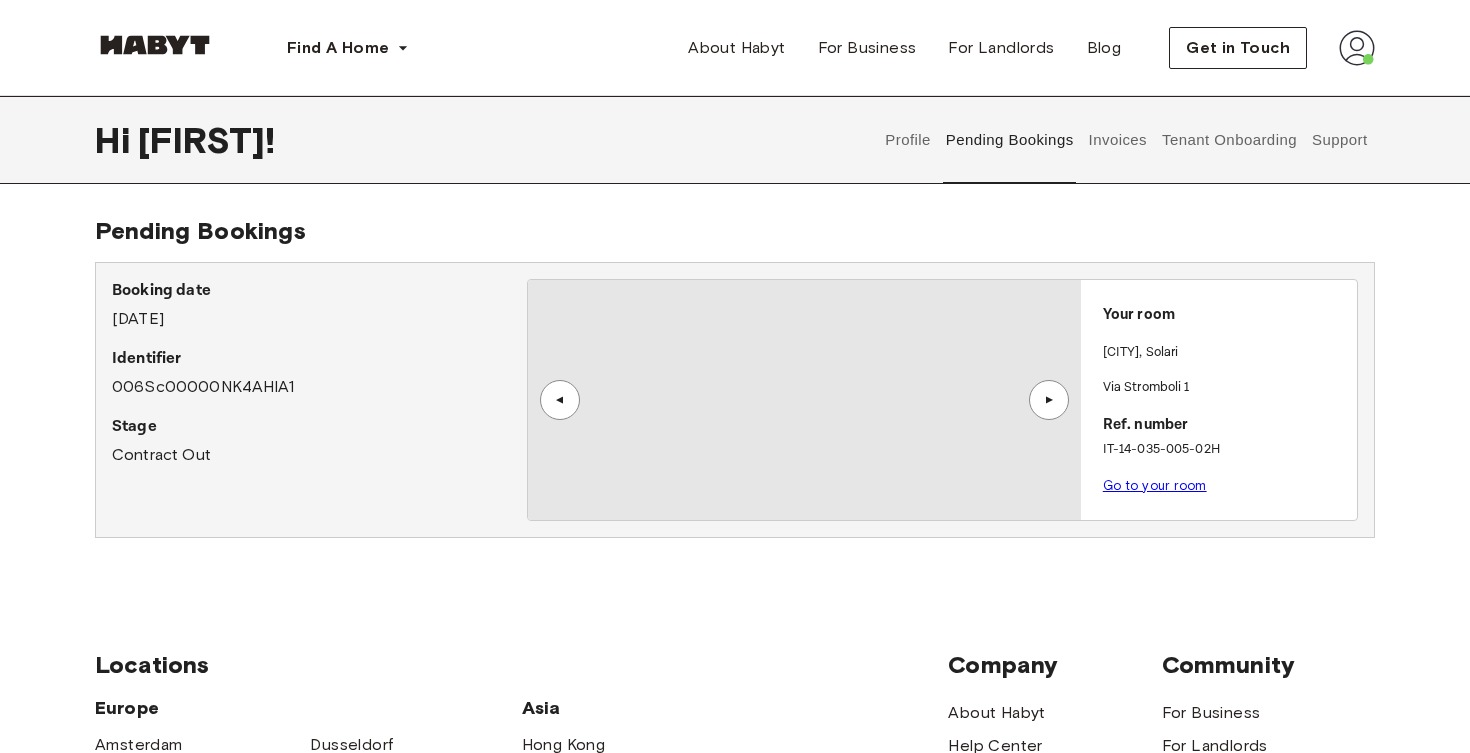 click on "▲" at bounding box center [560, 400] 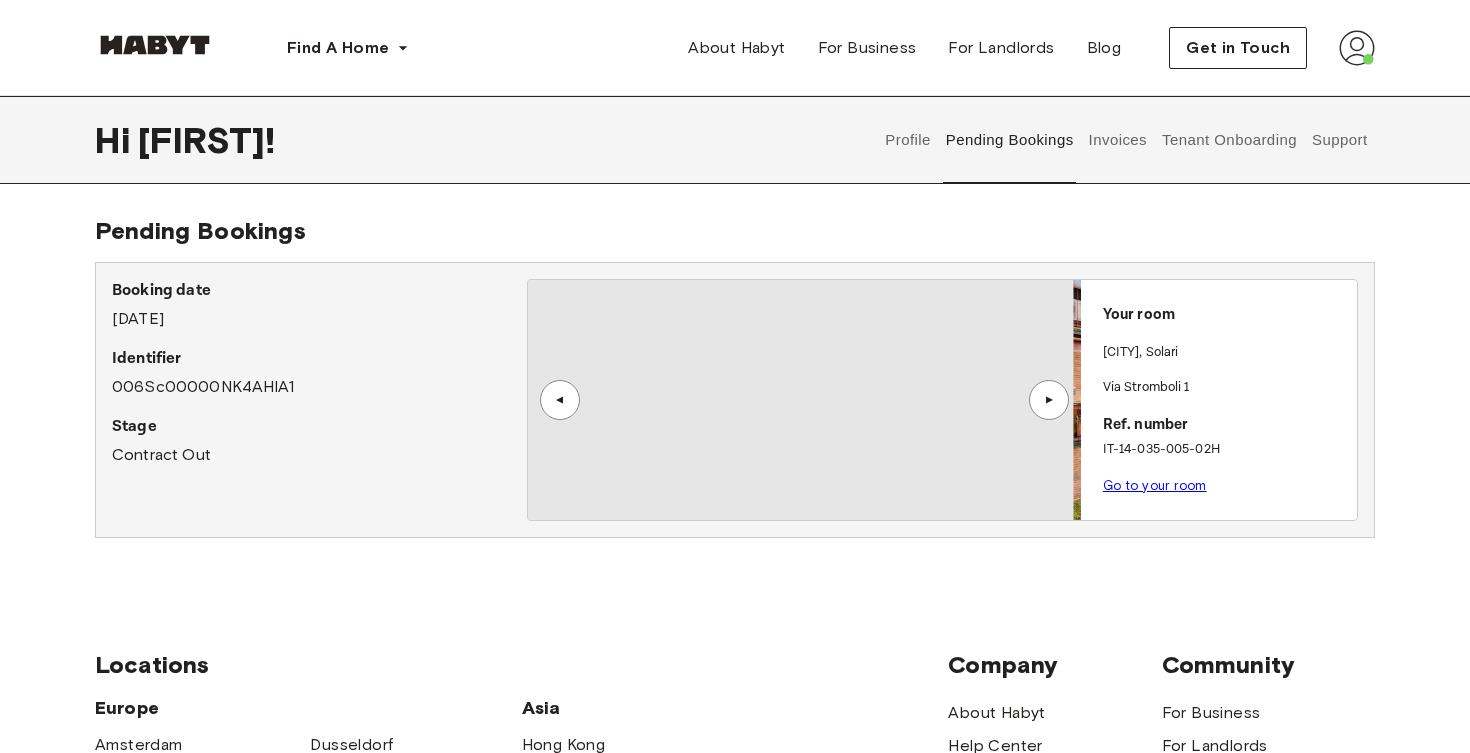 click on "▲" at bounding box center [560, 400] 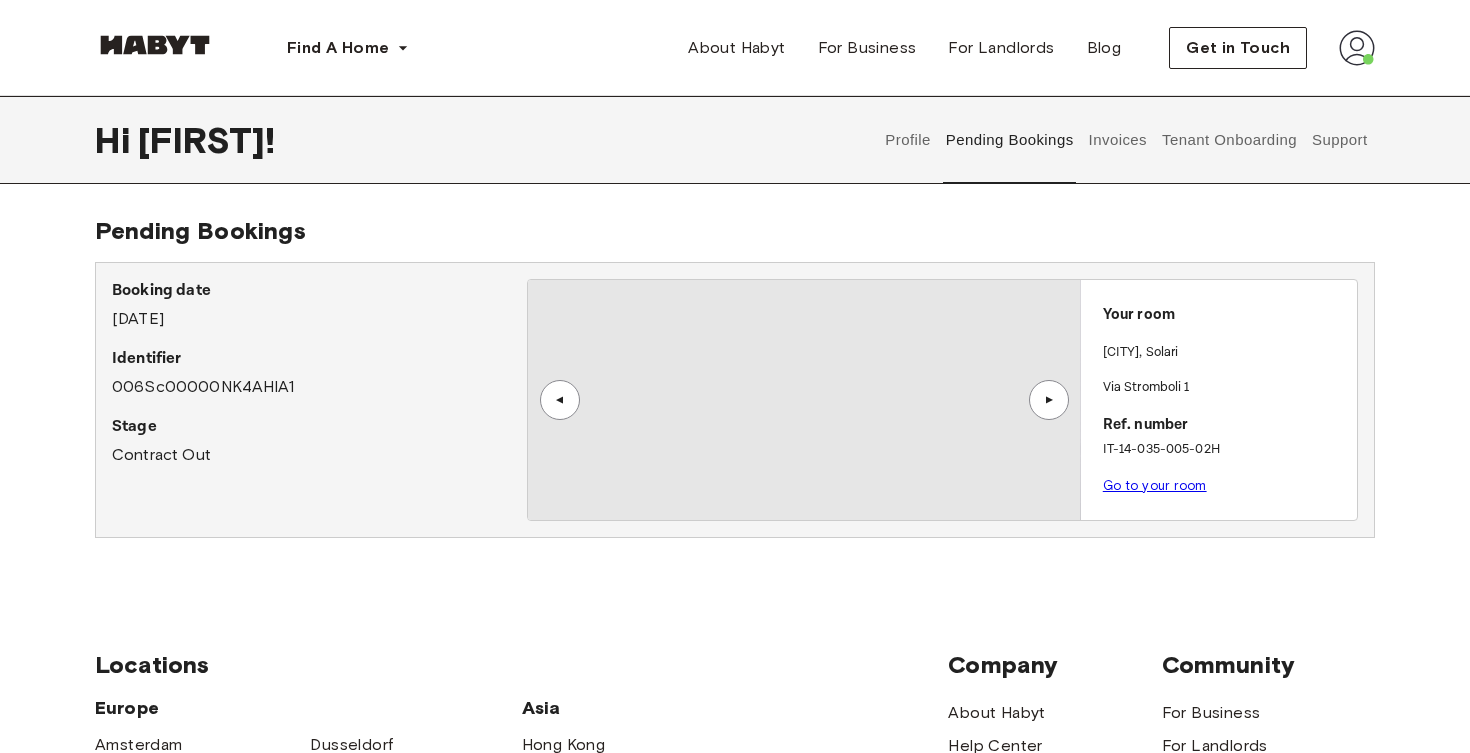 click on "▲" at bounding box center [560, 400] 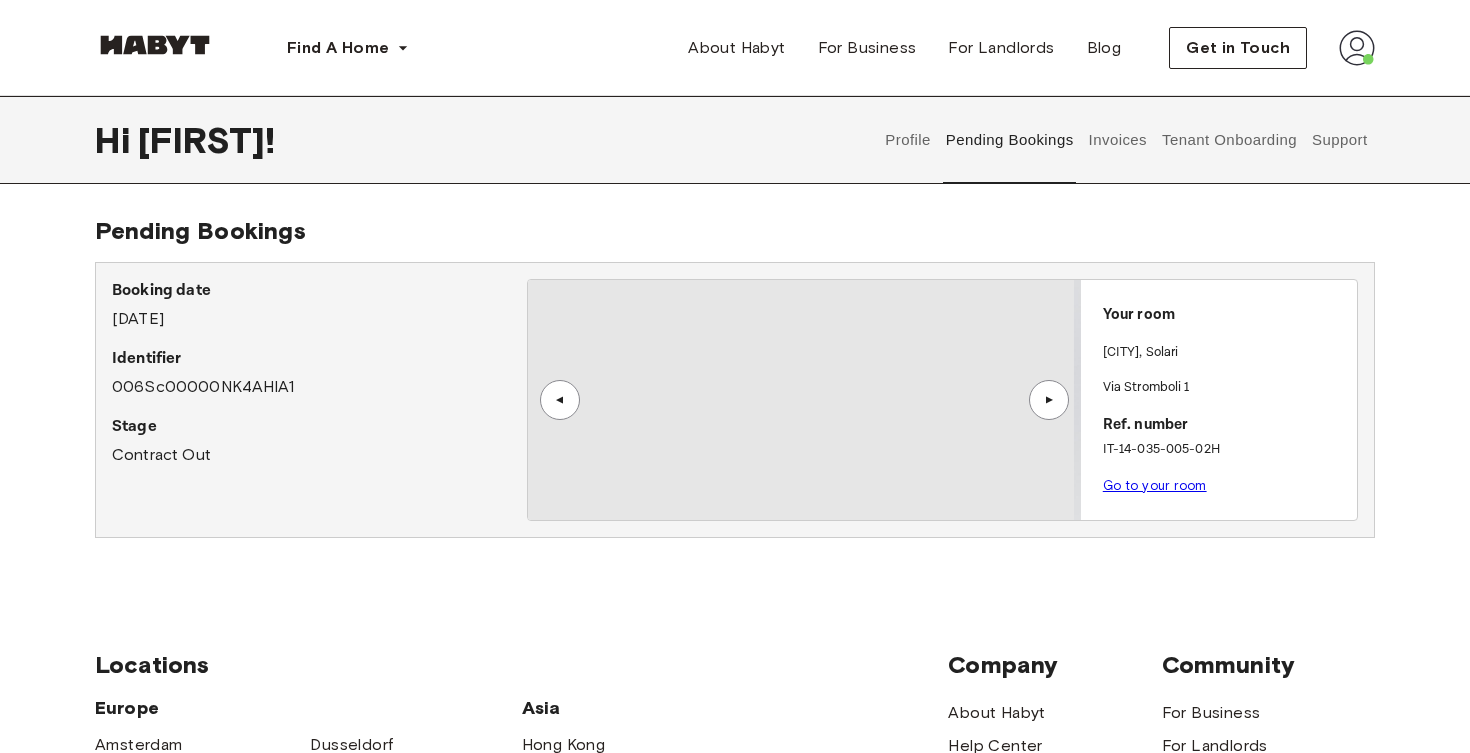 click on "▲" at bounding box center (560, 400) 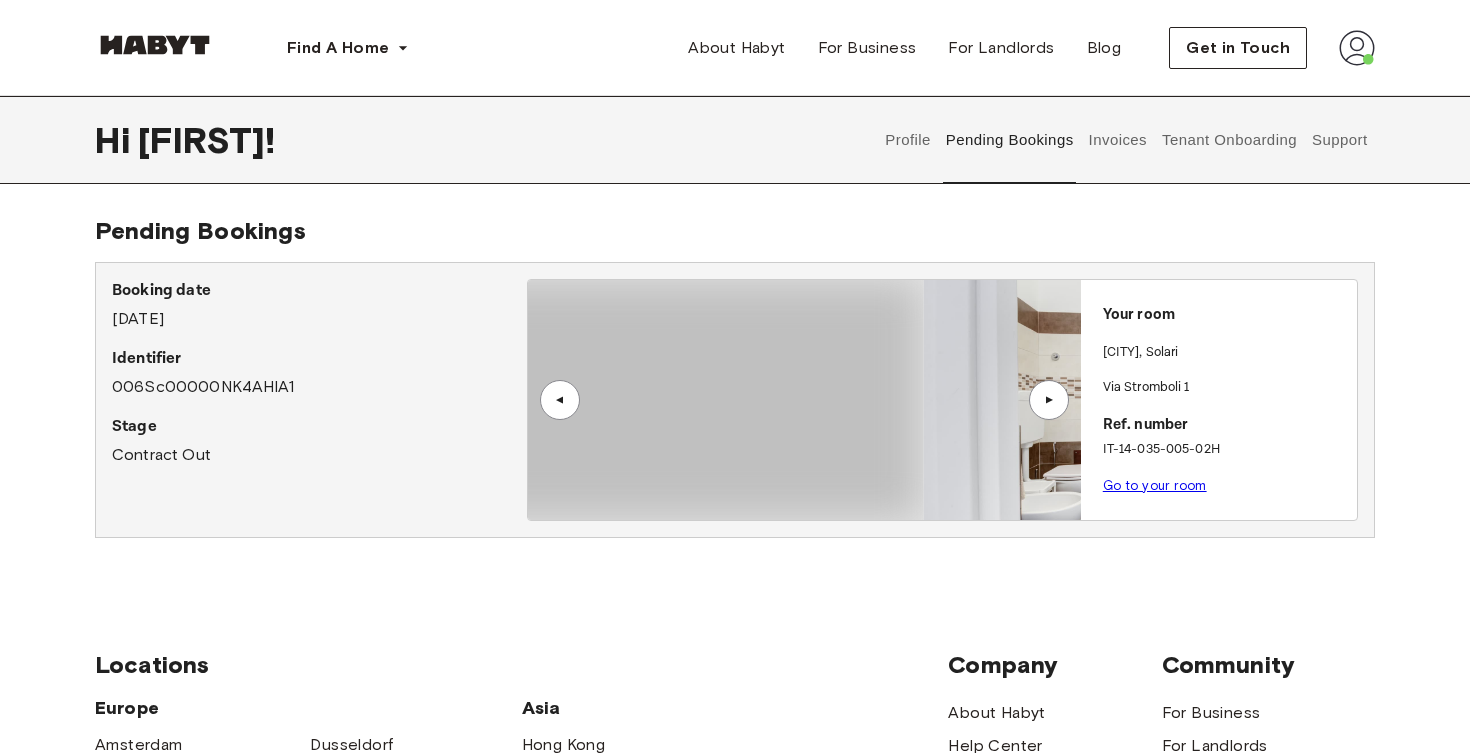 click on "▲" at bounding box center [560, 400] 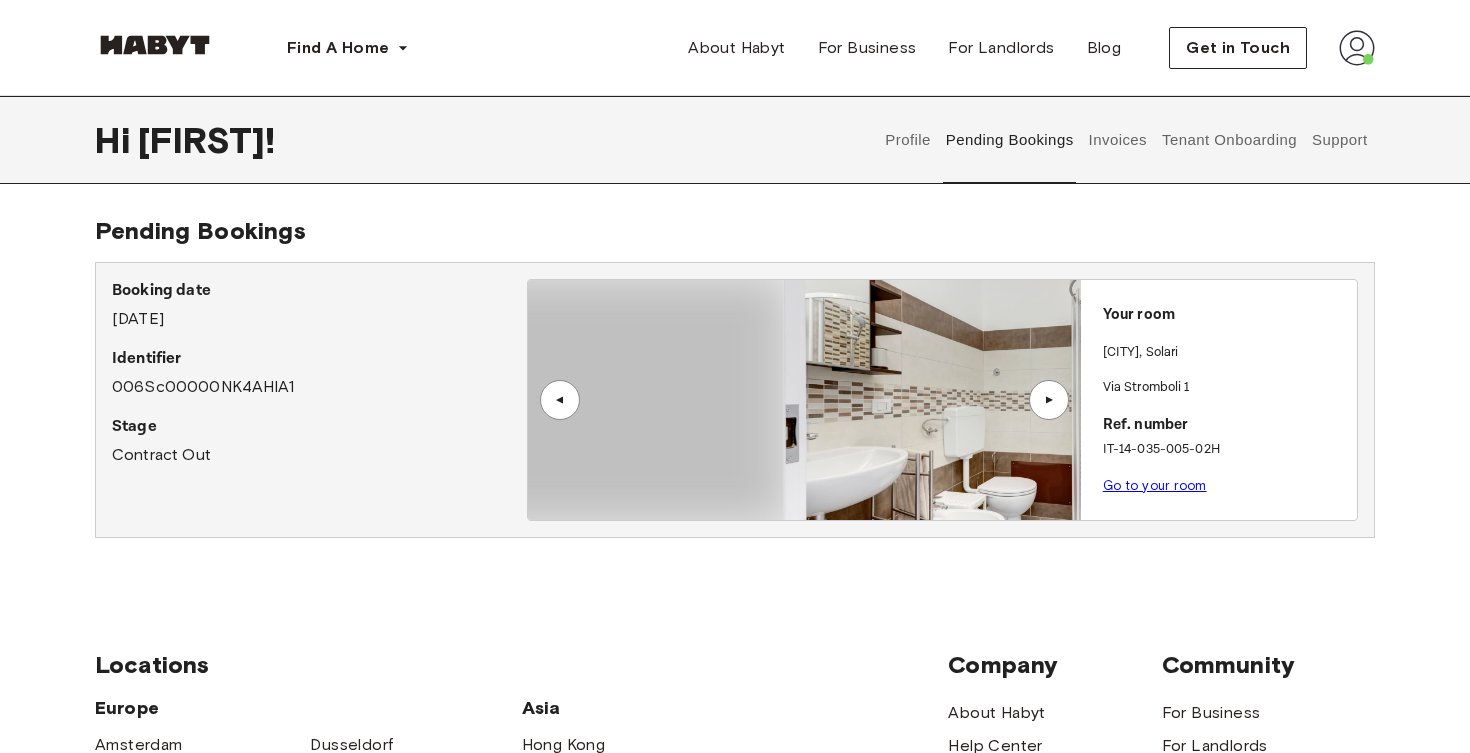 click on "▲" at bounding box center [560, 400] 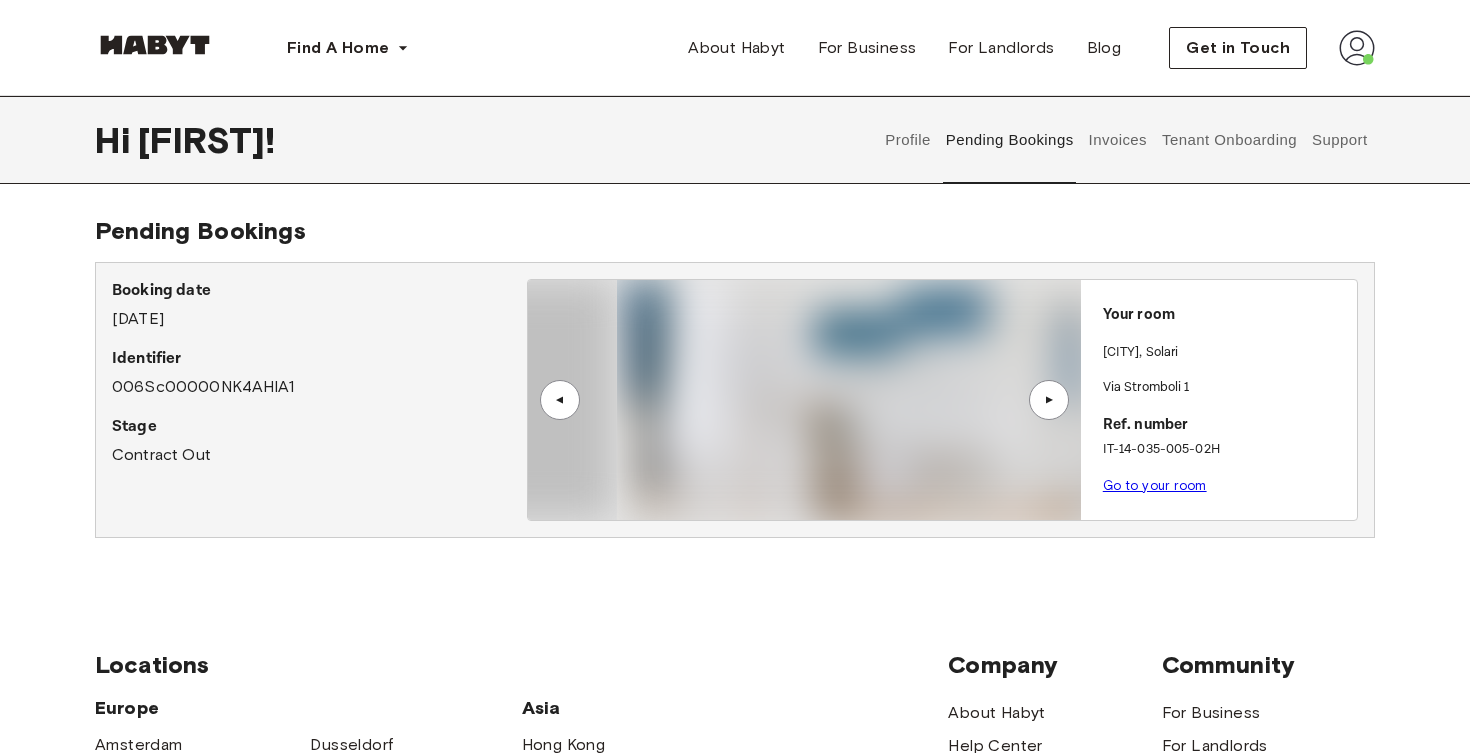 click on "▲" at bounding box center (560, 400) 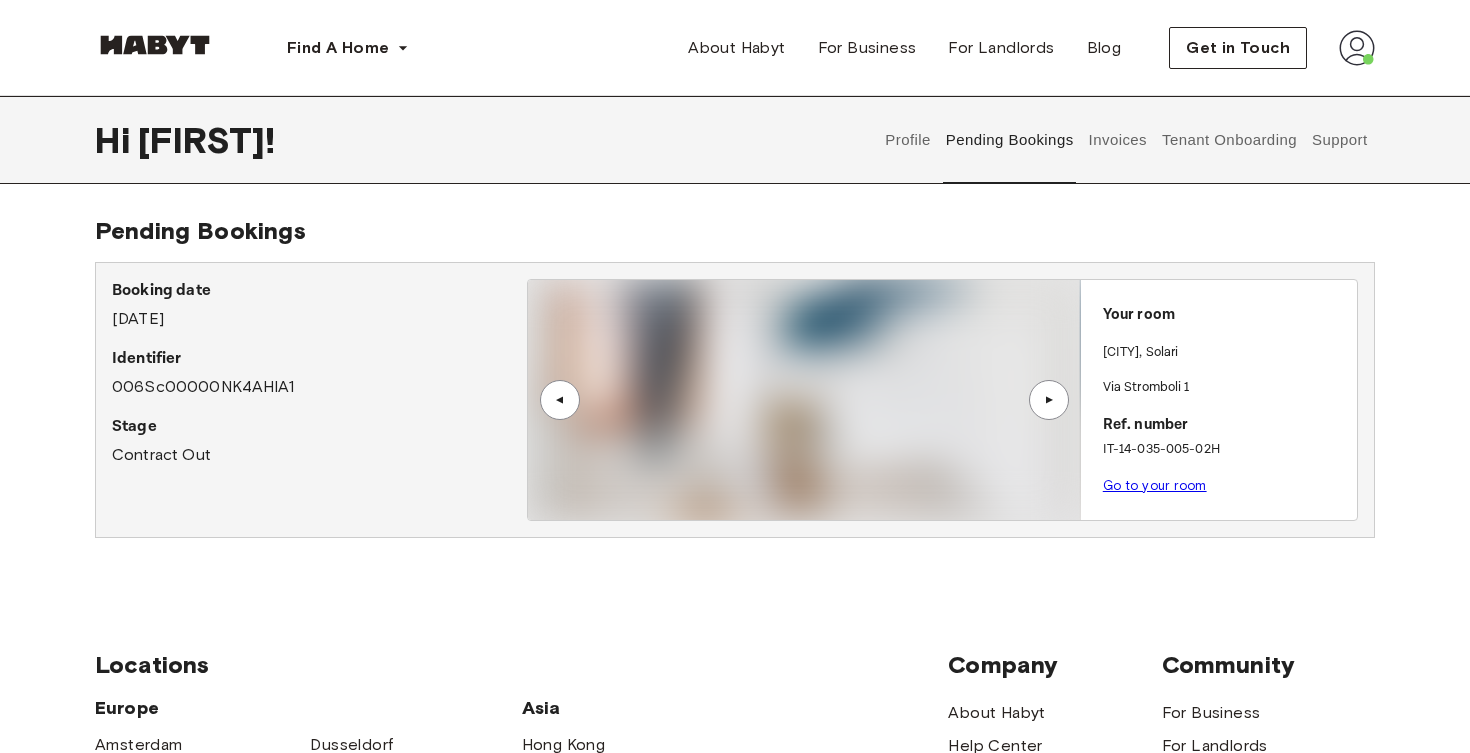 click on "▲" at bounding box center [560, 400] 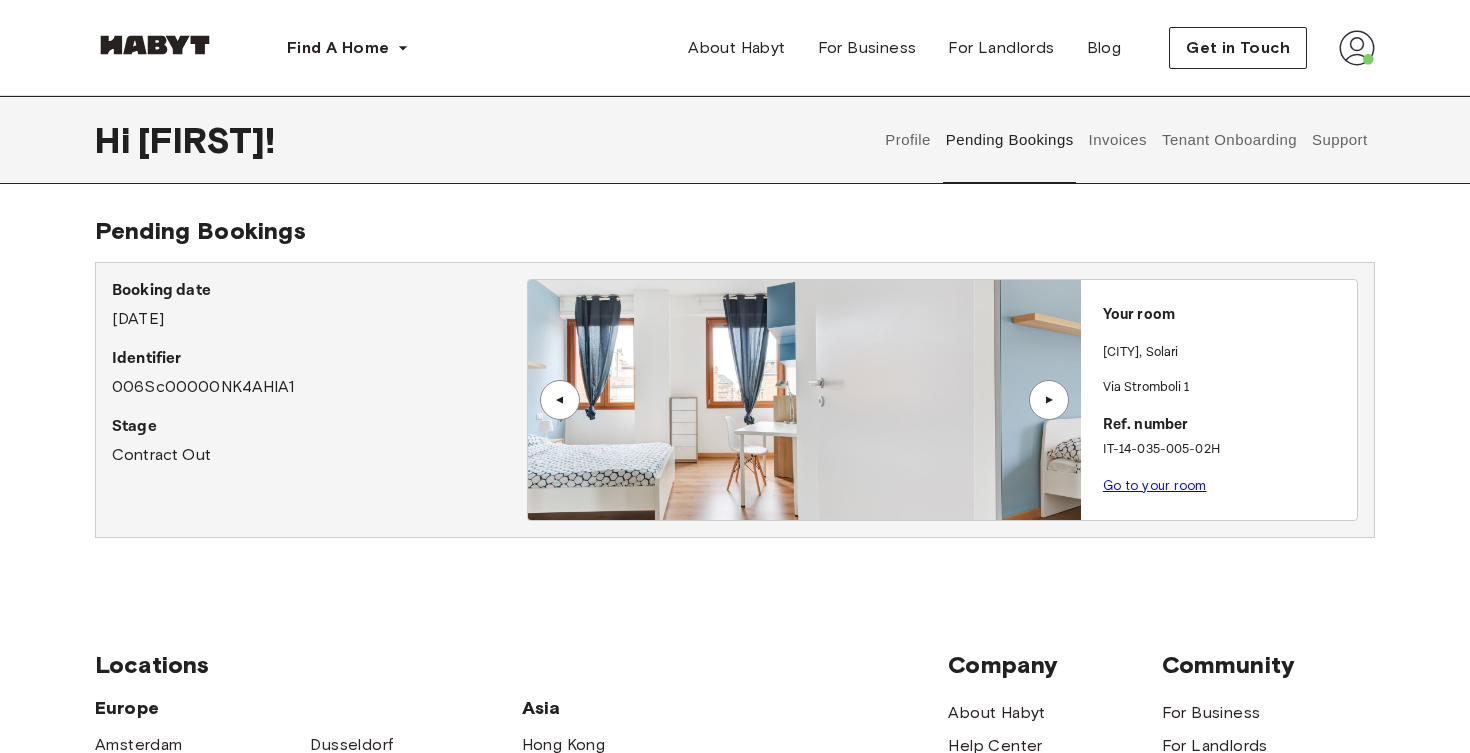 click on "▲" at bounding box center [560, 400] 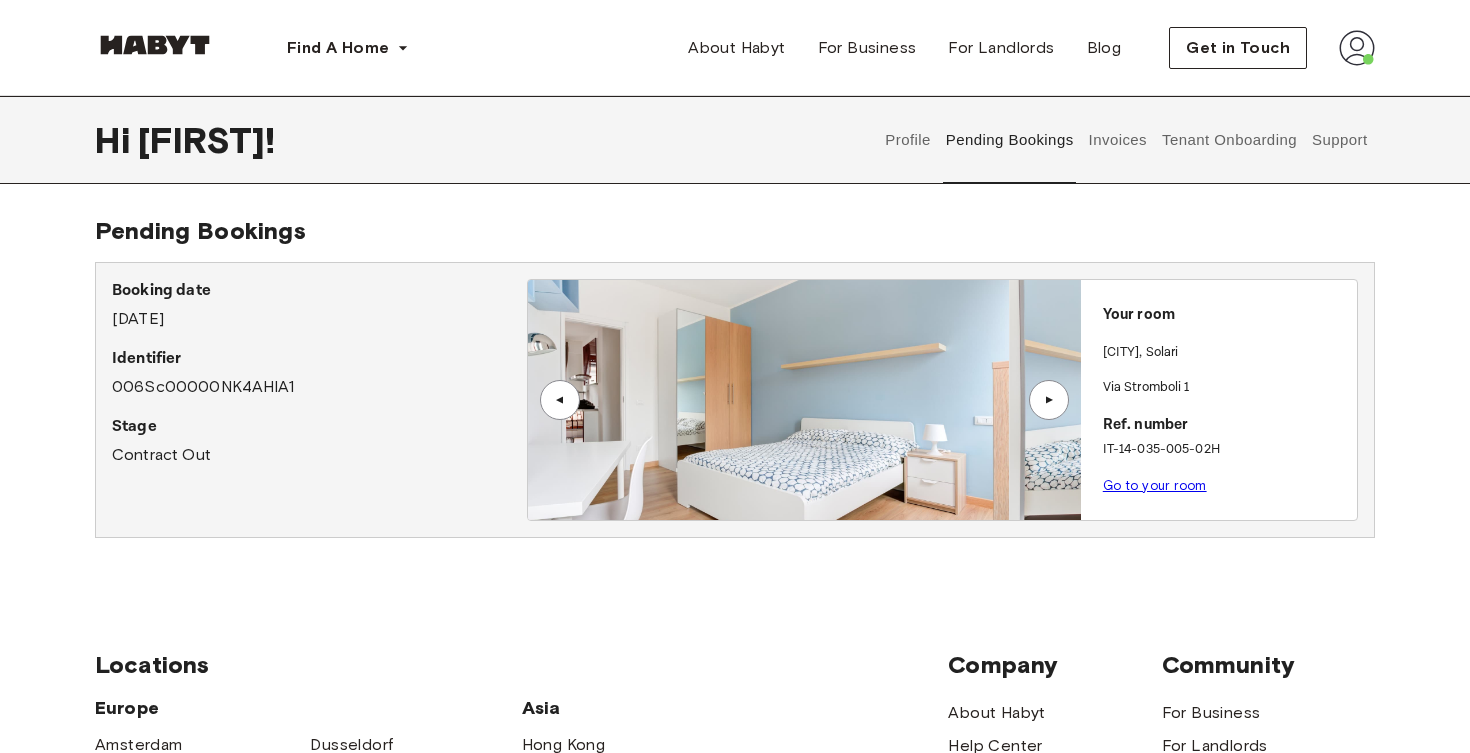 click on "▲" at bounding box center (560, 400) 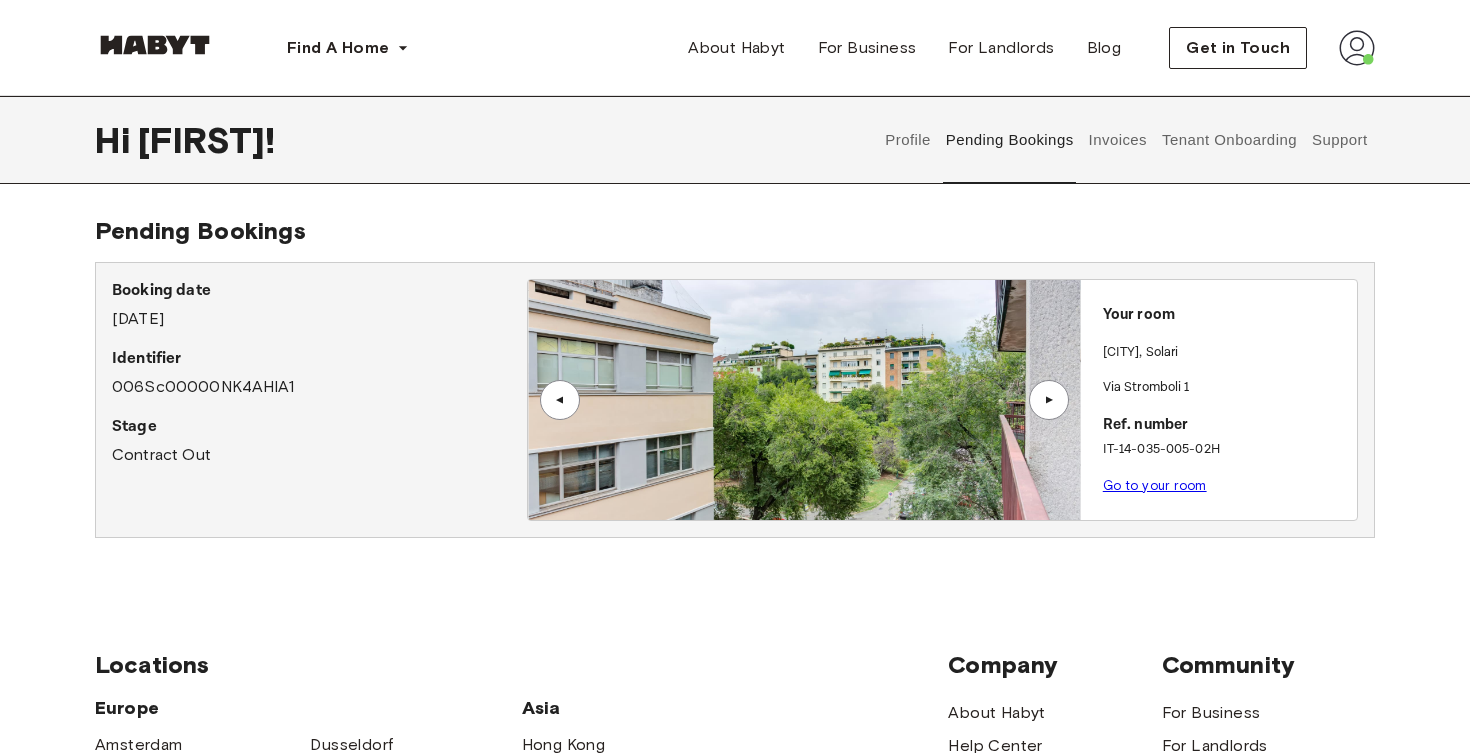 click on "▲" at bounding box center (1049, 400) 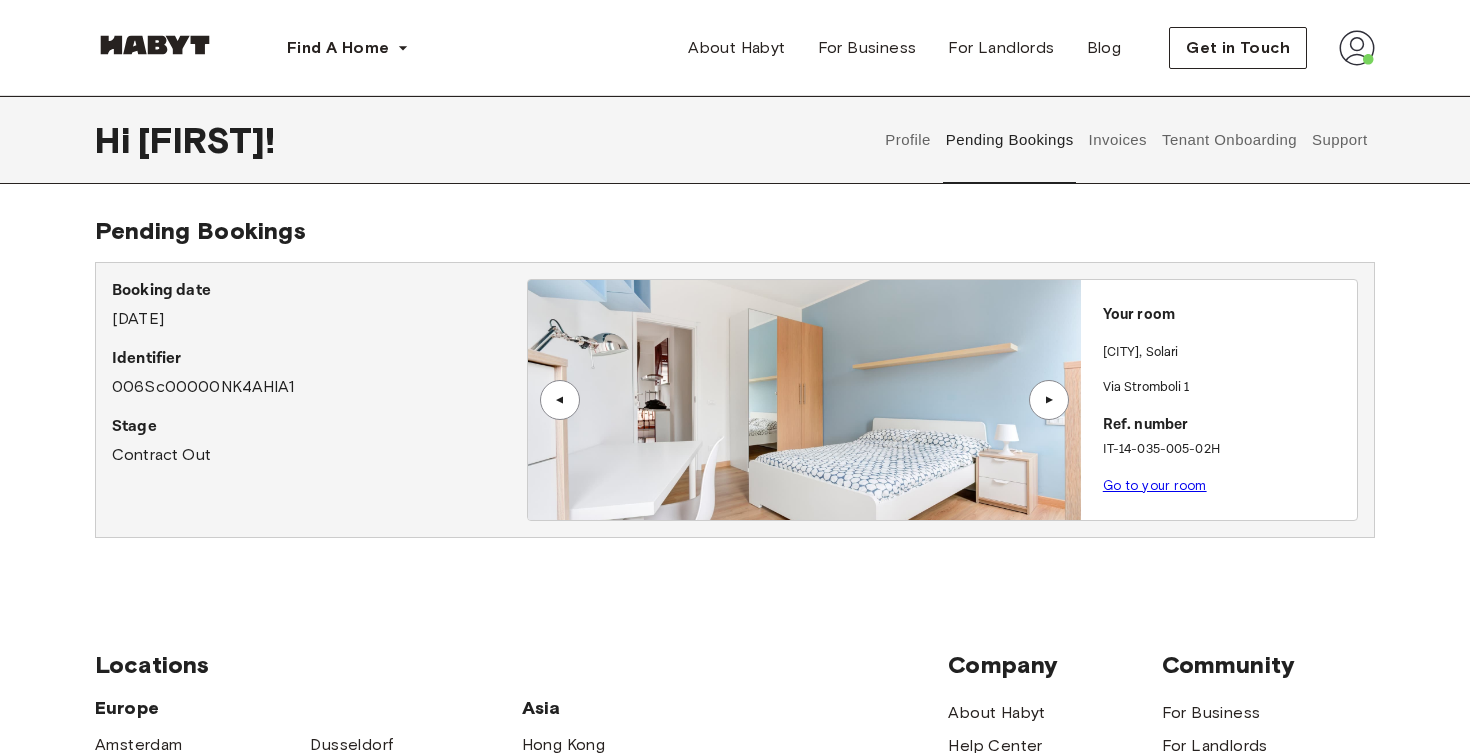 scroll, scrollTop: 0, scrollLeft: 0, axis: both 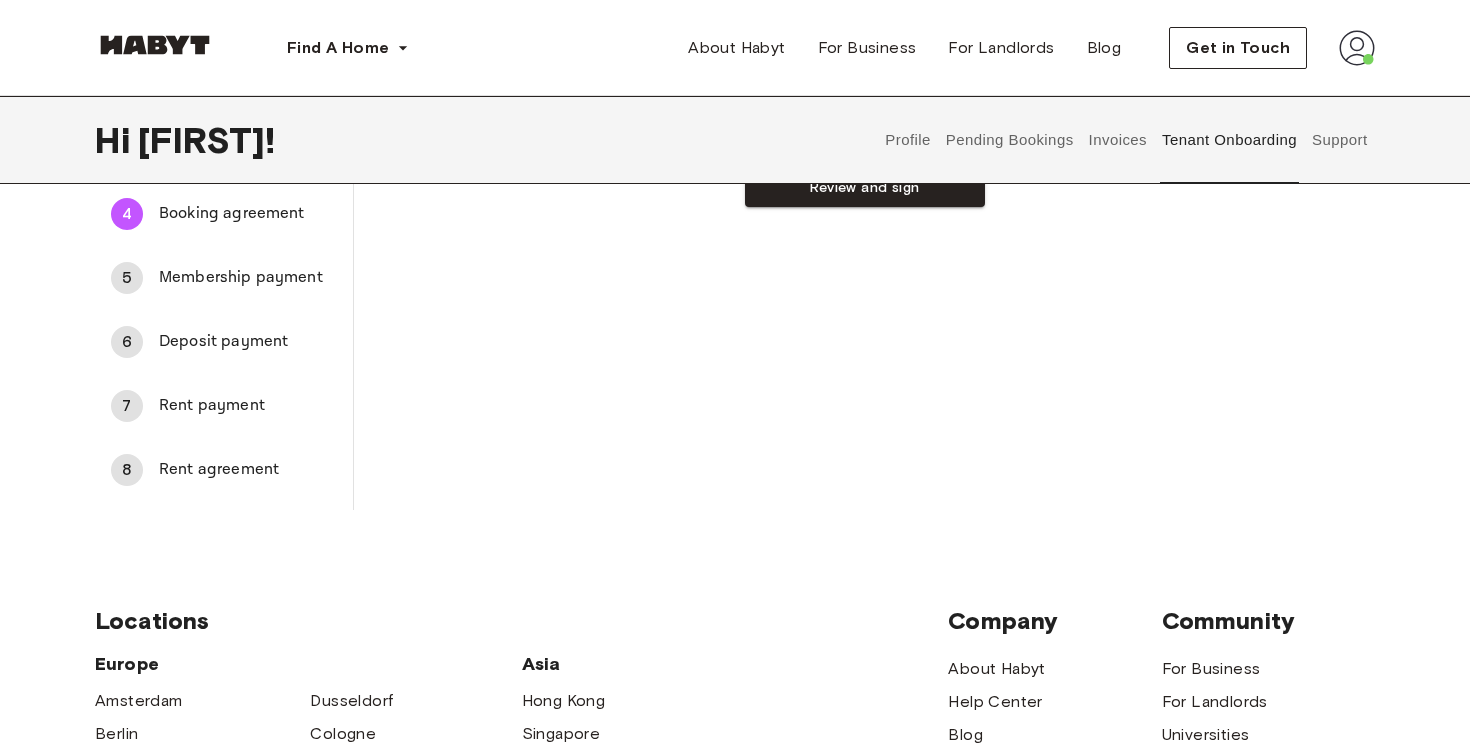 click on "8 Rent agreement" at bounding box center [224, 470] 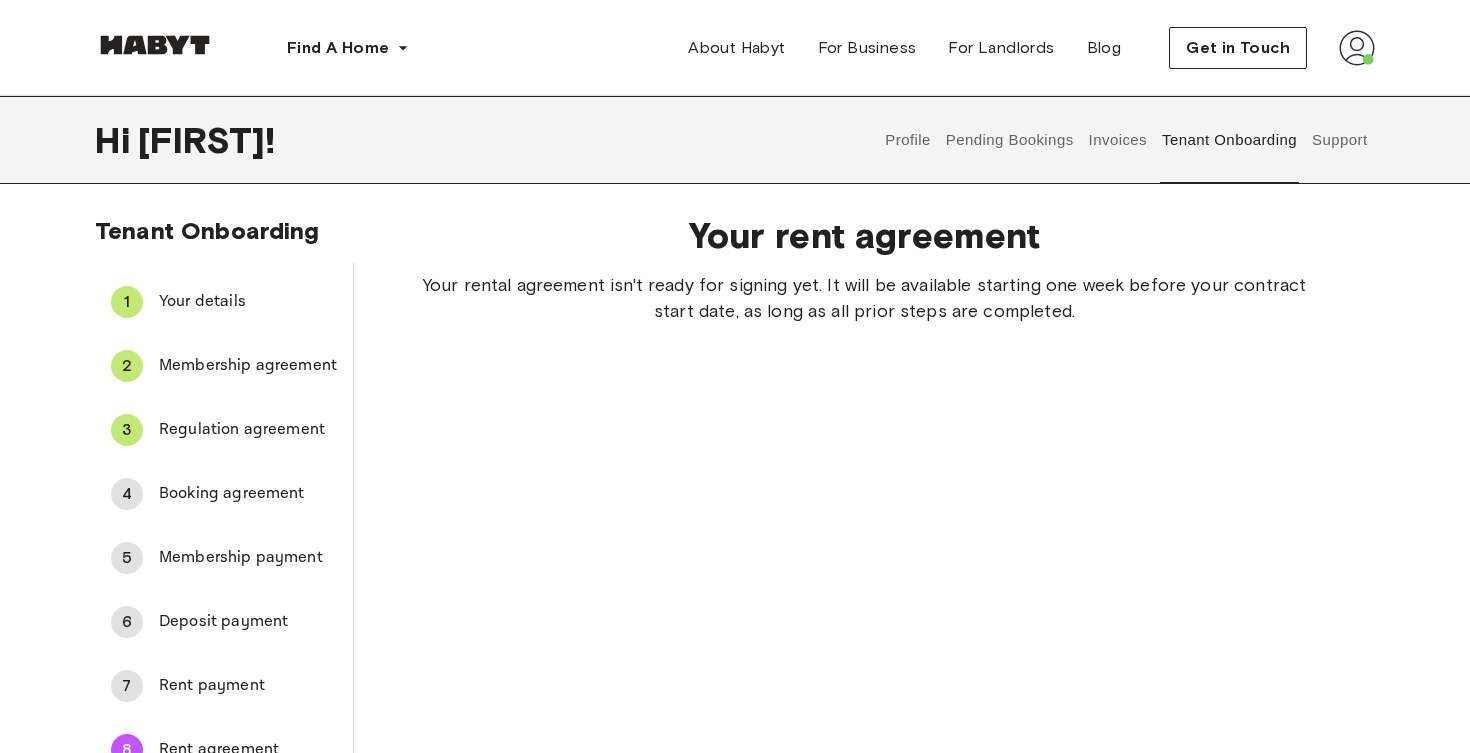 scroll, scrollTop: 0, scrollLeft: 0, axis: both 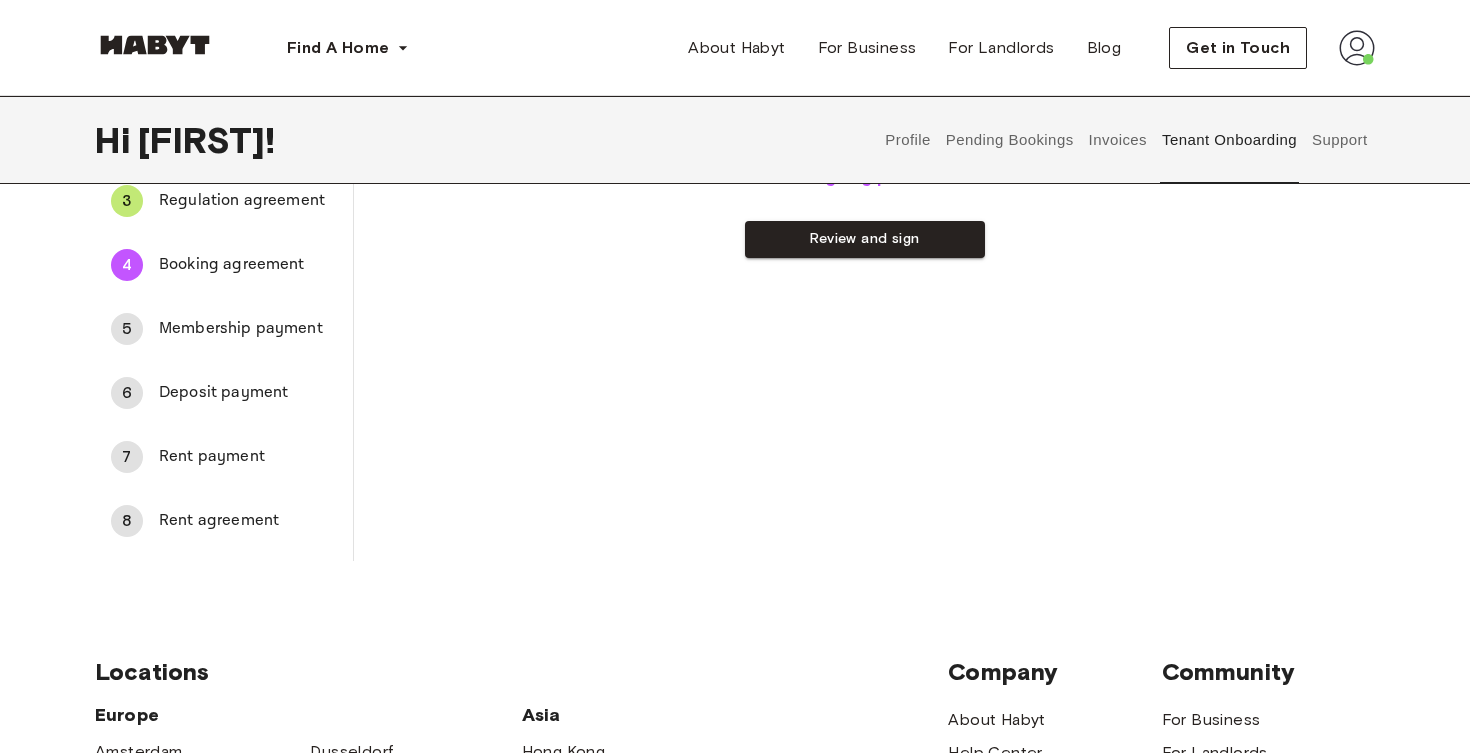 click on "Rent agreement" at bounding box center (248, 521) 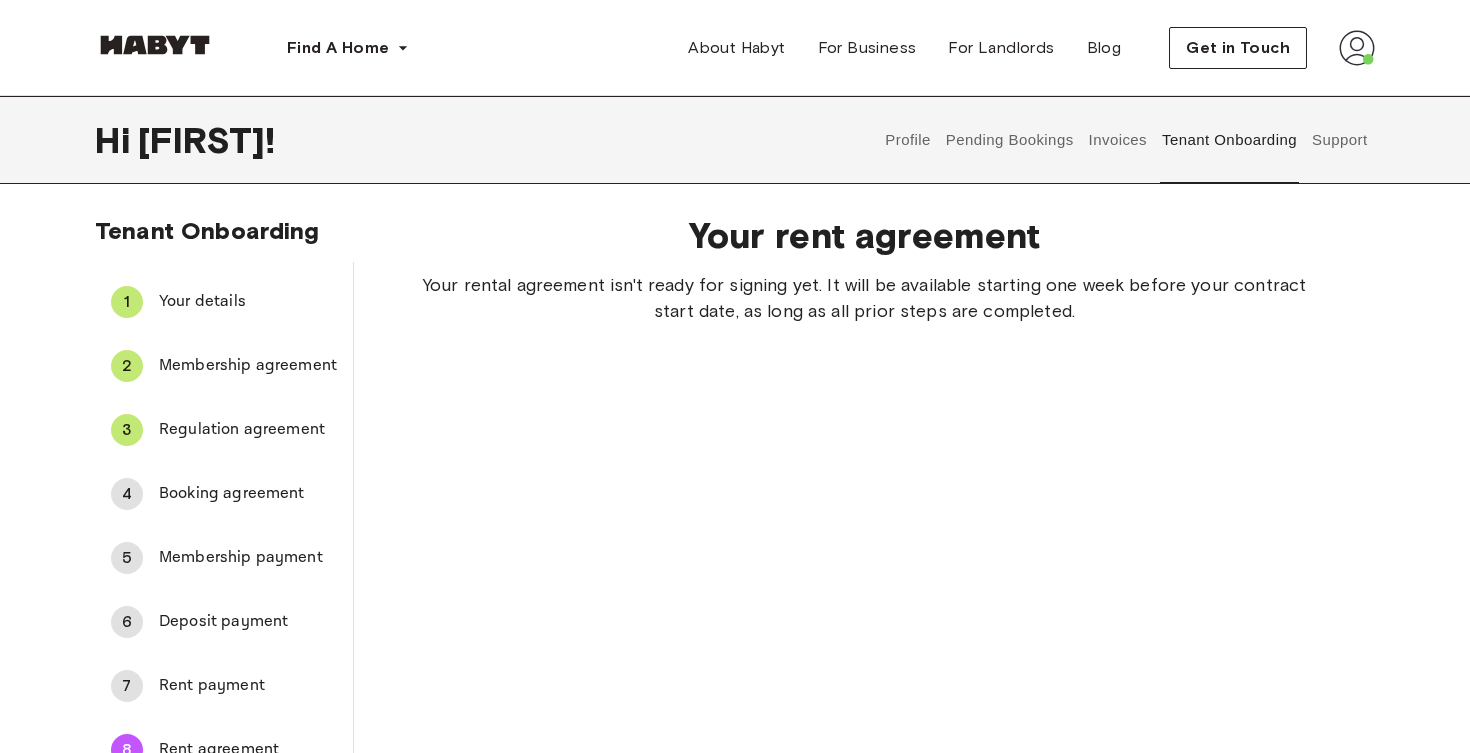scroll, scrollTop: 0, scrollLeft: 0, axis: both 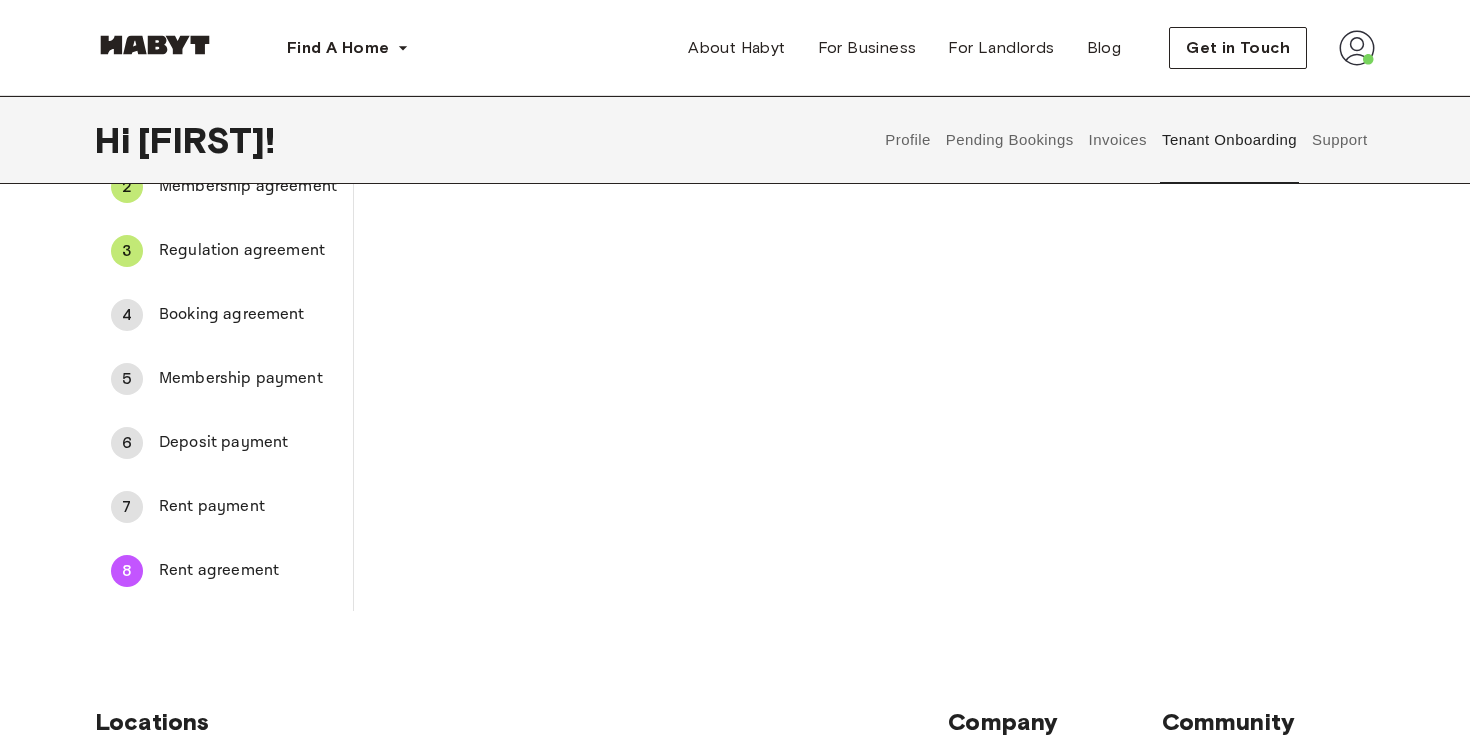 click on "5 Membership payment" at bounding box center [224, 379] 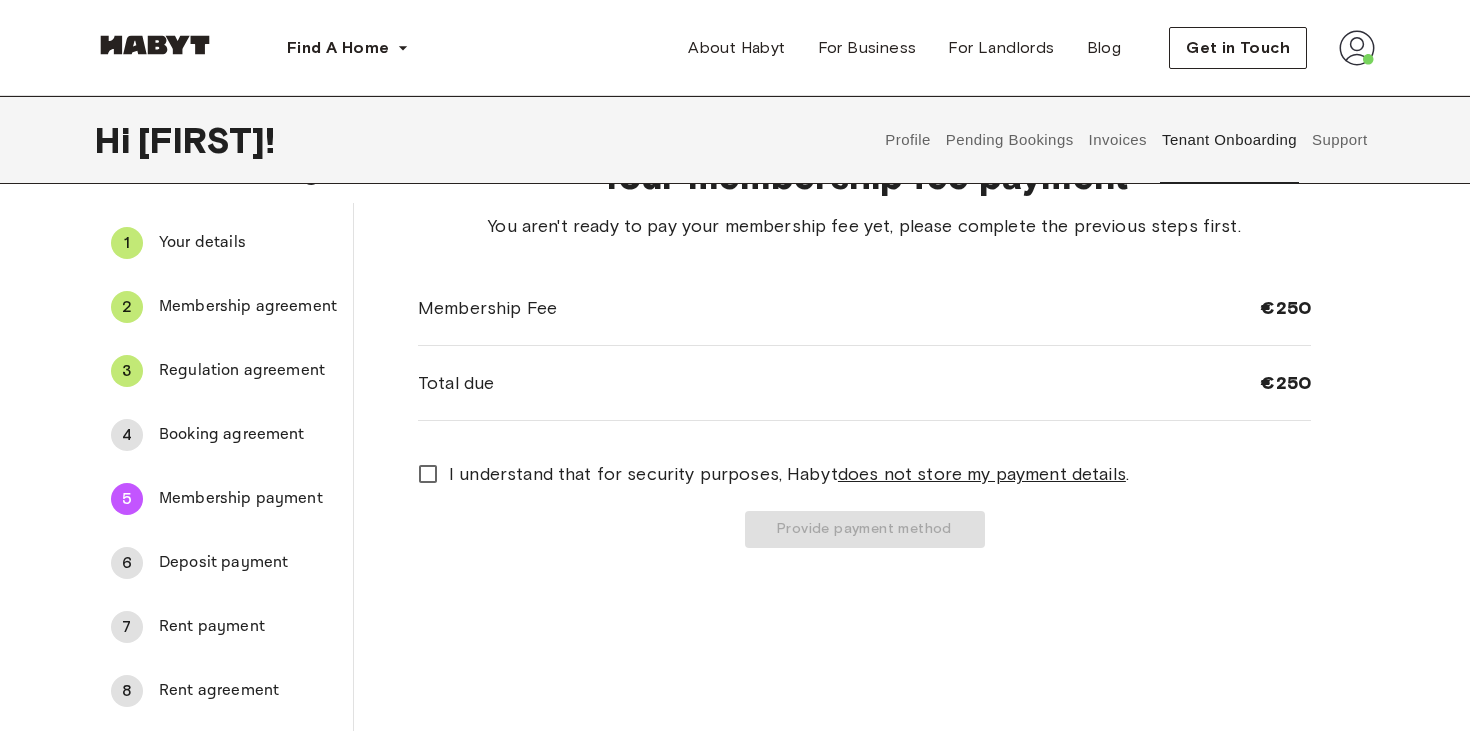 scroll, scrollTop: 56, scrollLeft: 0, axis: vertical 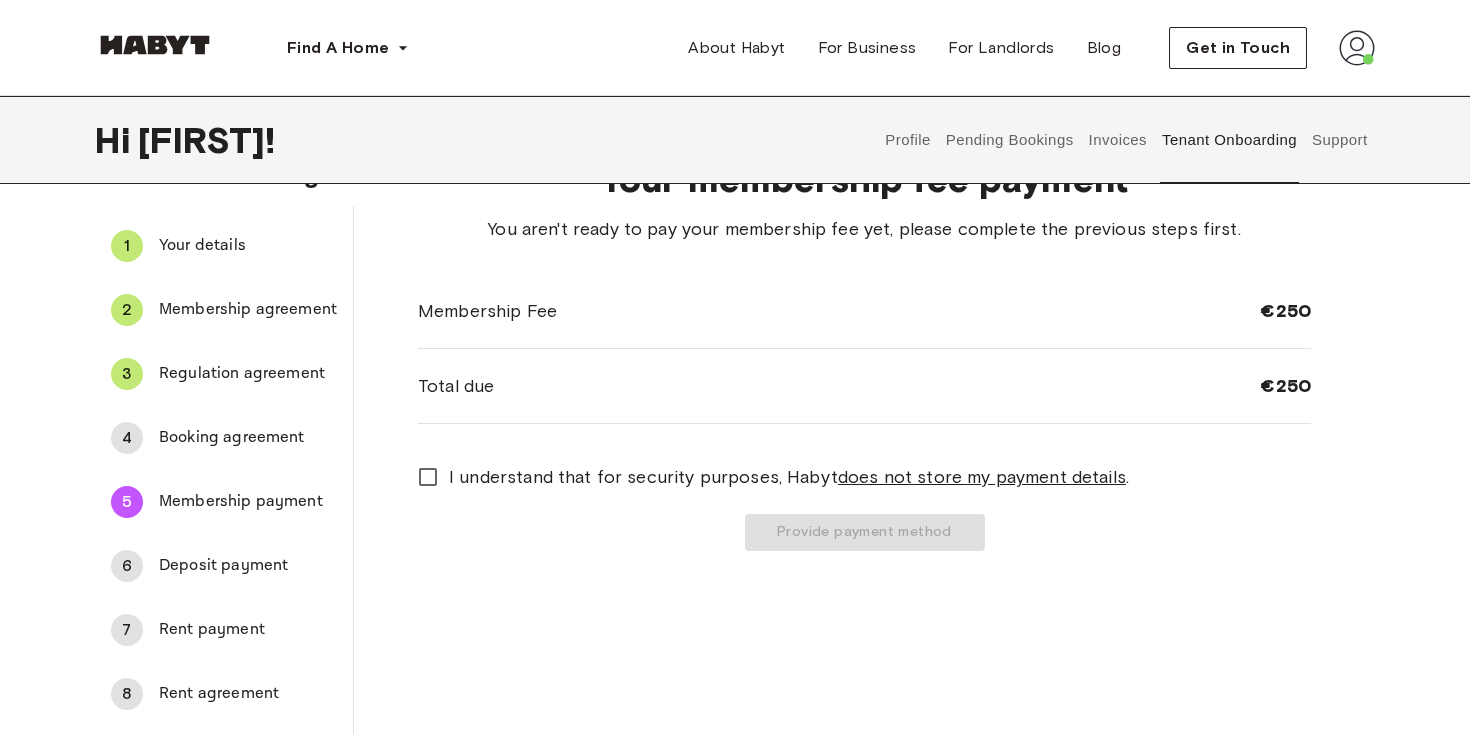 click on "Booking agreement" at bounding box center (248, 438) 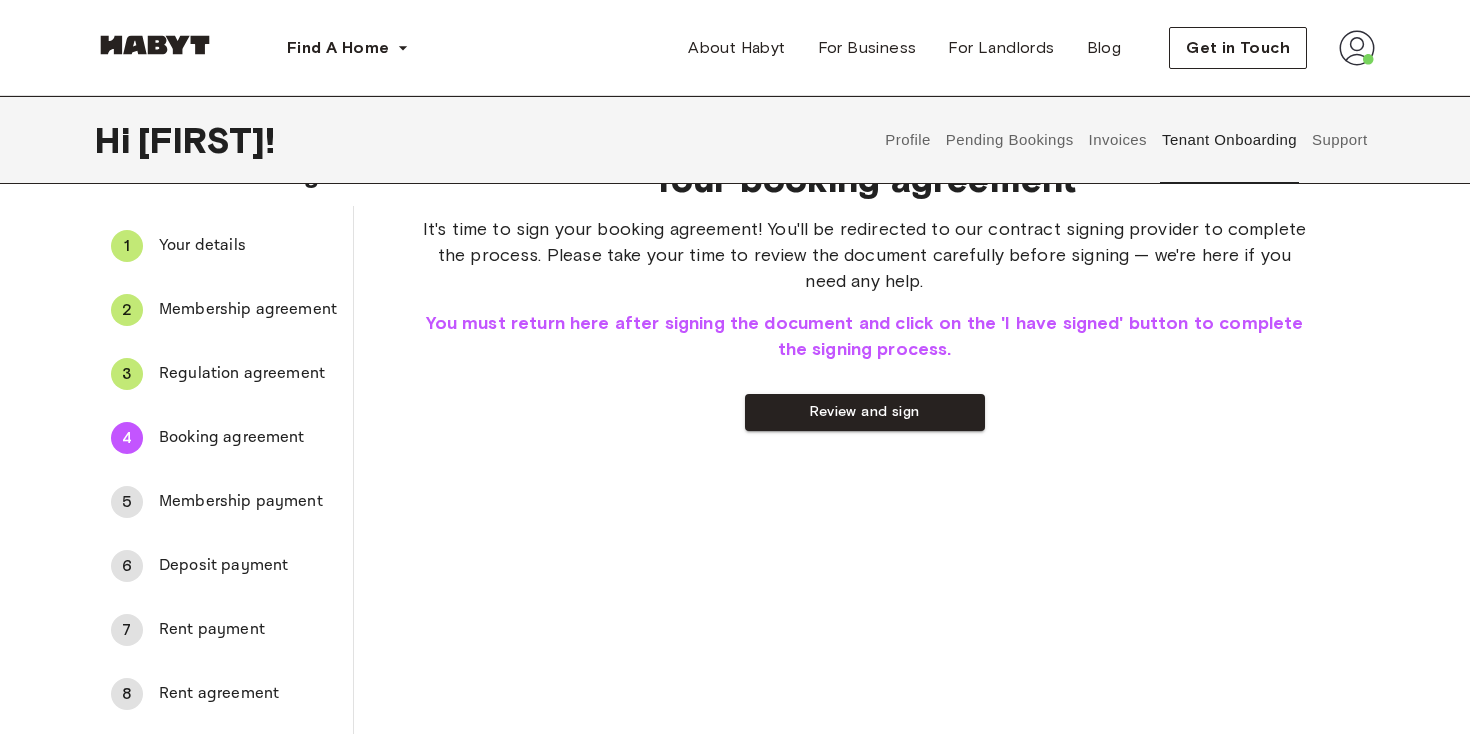 click on "Membership payment" at bounding box center (248, 502) 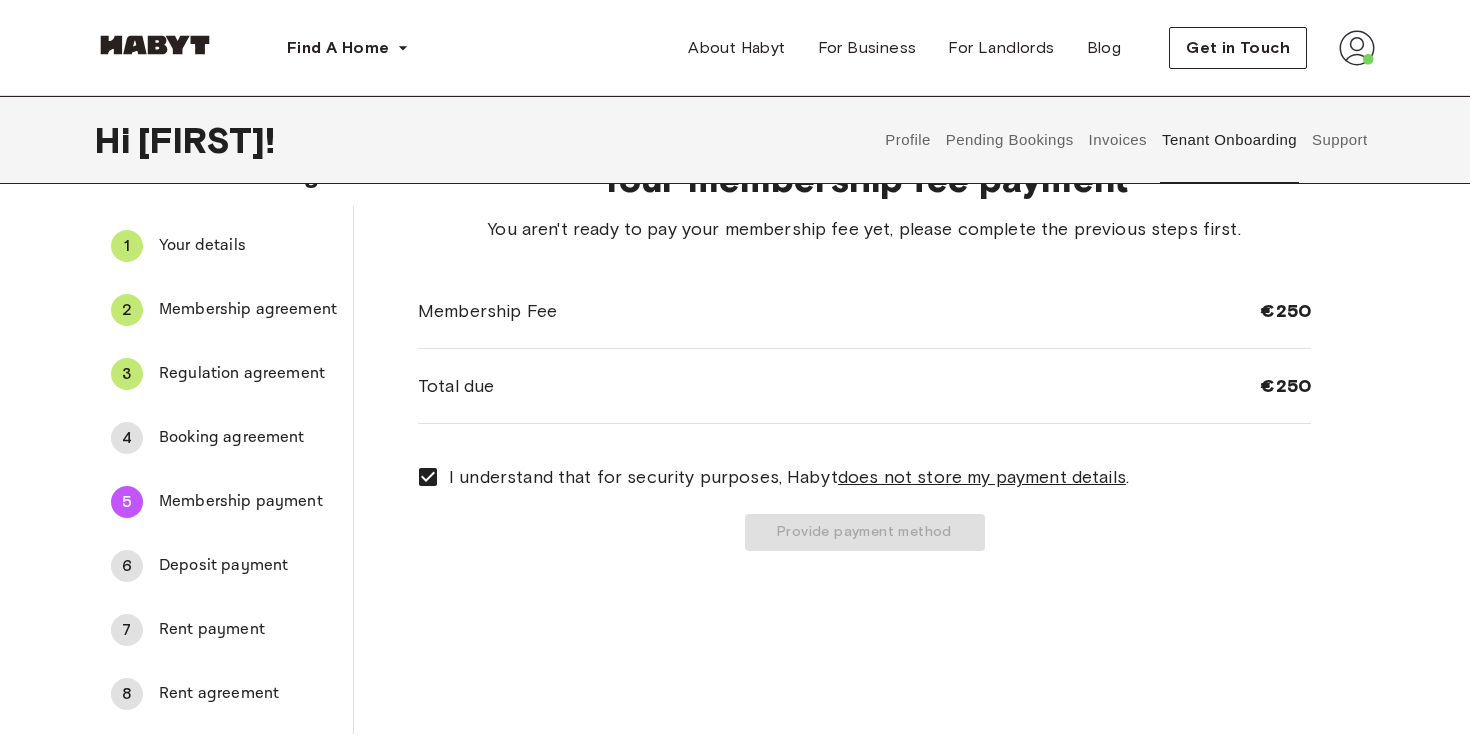 click on "Provide payment method" at bounding box center (864, 532) 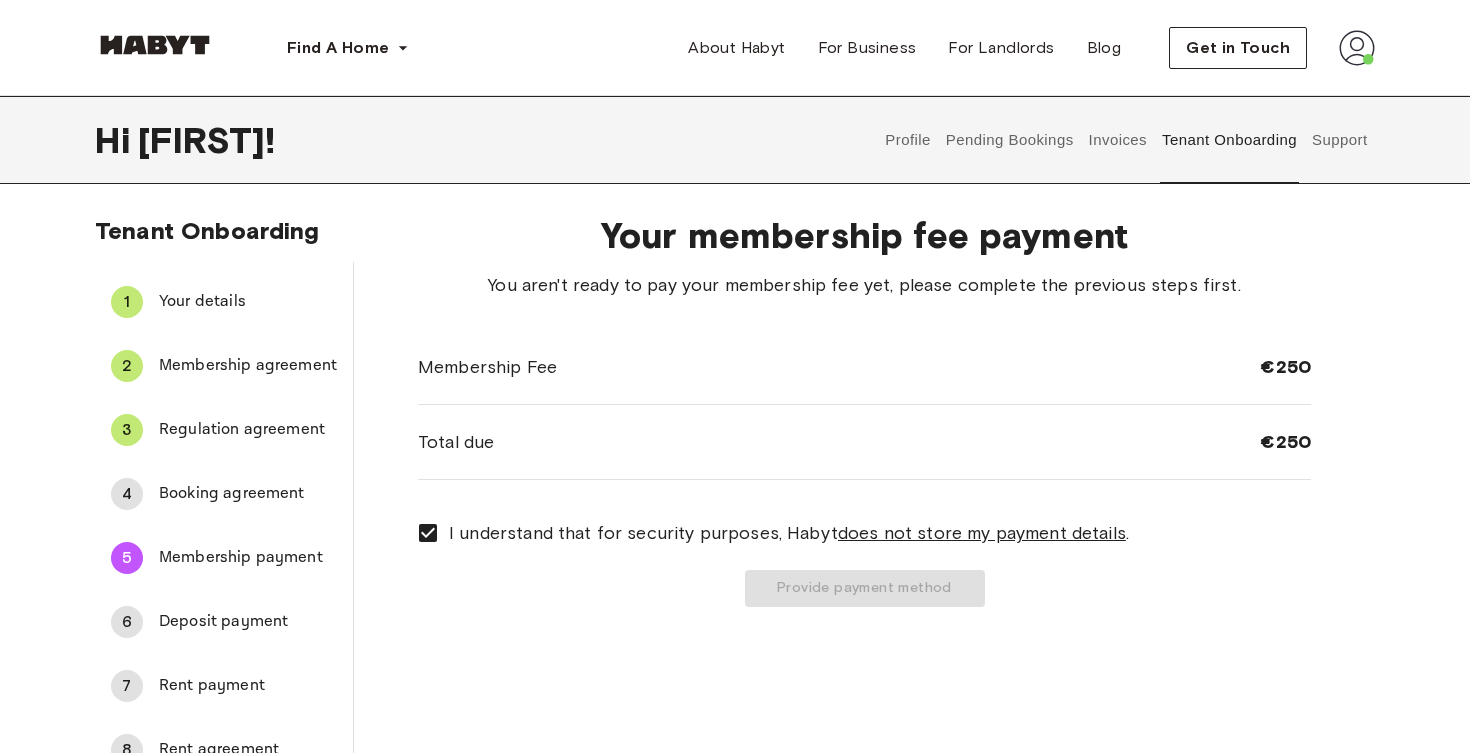 scroll, scrollTop: 0, scrollLeft: 0, axis: both 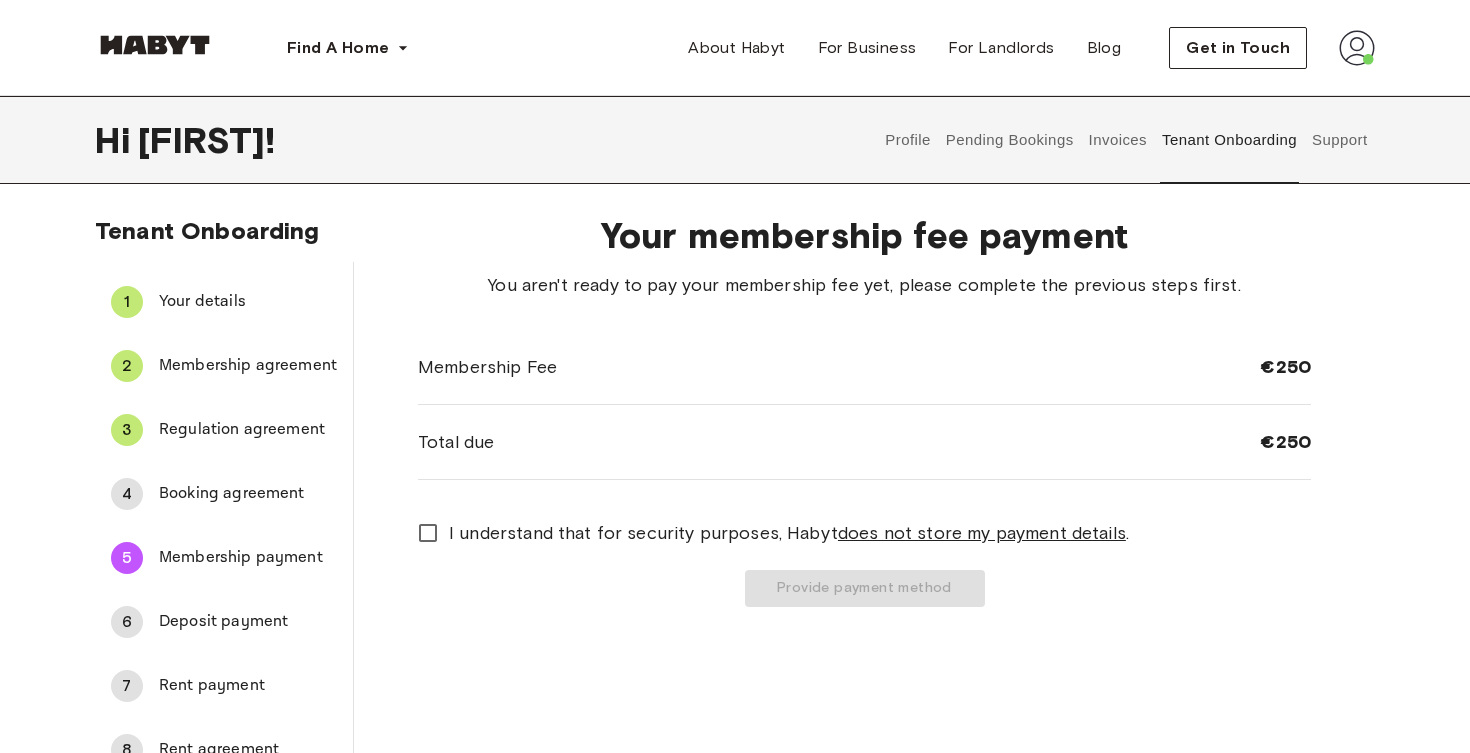 click on "Booking agreement" at bounding box center (248, 494) 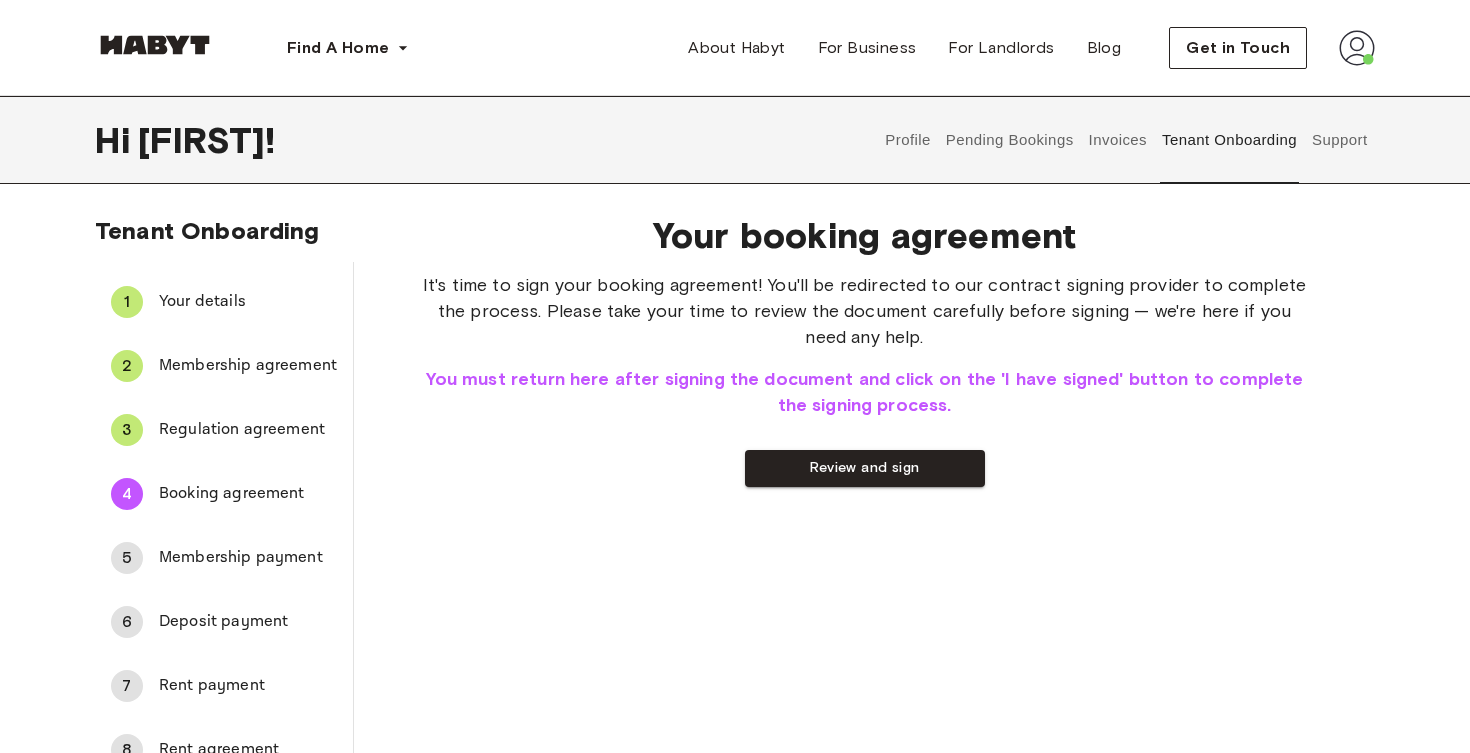 click on "Support" at bounding box center [1339, 140] 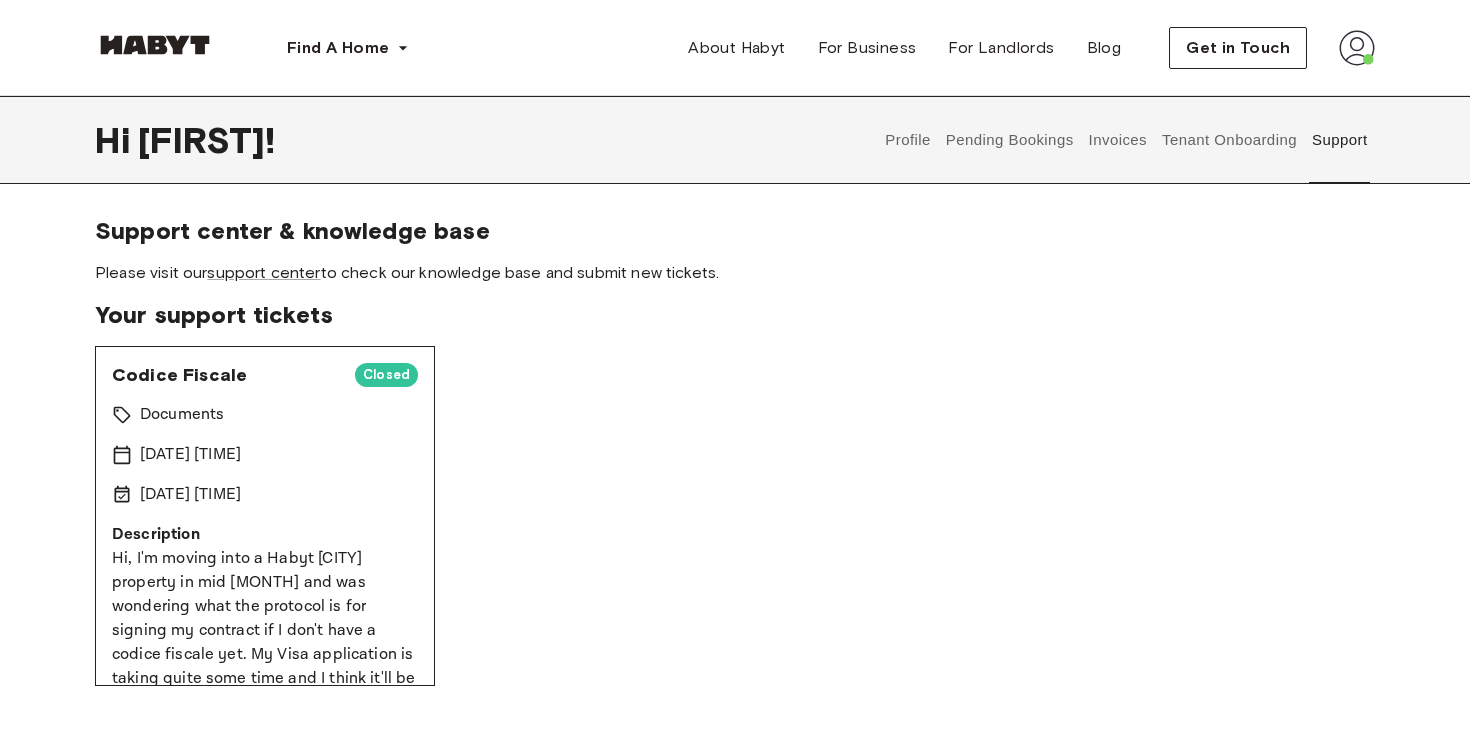 scroll, scrollTop: 0, scrollLeft: 0, axis: both 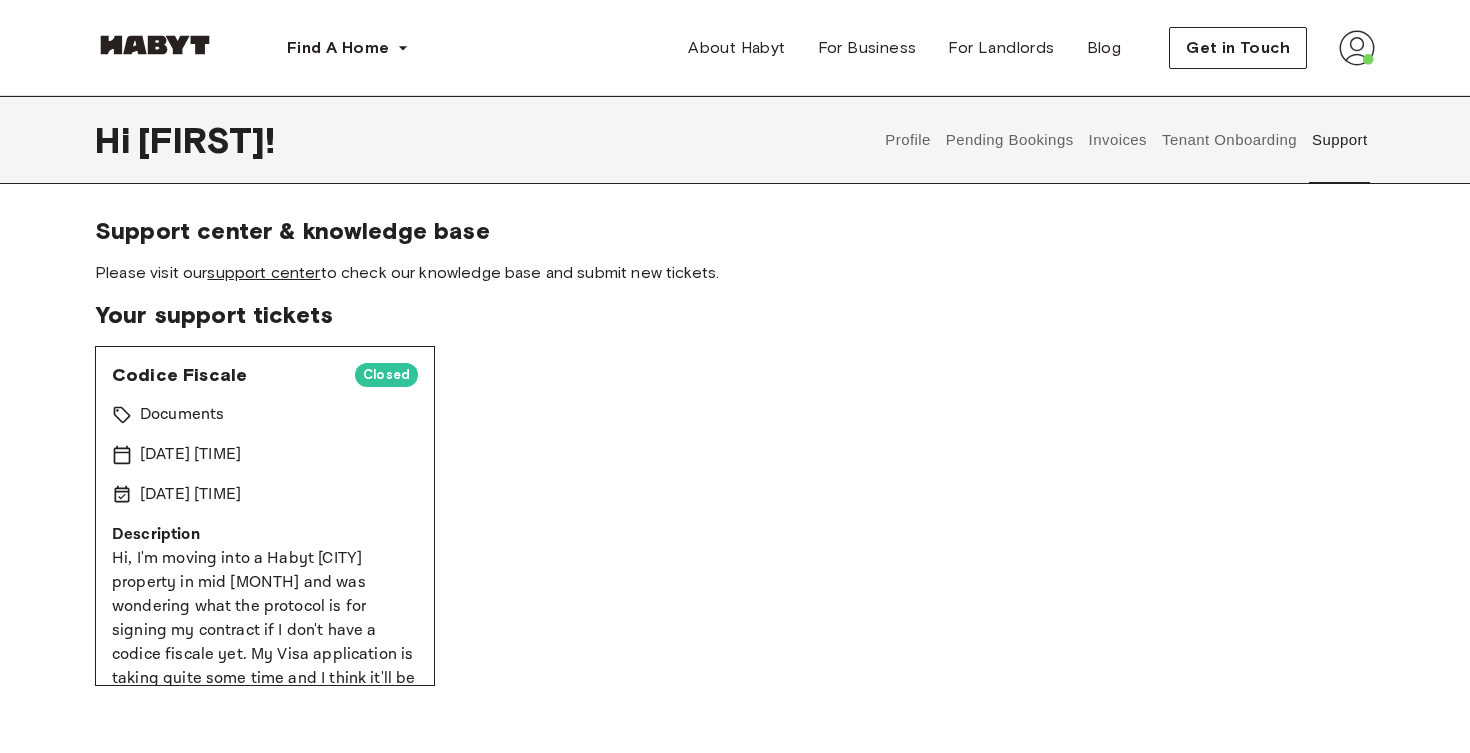 type 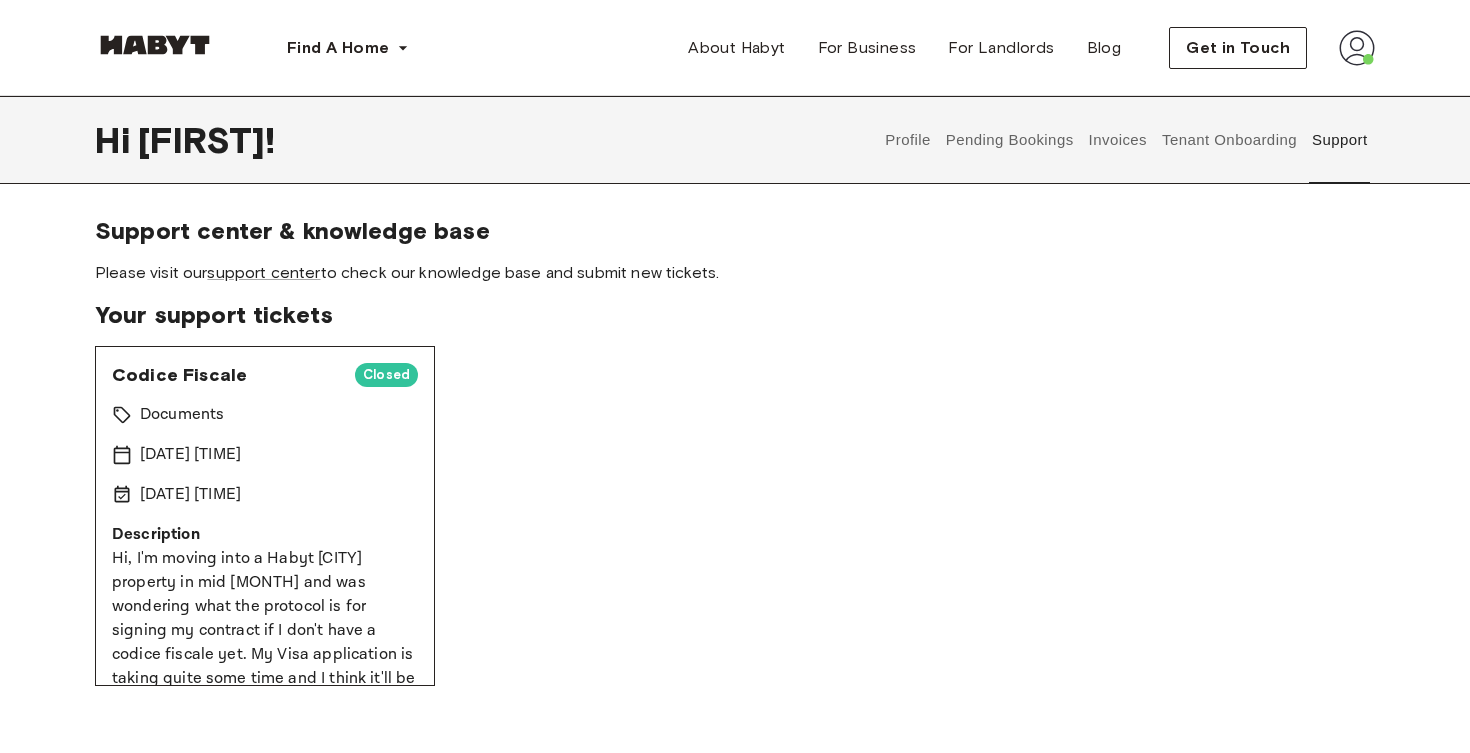 click on "Tenant Onboarding" at bounding box center [1230, 140] 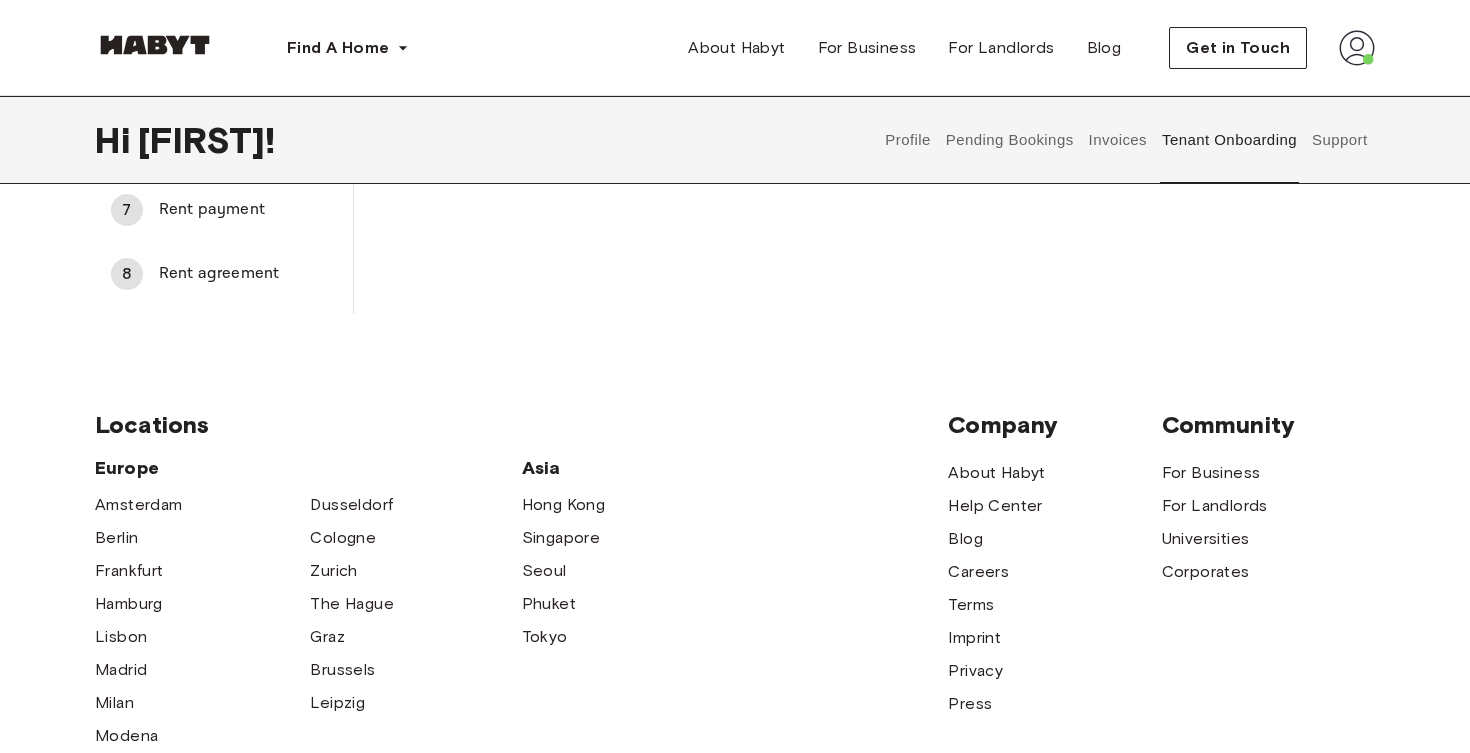 scroll, scrollTop: 479, scrollLeft: 0, axis: vertical 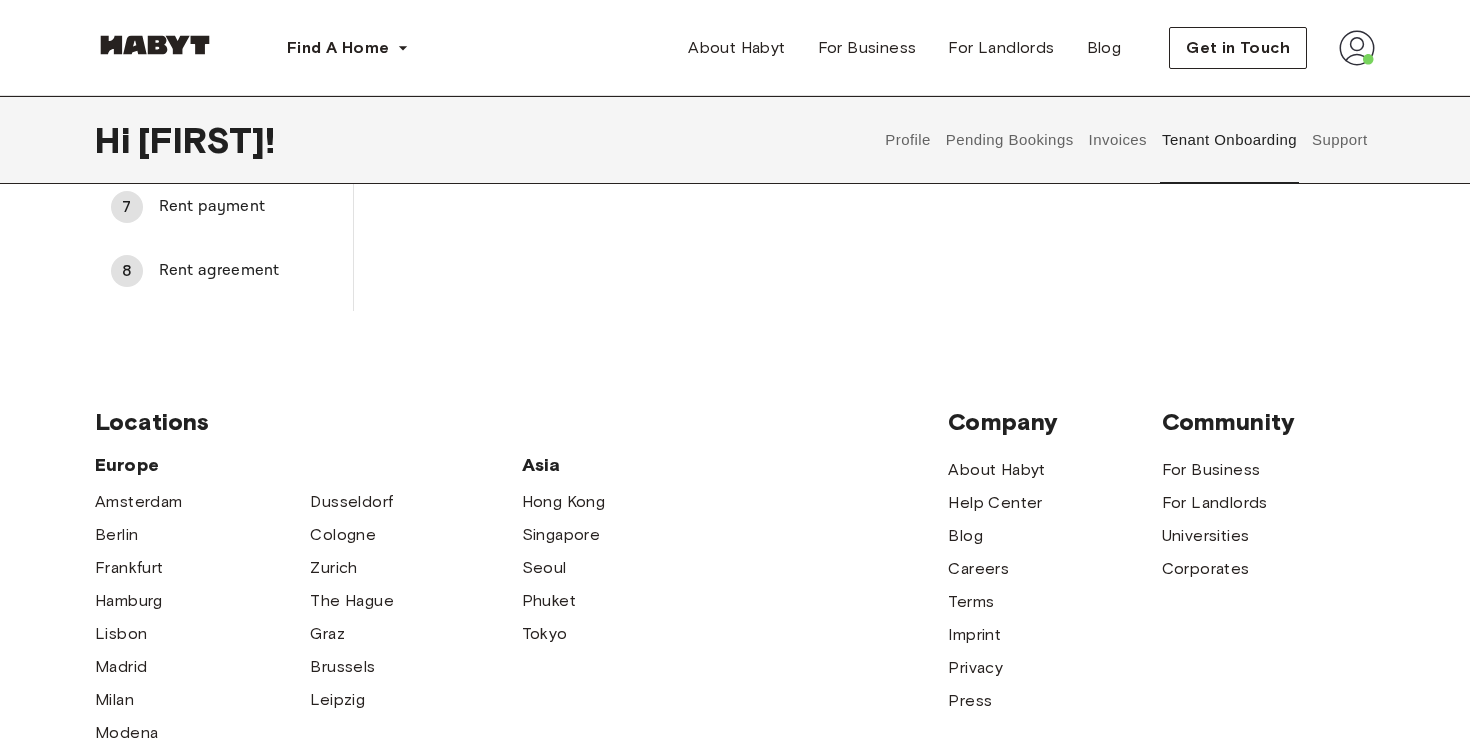 click on "8 Rent agreement" at bounding box center [224, 271] 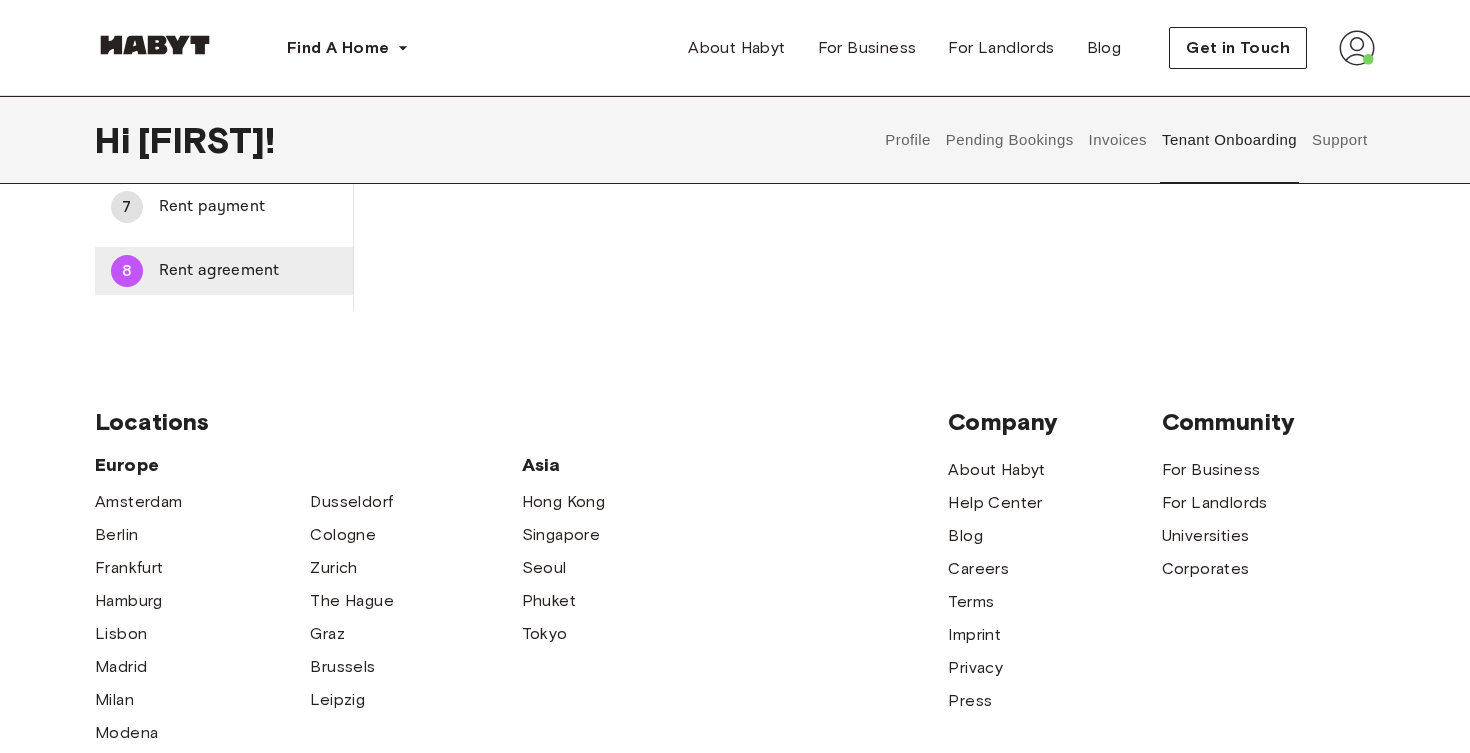 click on "Rent agreement" at bounding box center [248, 271] 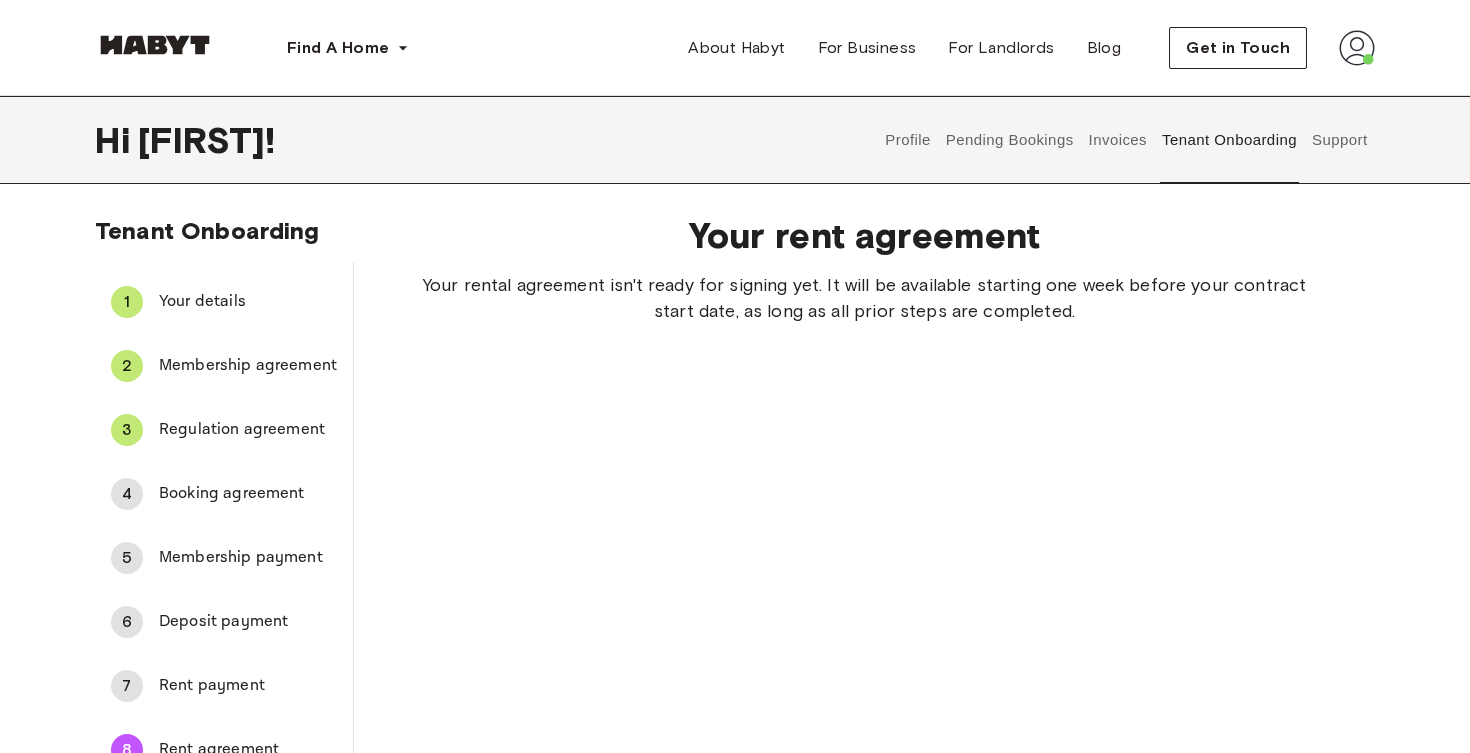scroll, scrollTop: 0, scrollLeft: 0, axis: both 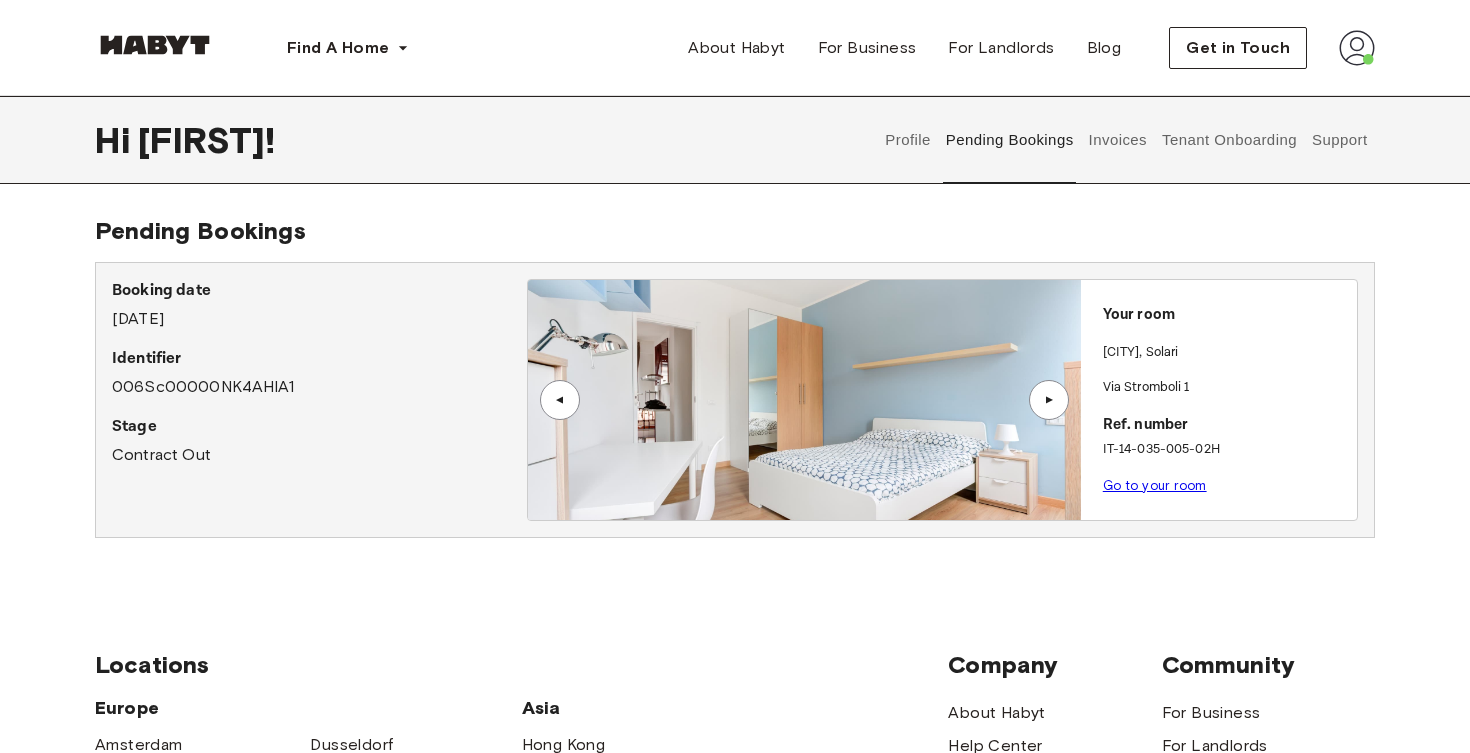click on "Invoices" at bounding box center [1117, 140] 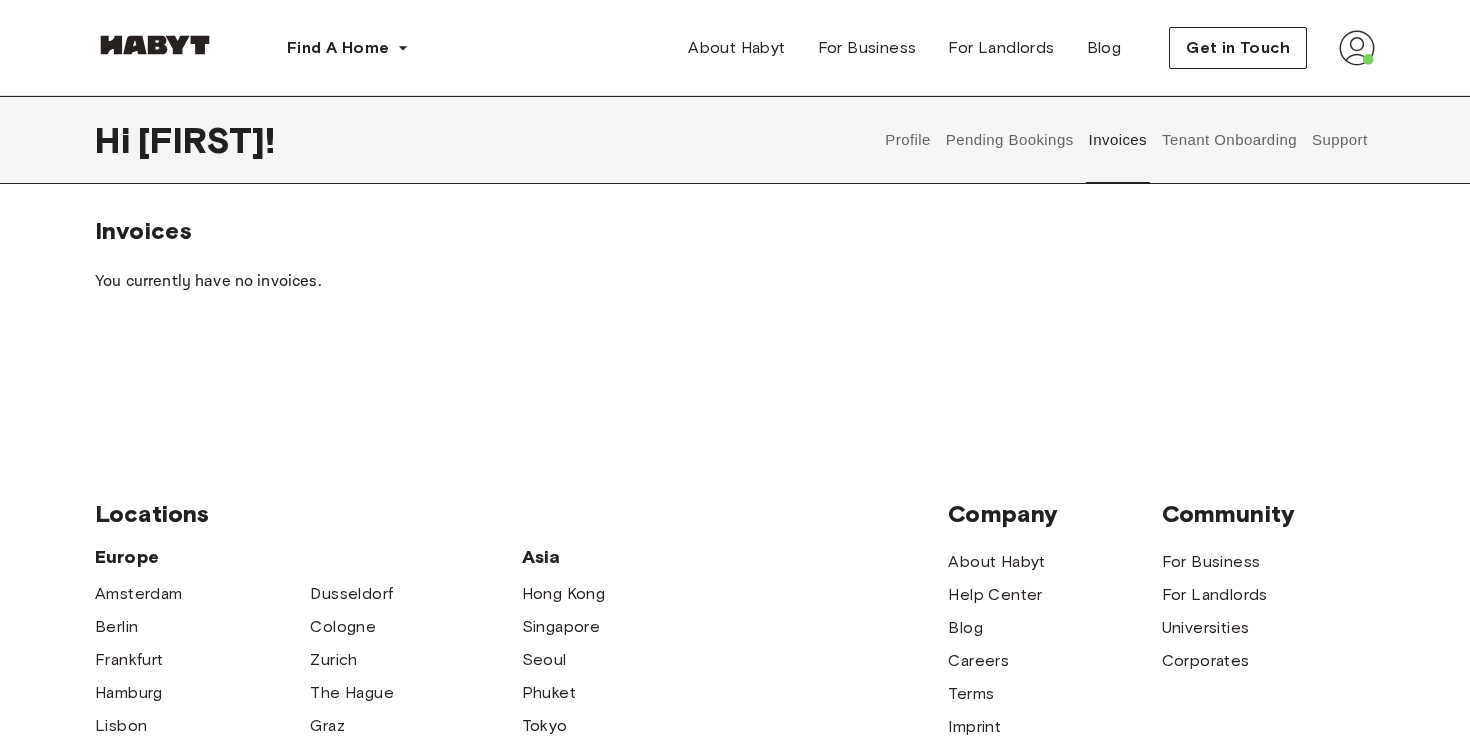 click on "Pending Bookings" at bounding box center (1009, 140) 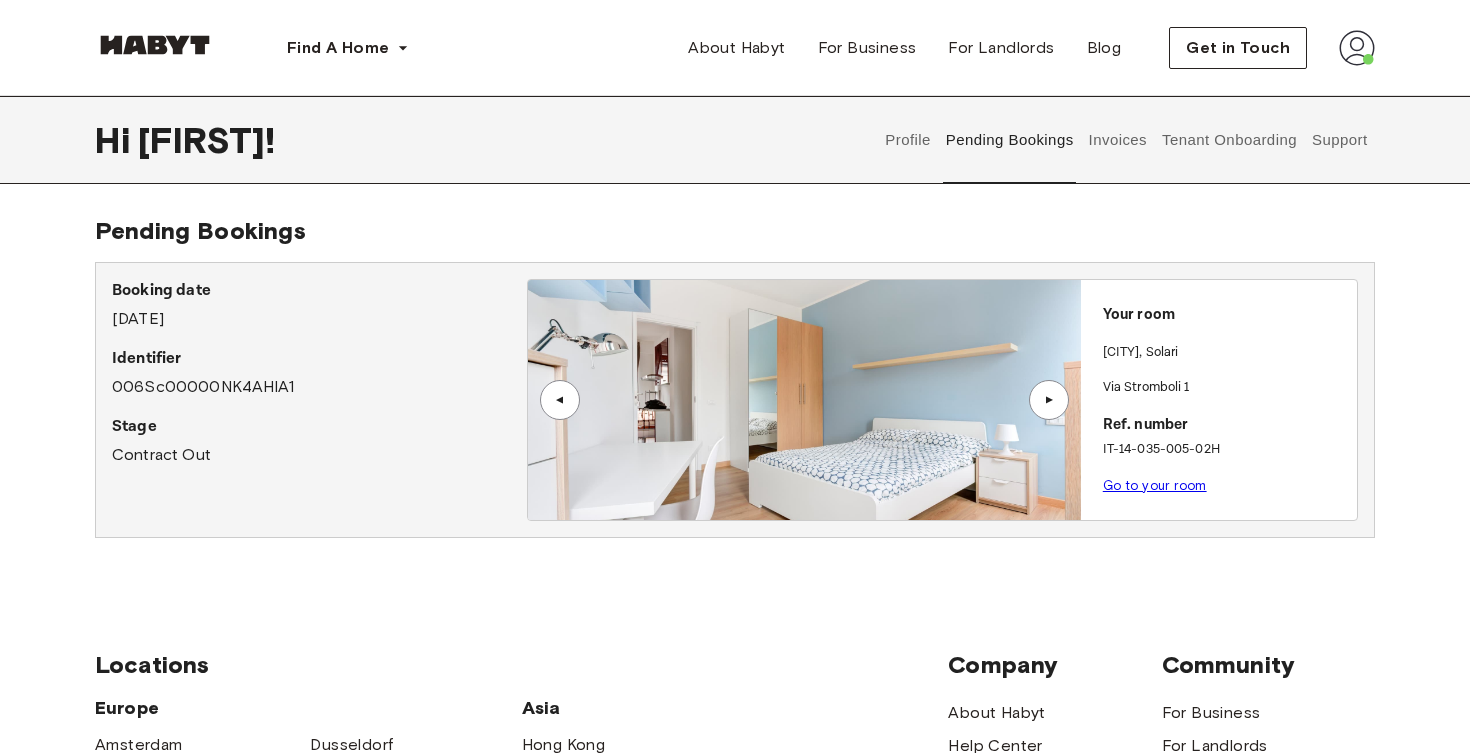 type 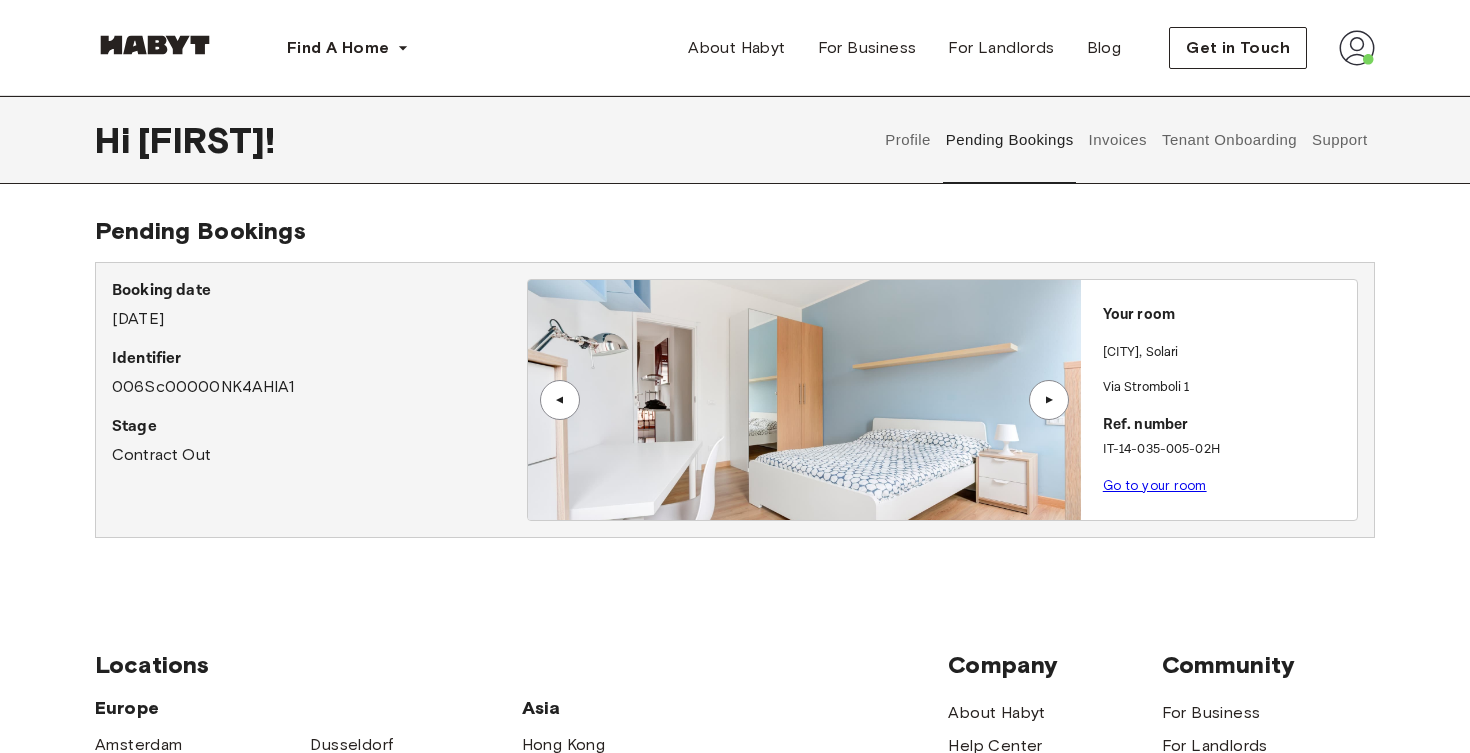 click on "Go to your room" at bounding box center (1155, 485) 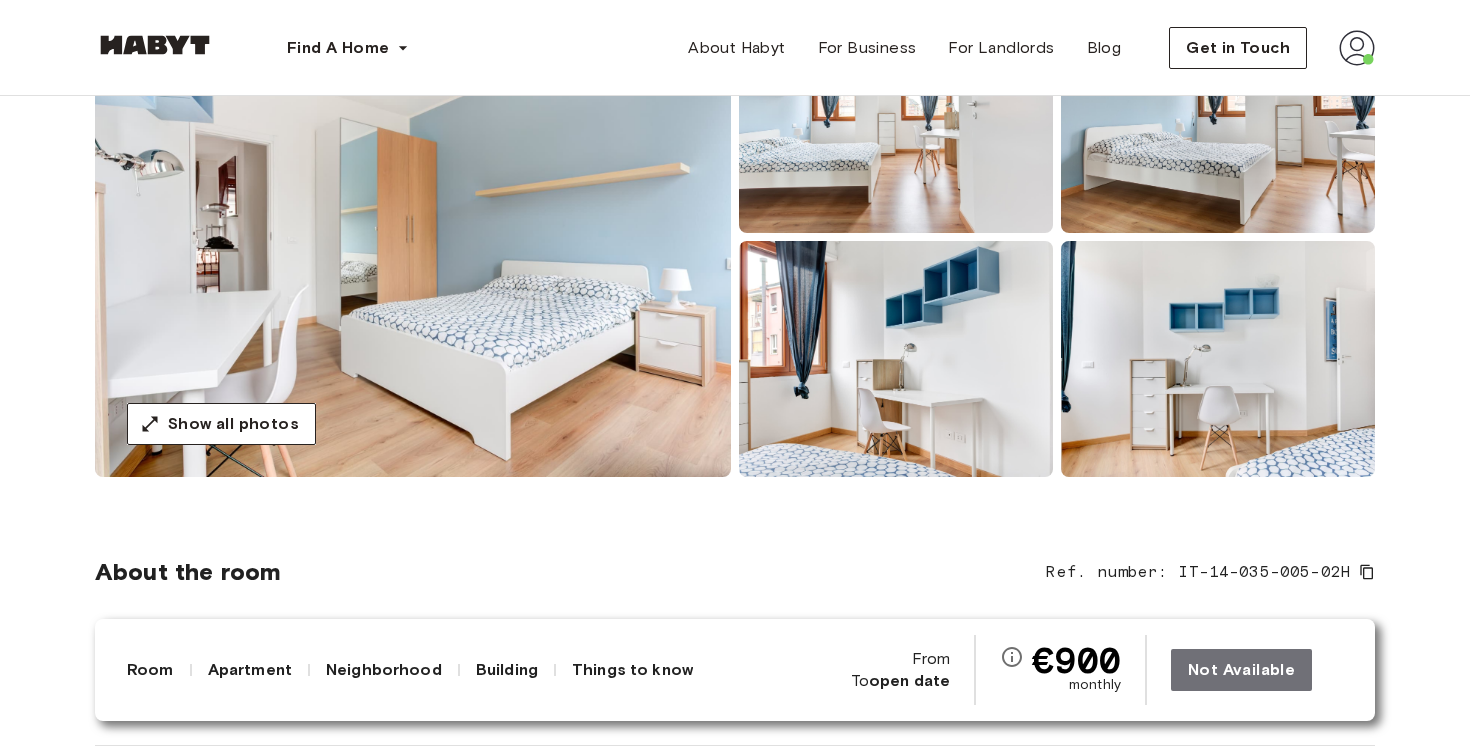 scroll, scrollTop: 302, scrollLeft: 0, axis: vertical 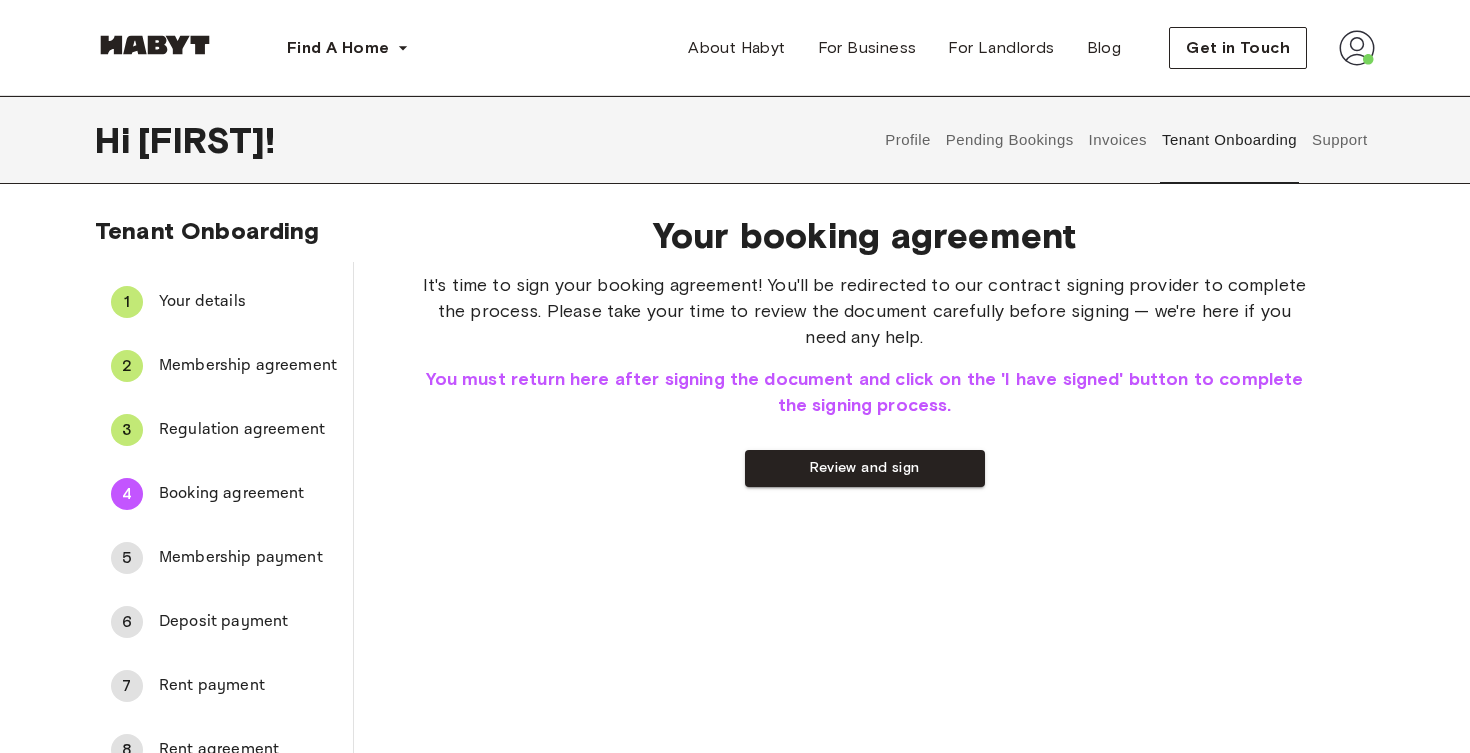 click on "Pending Bookings" at bounding box center (1009, 140) 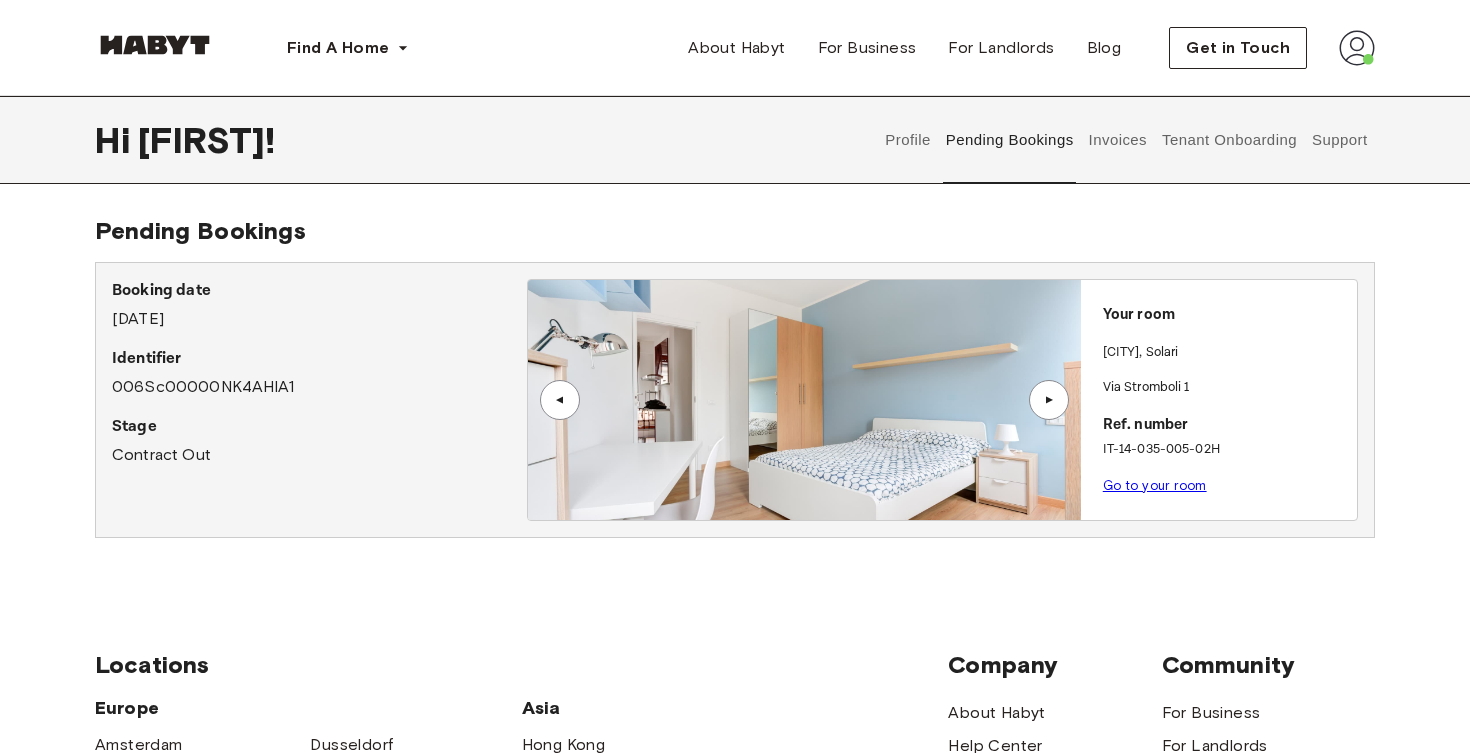 scroll, scrollTop: 0, scrollLeft: 0, axis: both 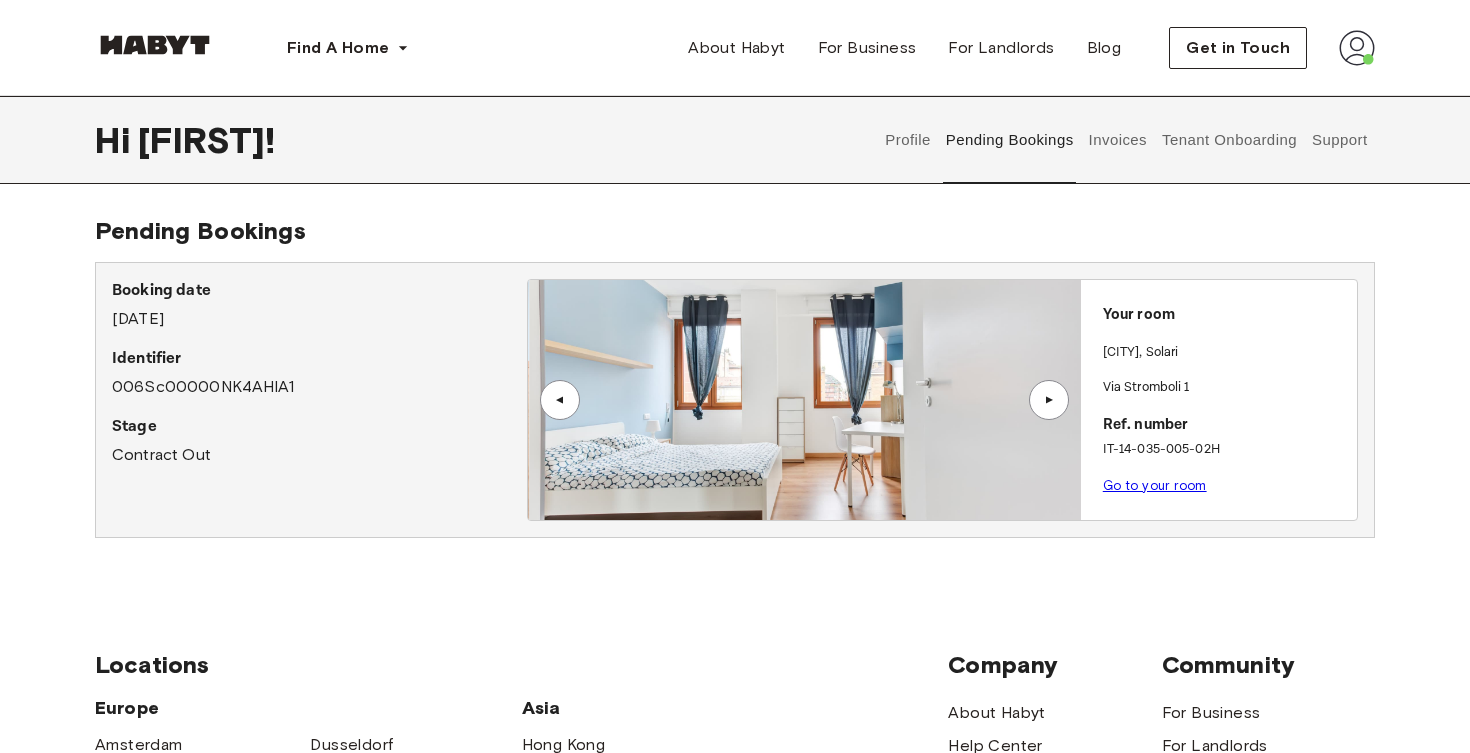click on "▲" at bounding box center (560, 400) 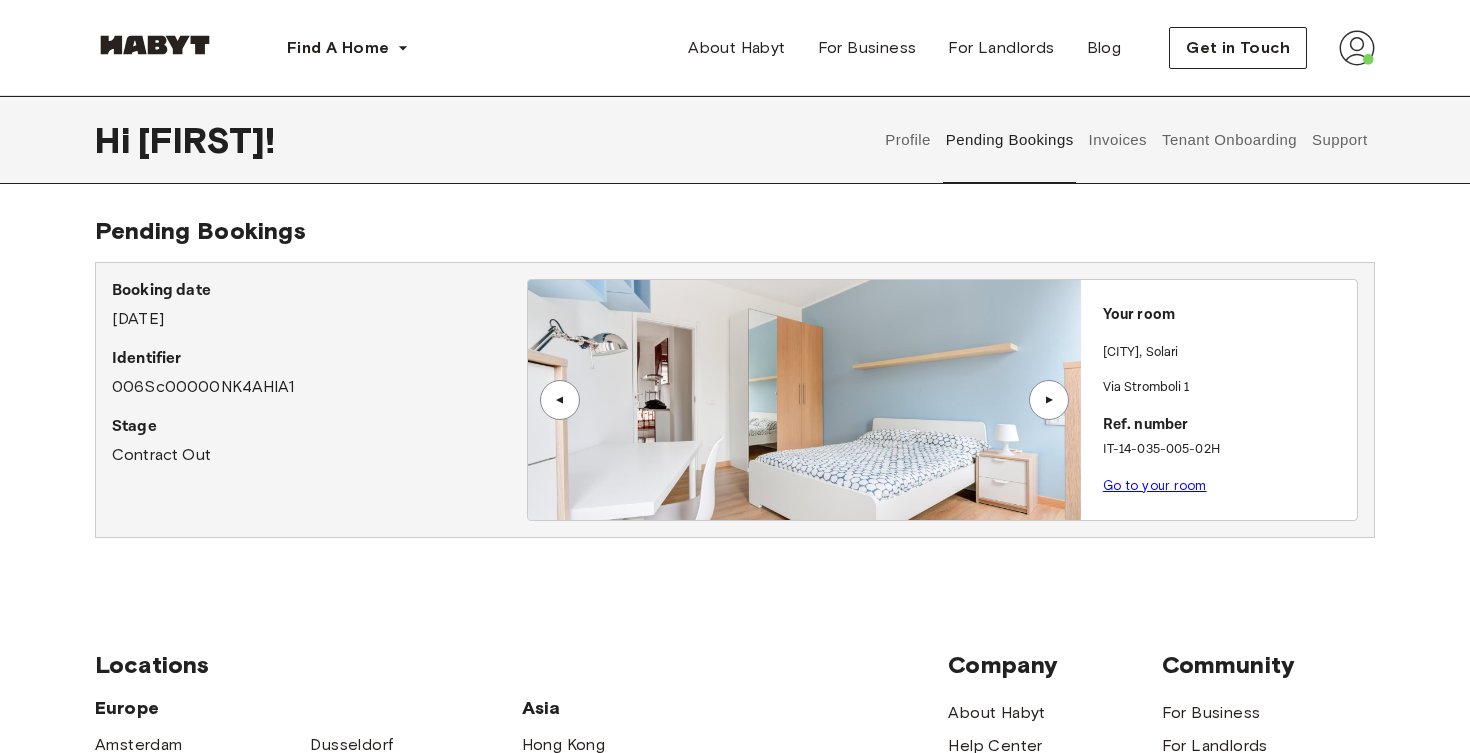 click on "Invoices" at bounding box center [1117, 140] 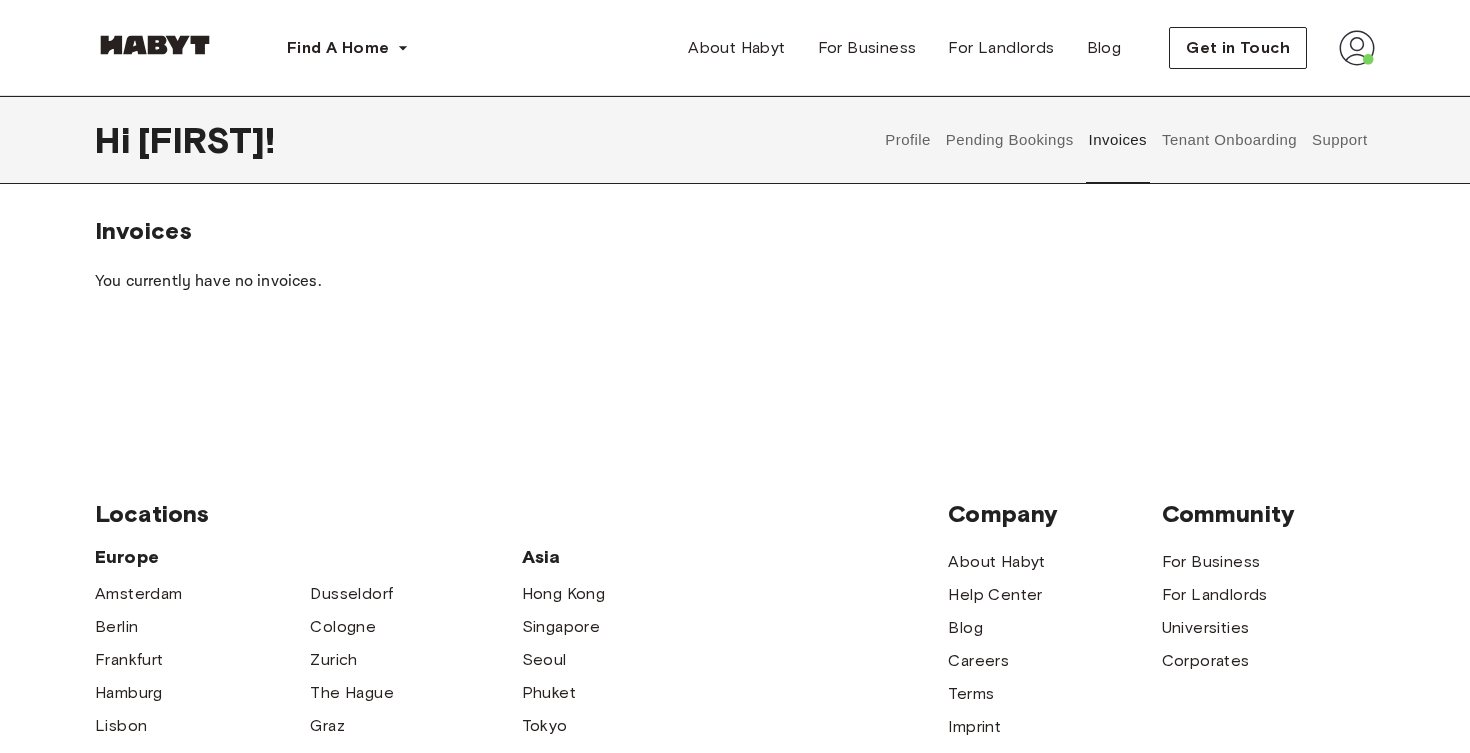 click on "Tenant Onboarding" at bounding box center [1230, 140] 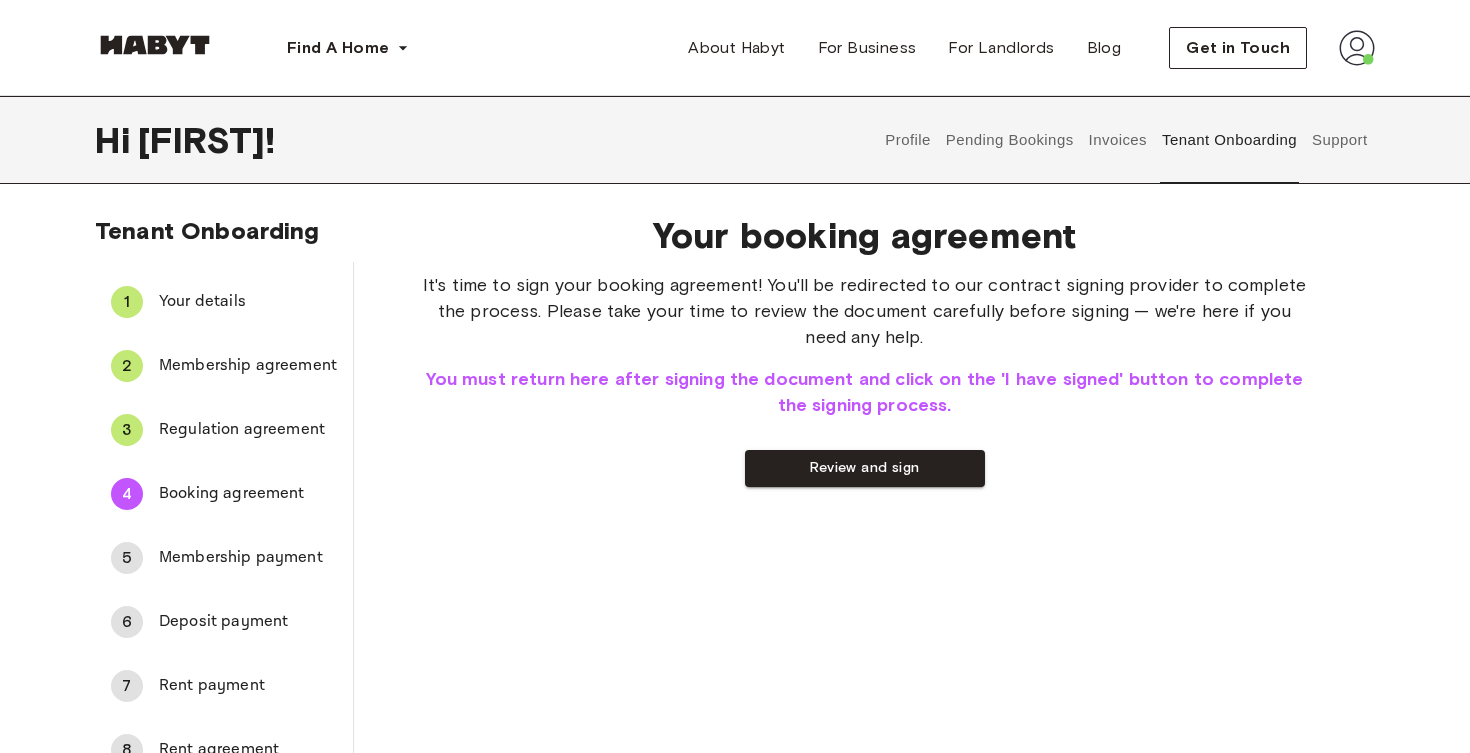 scroll, scrollTop: 0, scrollLeft: 0, axis: both 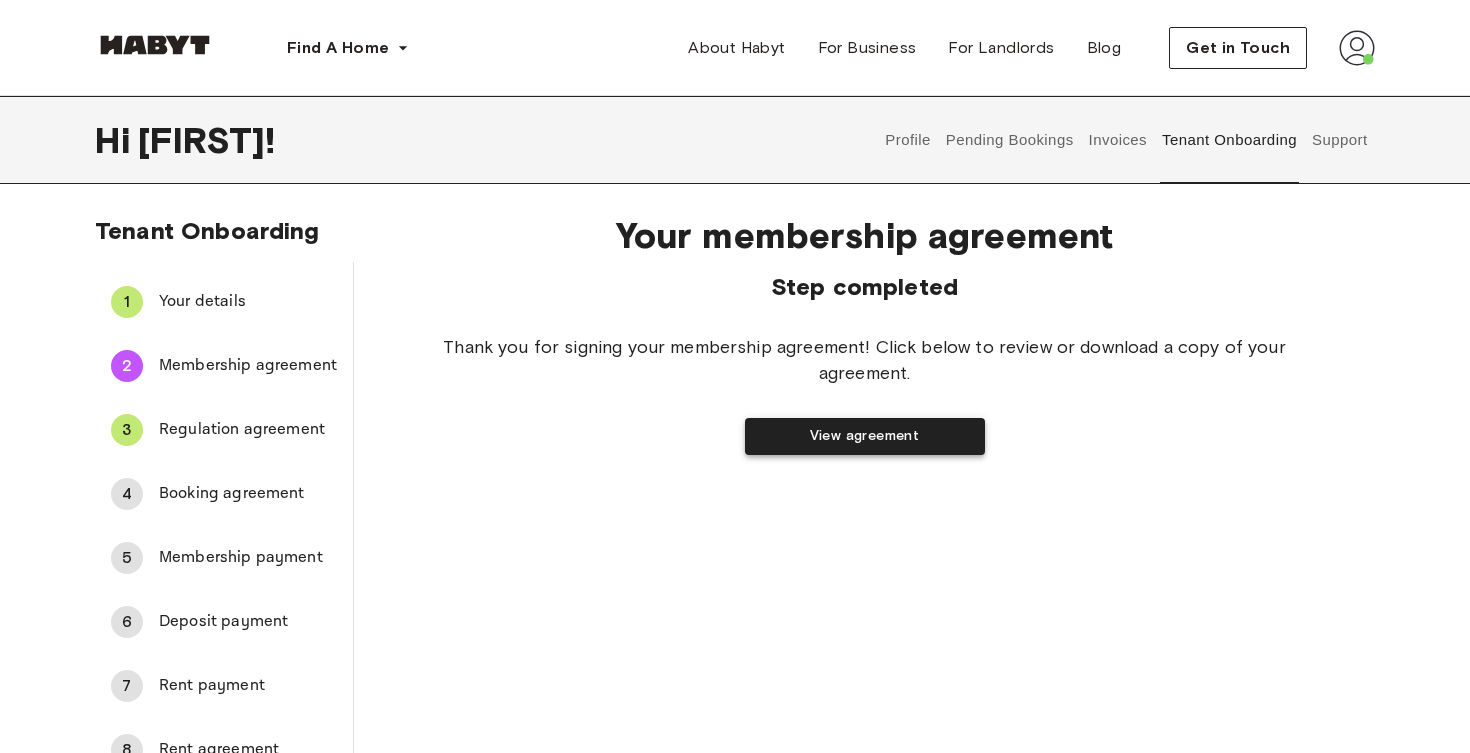 click on "View agreement" at bounding box center [865, 436] 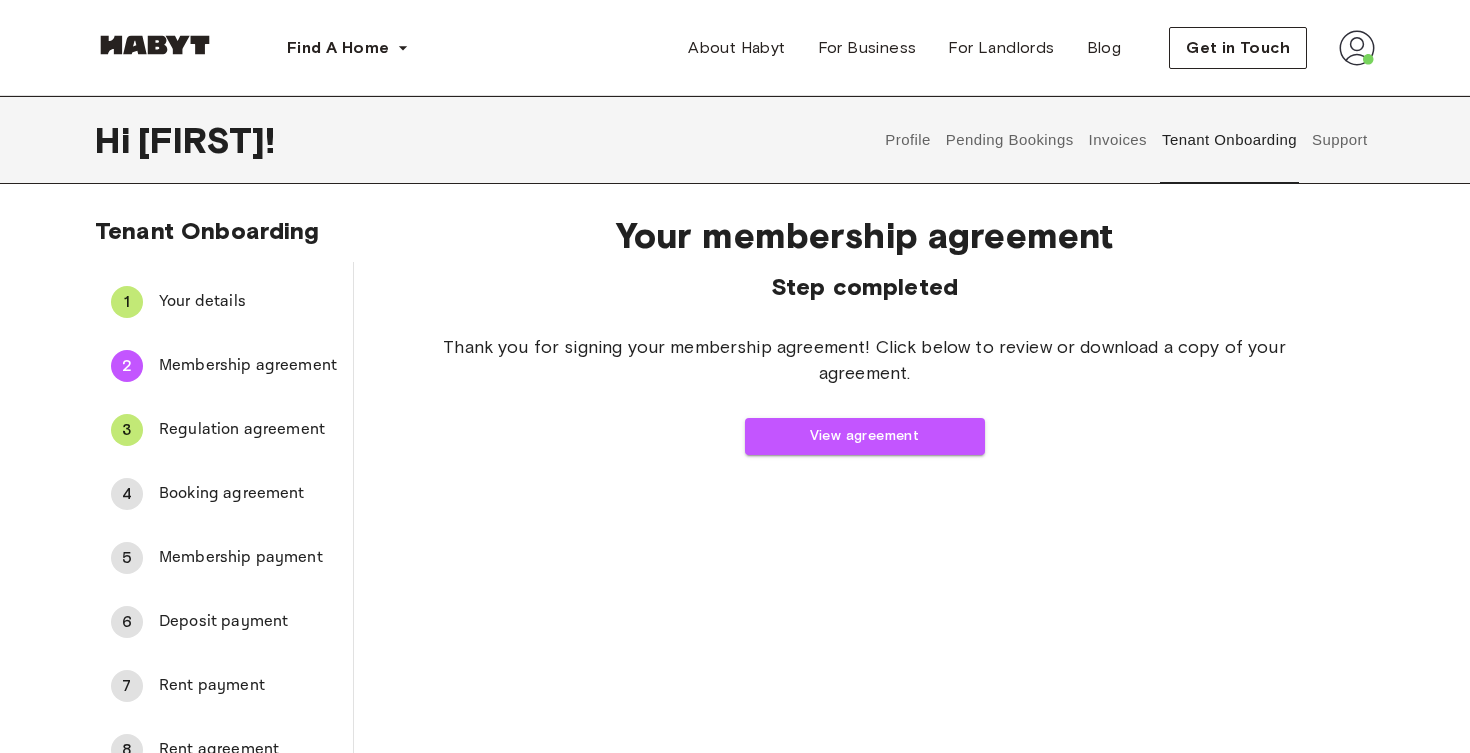 click on "Regulation agreement" at bounding box center (248, 430) 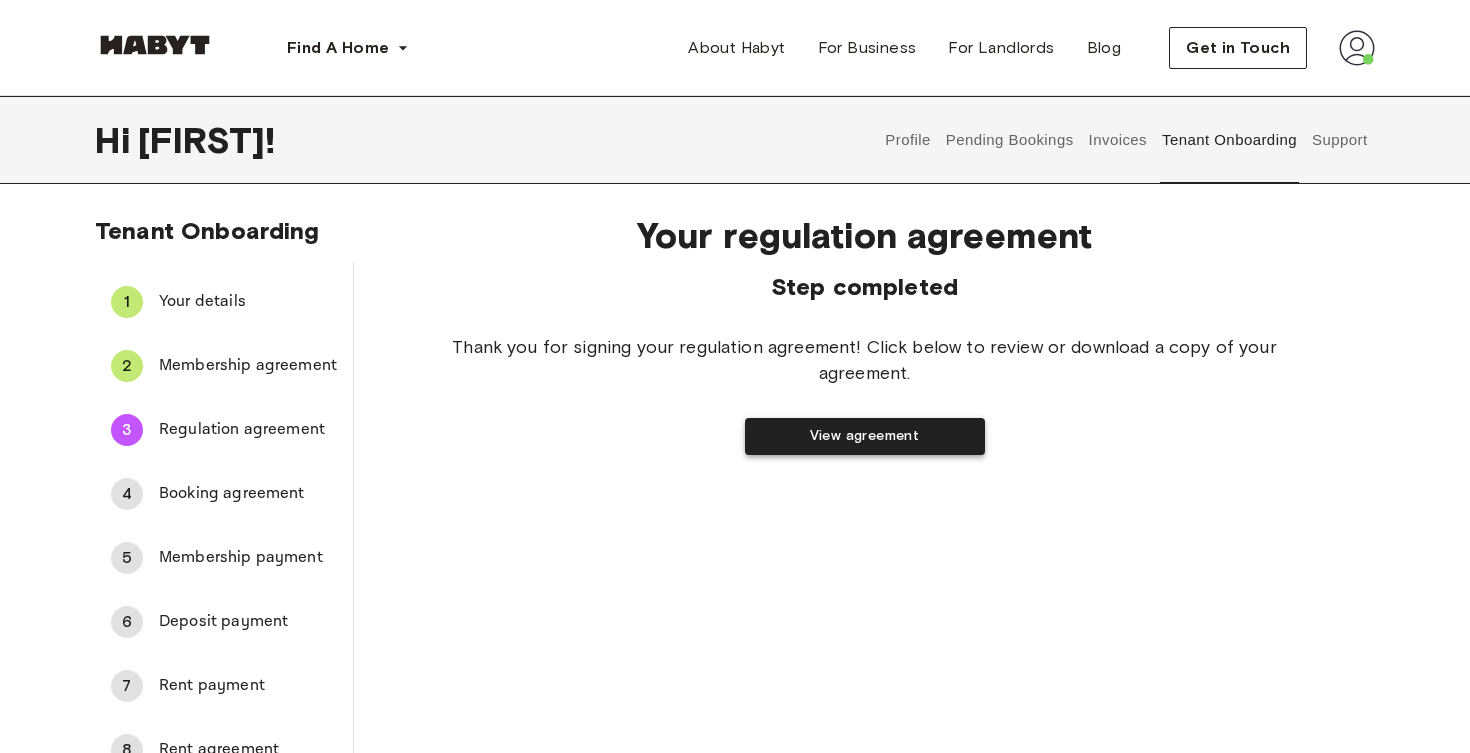 click on "View agreement" at bounding box center (865, 436) 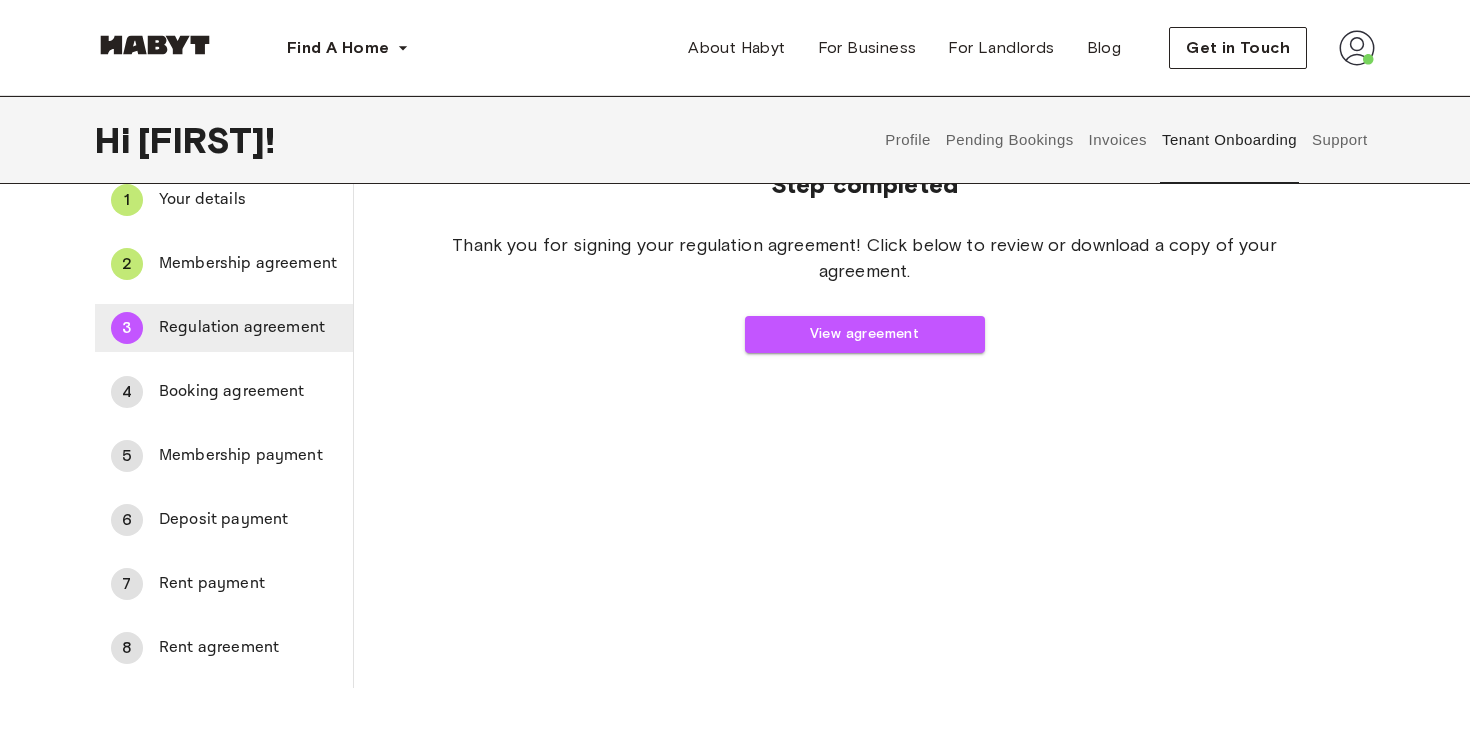 scroll, scrollTop: 130, scrollLeft: 0, axis: vertical 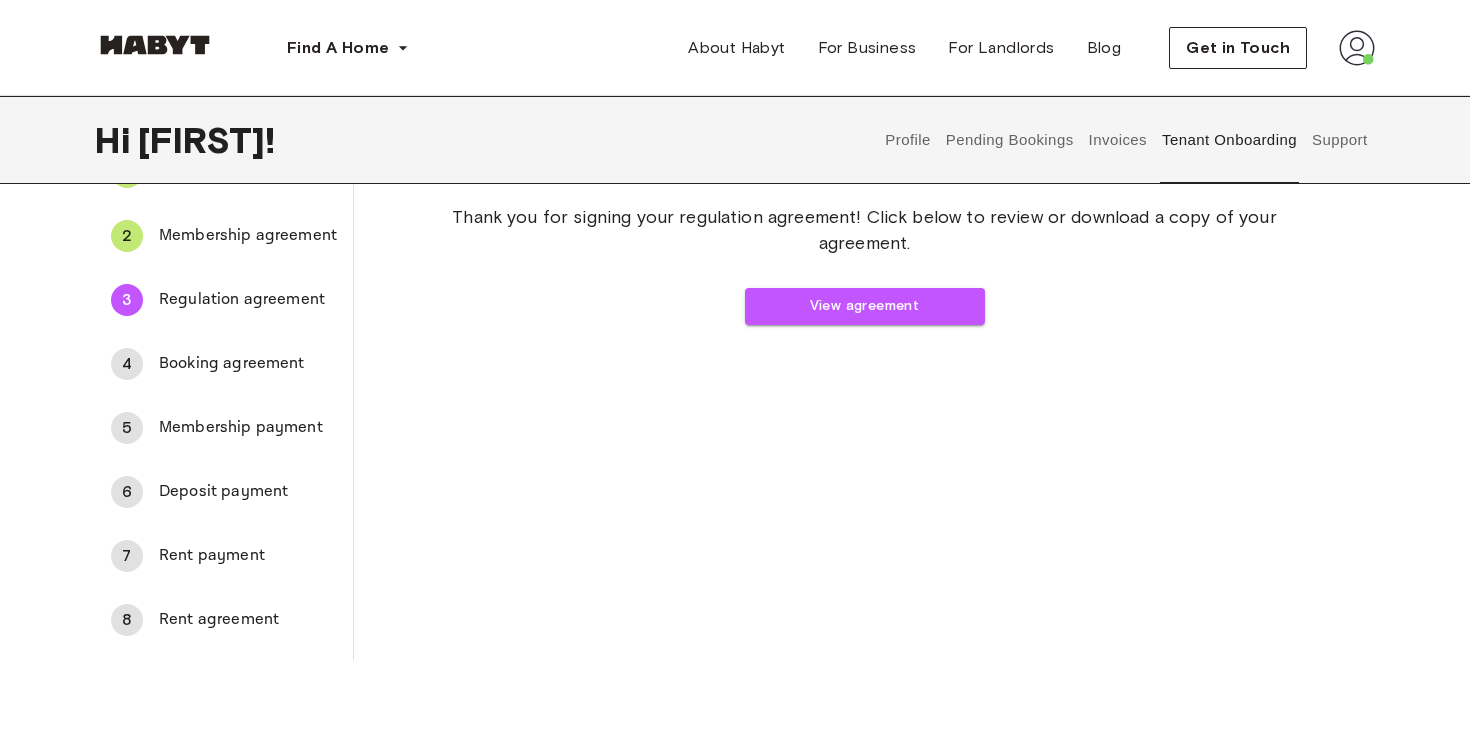 click on "Your regulation agreement Step completed Thank you for signing your regulation agreement! Click below to review or download a copy of your agreement. View agreement" at bounding box center (864, 364) 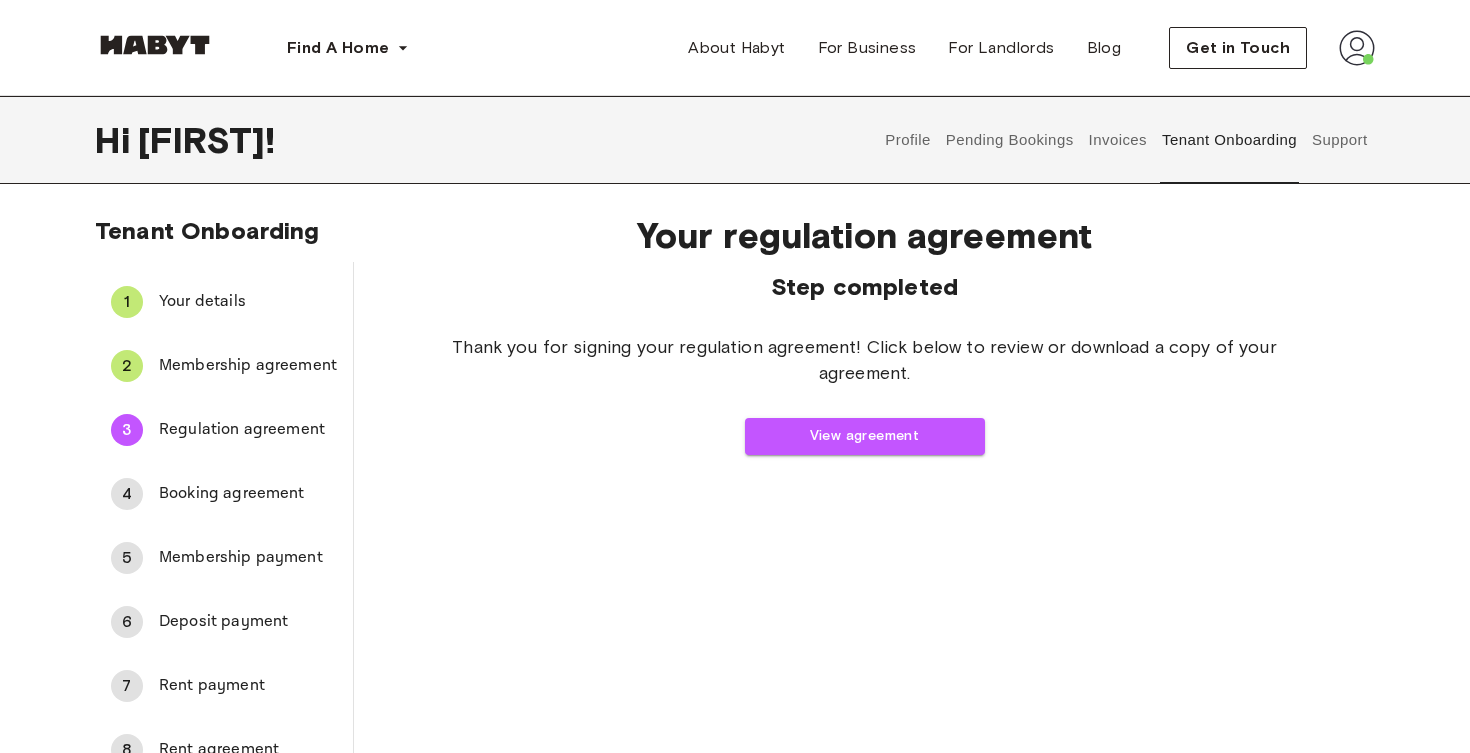scroll, scrollTop: 0, scrollLeft: 0, axis: both 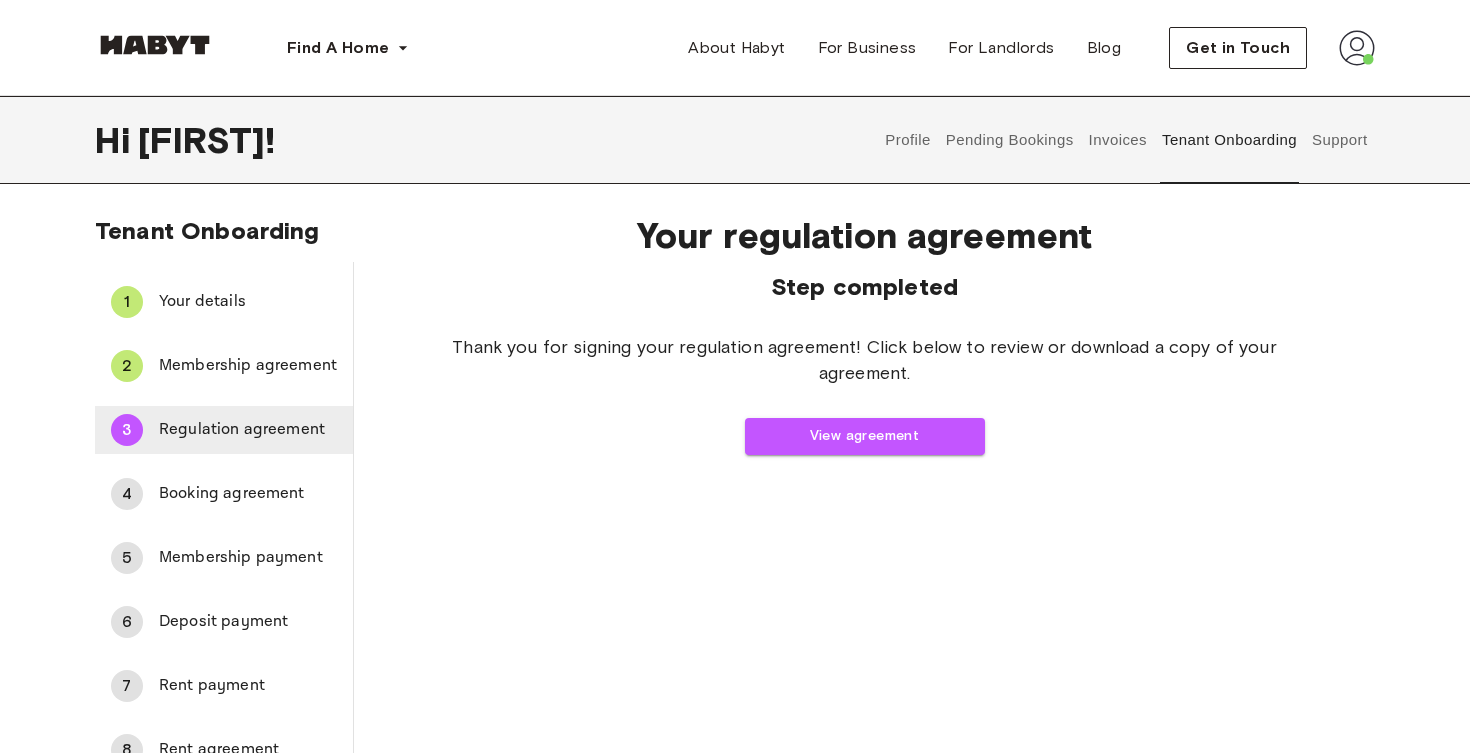click on "3 Regulation agreement" at bounding box center [224, 430] 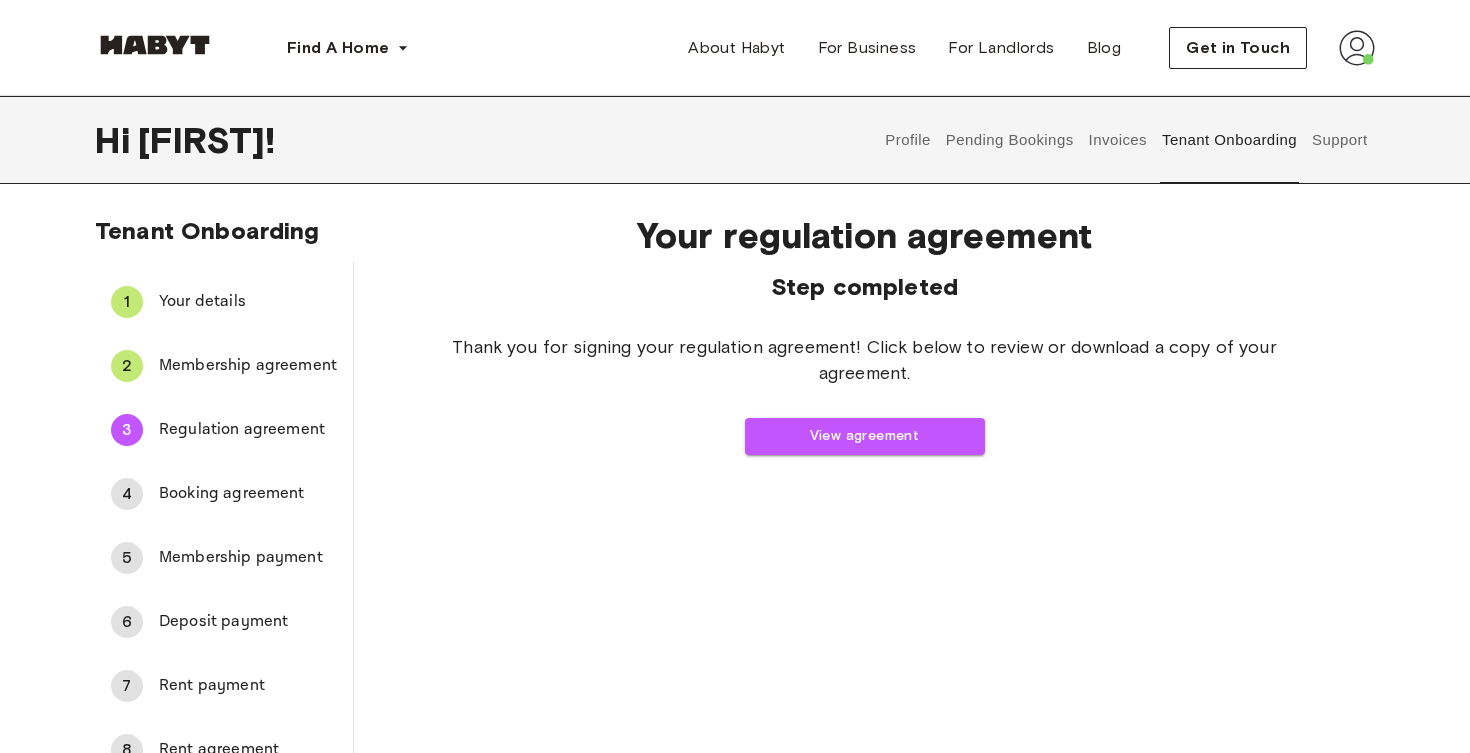 click on "Booking agreement" at bounding box center (248, 494) 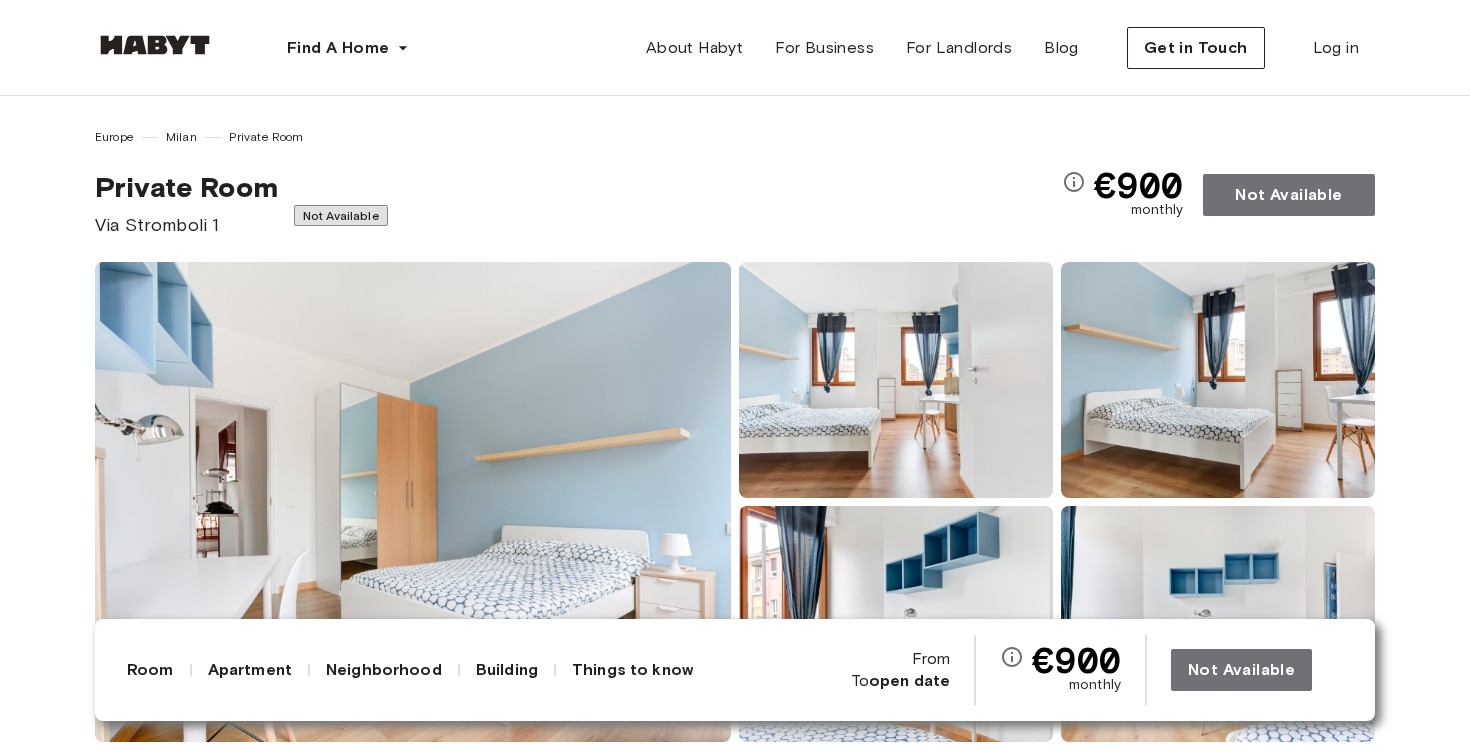 scroll, scrollTop: 0, scrollLeft: 0, axis: both 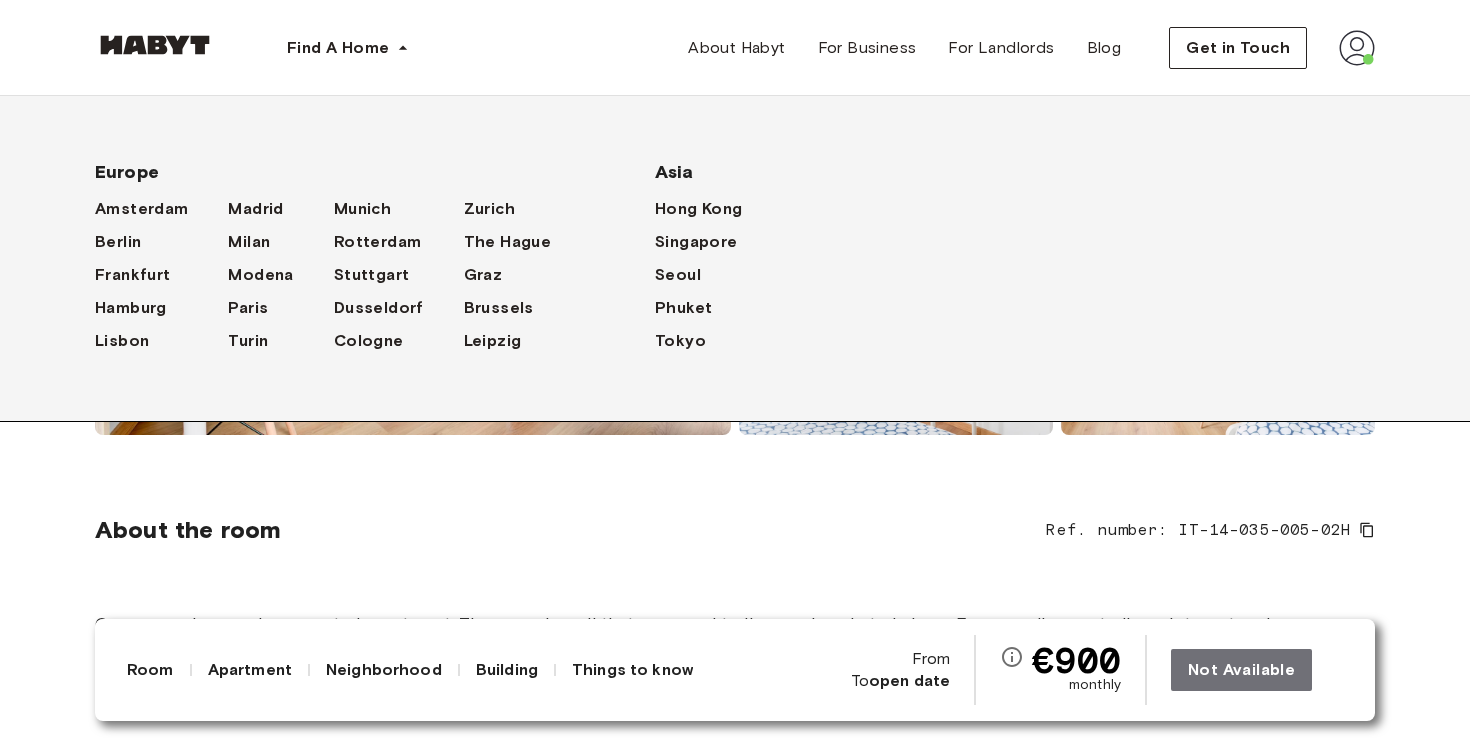 click on "Find A Home" at bounding box center [348, 48] 